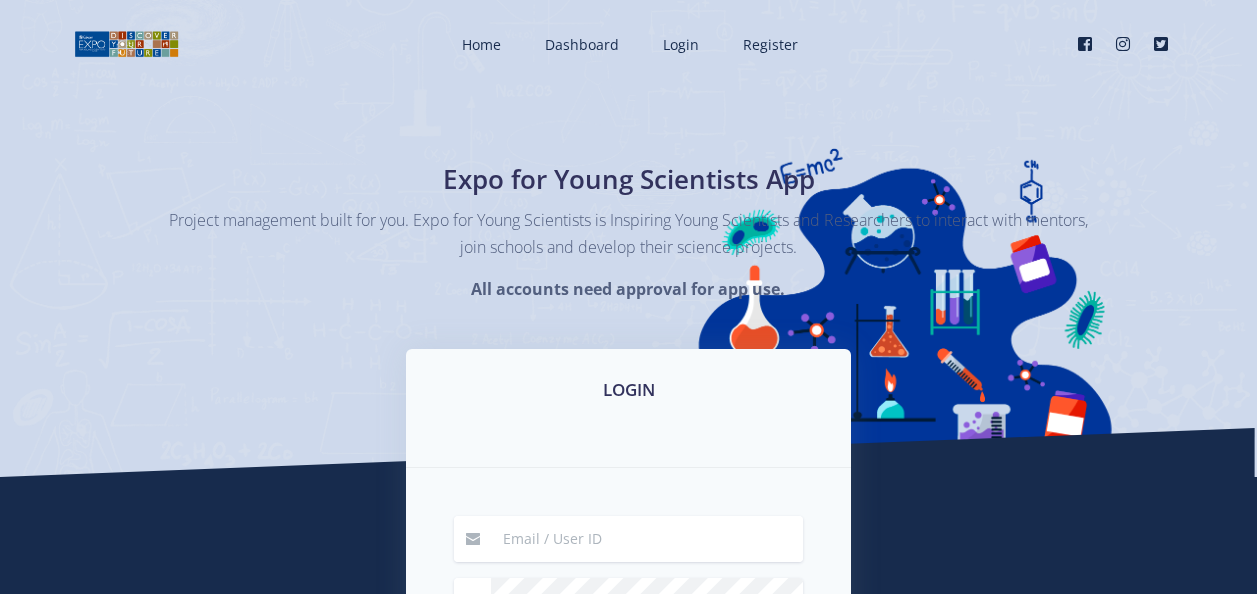 scroll, scrollTop: 0, scrollLeft: 0, axis: both 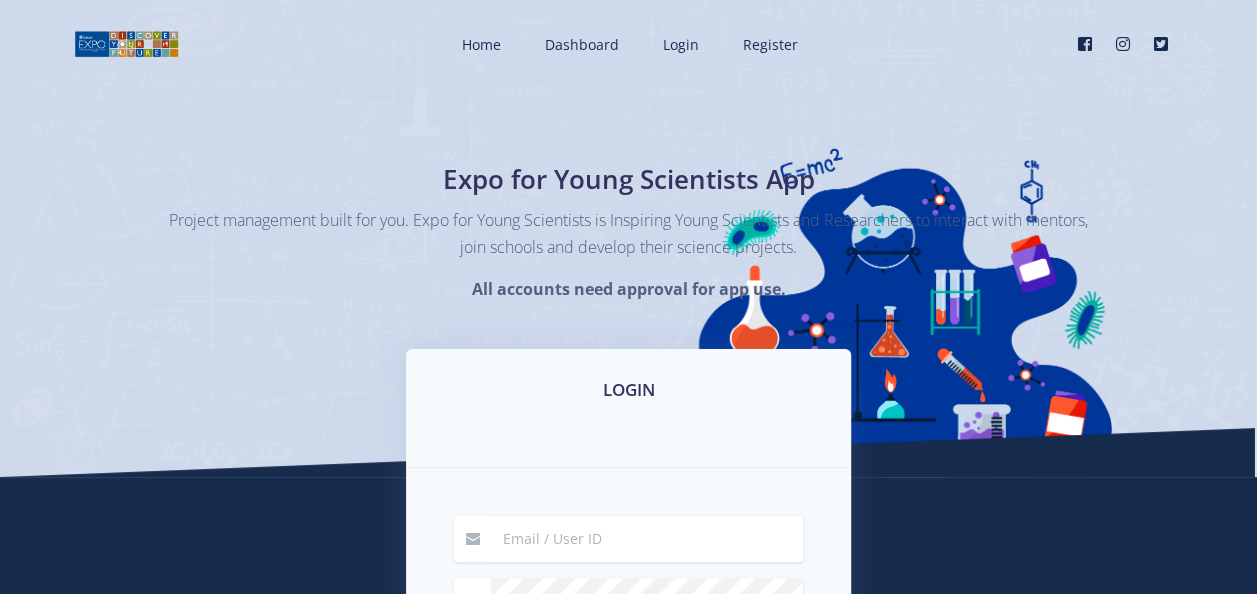 drag, startPoint x: 563, startPoint y: 539, endPoint x: 577, endPoint y: 538, distance: 14.035668 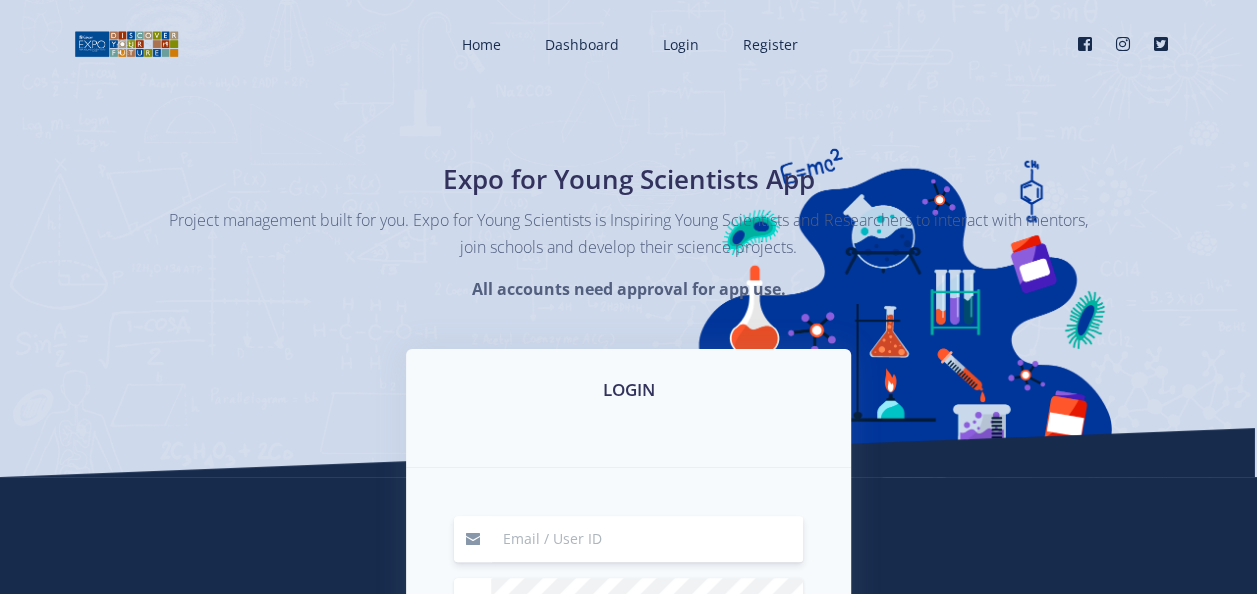 click at bounding box center [647, 539] 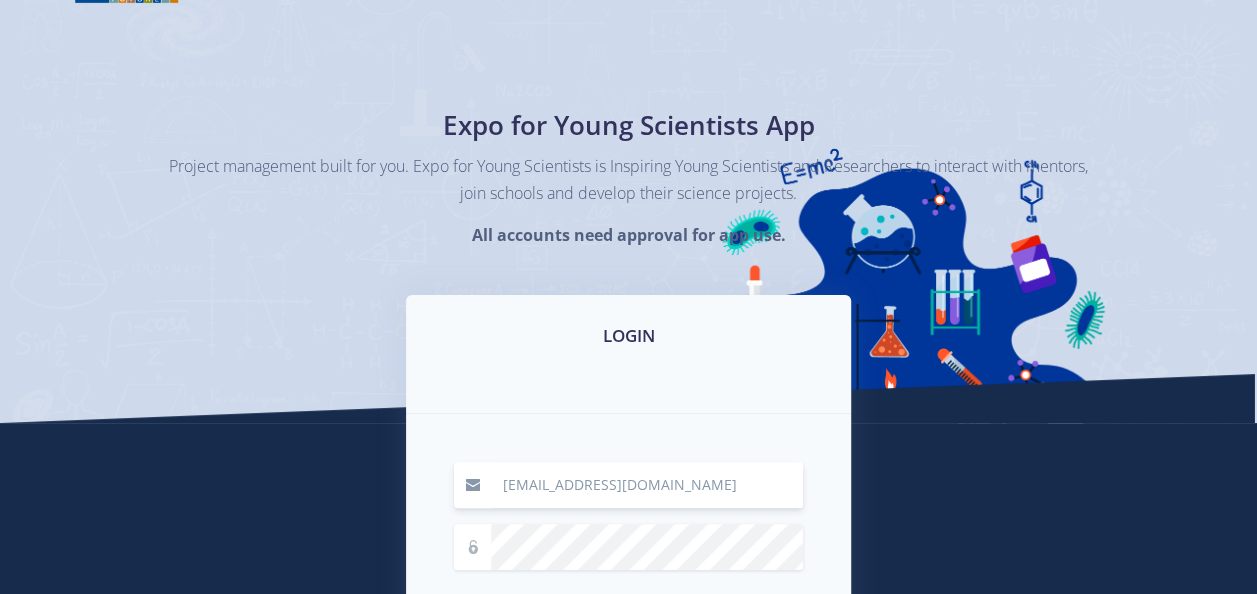 scroll, scrollTop: 100, scrollLeft: 0, axis: vertical 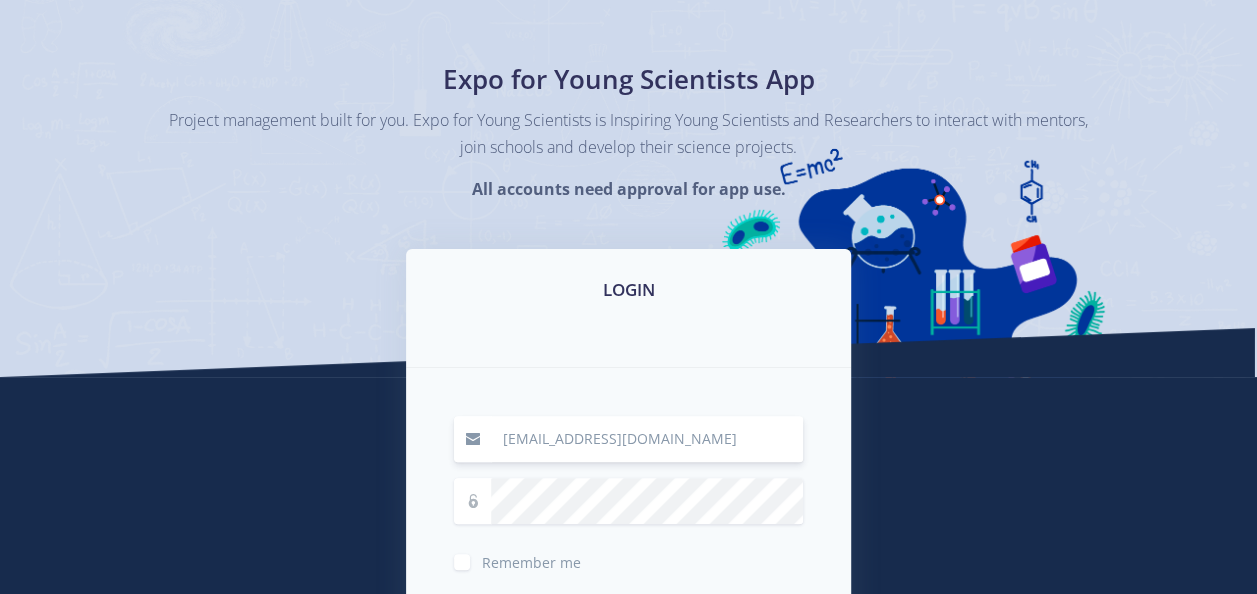 type on "jhb_expo@schoolcentral.co.za" 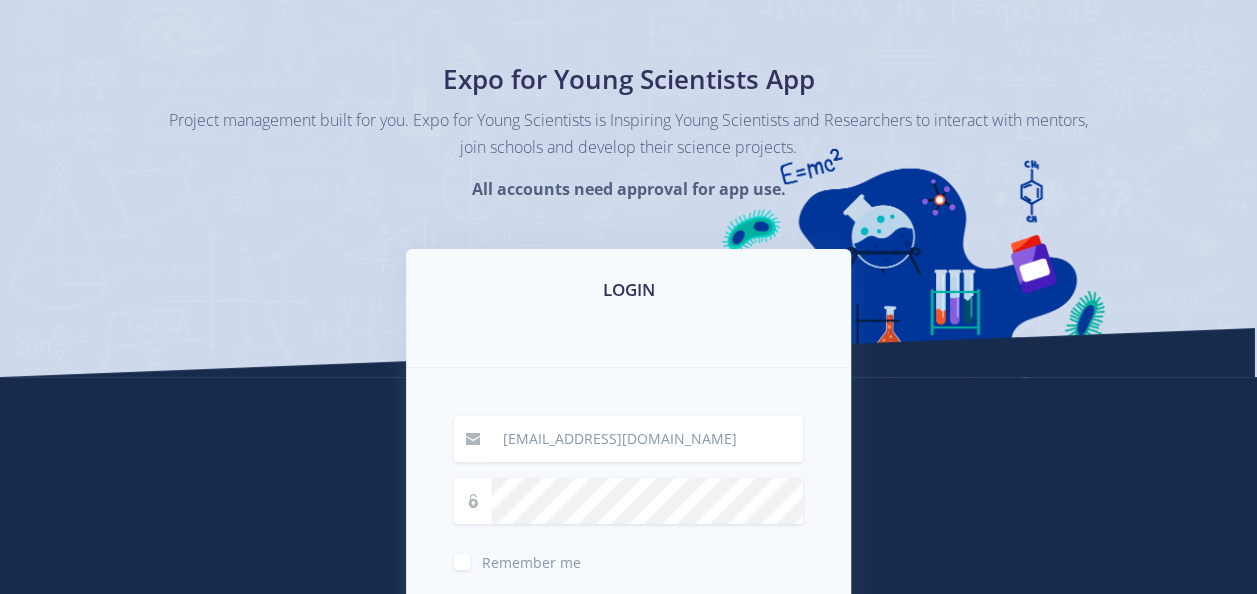 scroll, scrollTop: 400, scrollLeft: 0, axis: vertical 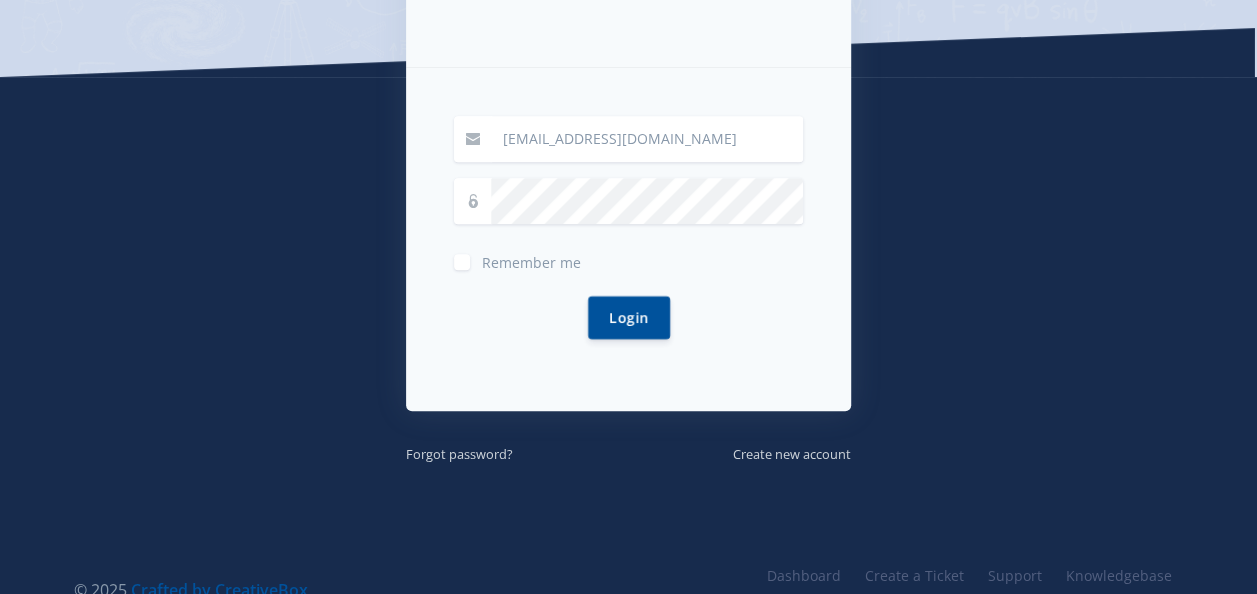 click on "Remember me" at bounding box center (531, 258) 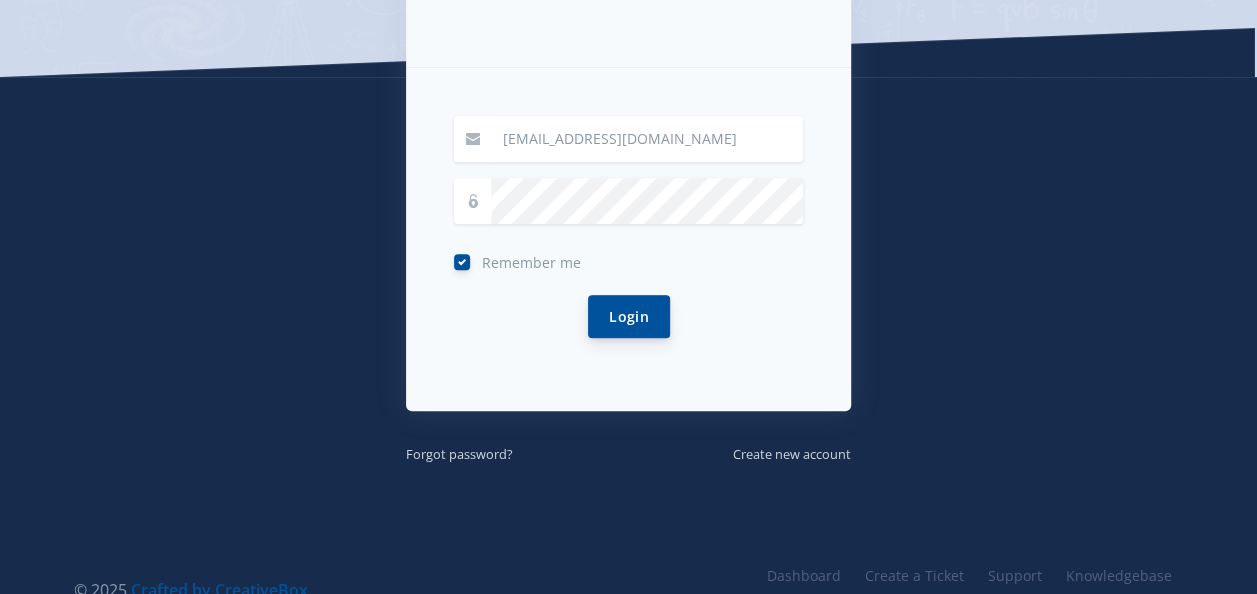 click on "Login" at bounding box center [629, 316] 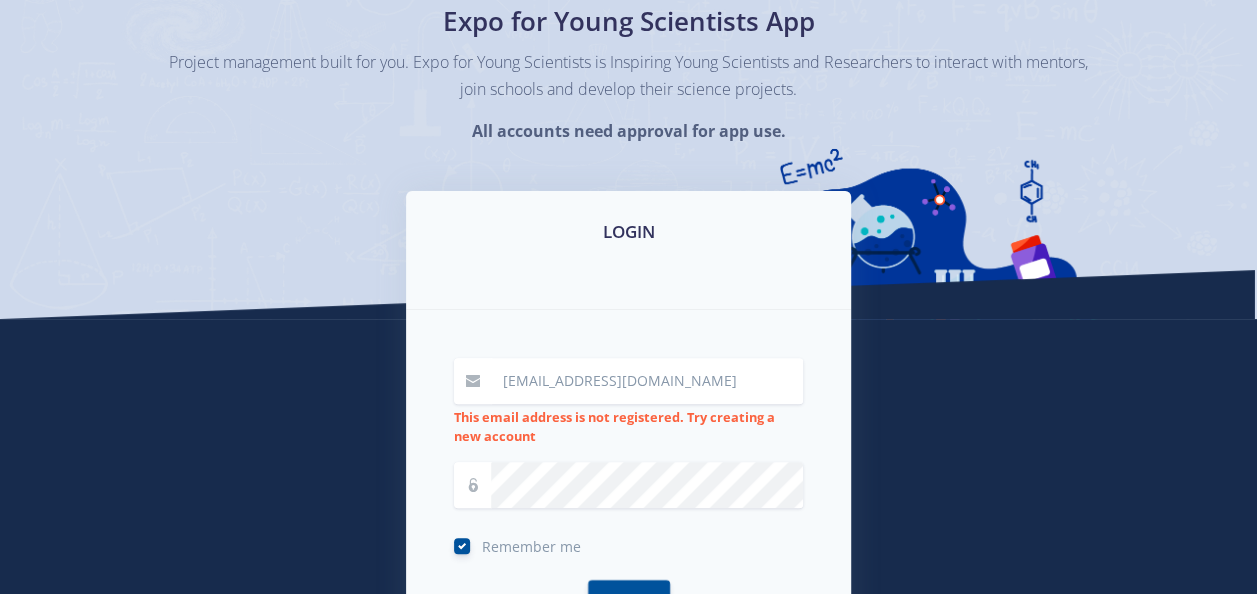 scroll, scrollTop: 300, scrollLeft: 0, axis: vertical 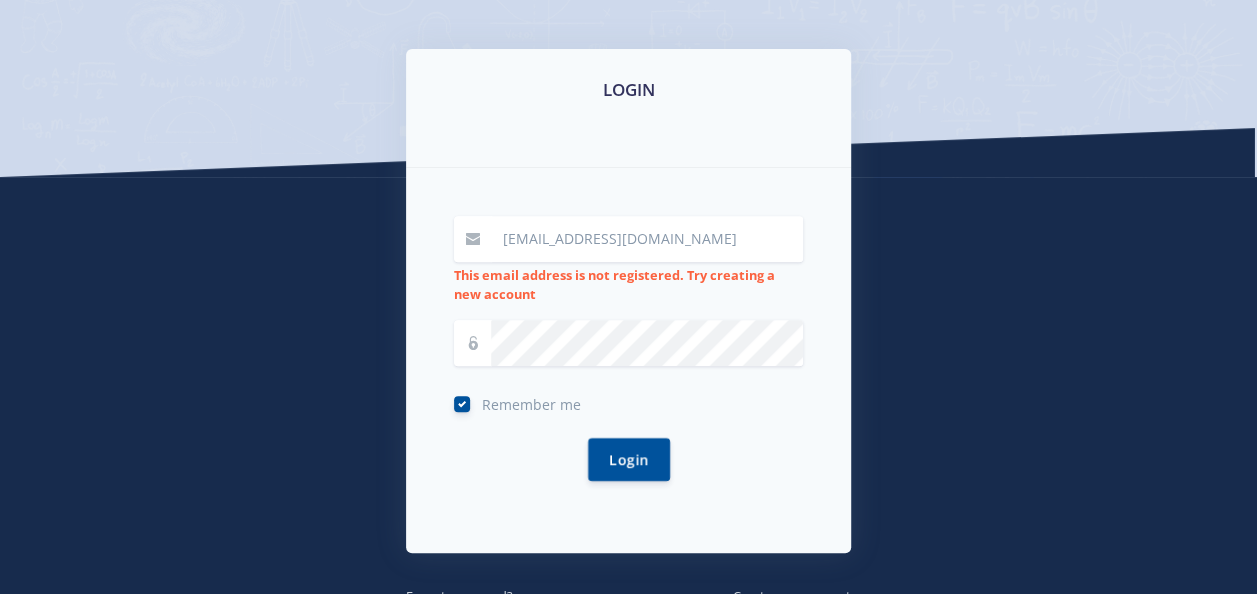 click on "jhb_expo@schoolcentral.co.za" at bounding box center (647, 239) 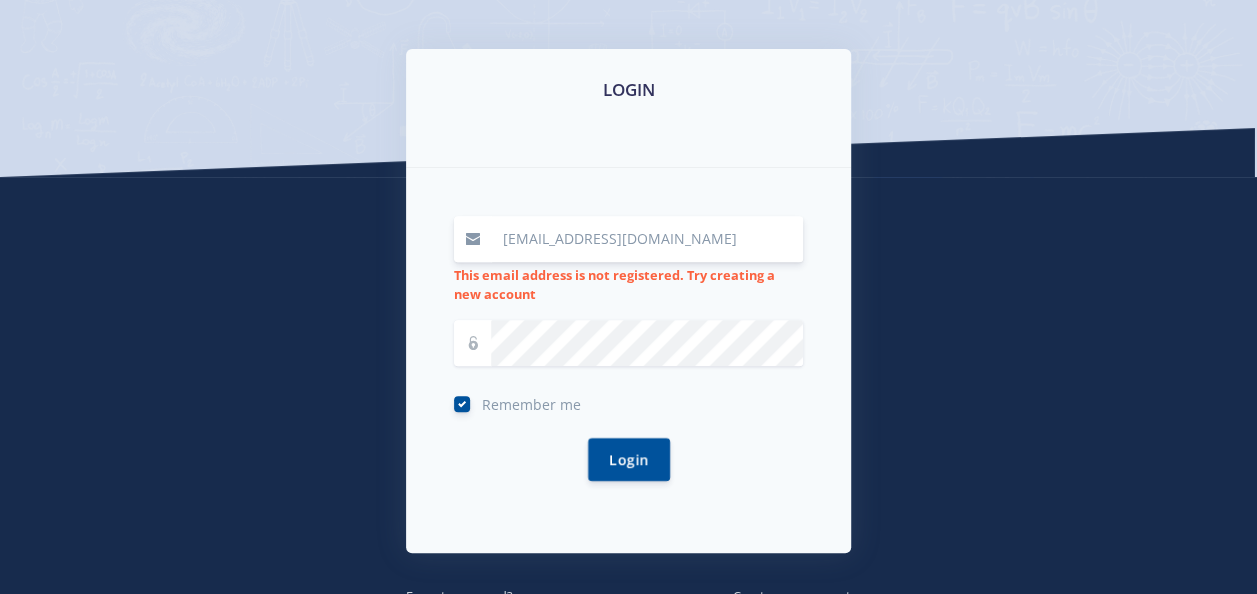type on "jhb-expo@schoolcentral.co.za" 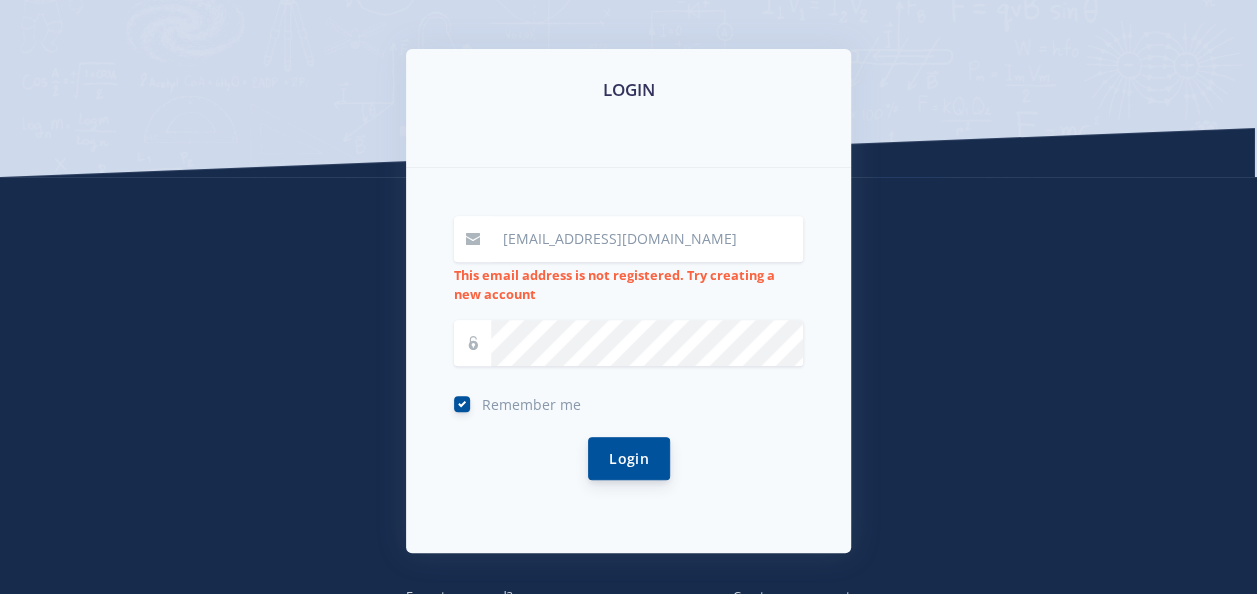 click on "Login" at bounding box center [629, 458] 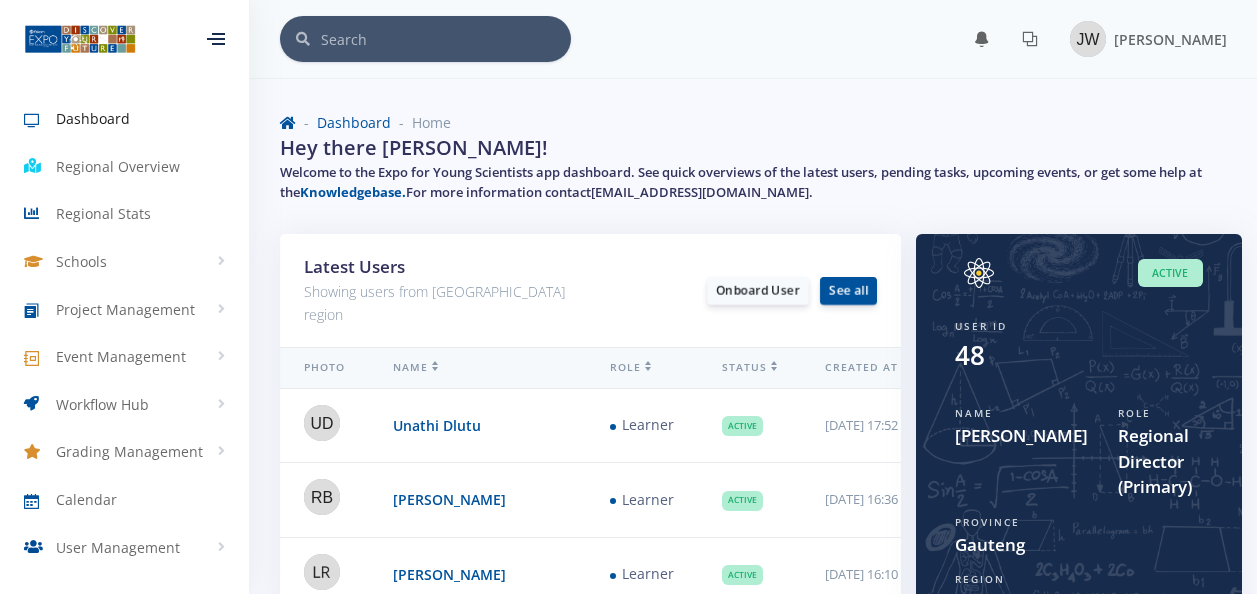 scroll, scrollTop: 0, scrollLeft: 0, axis: both 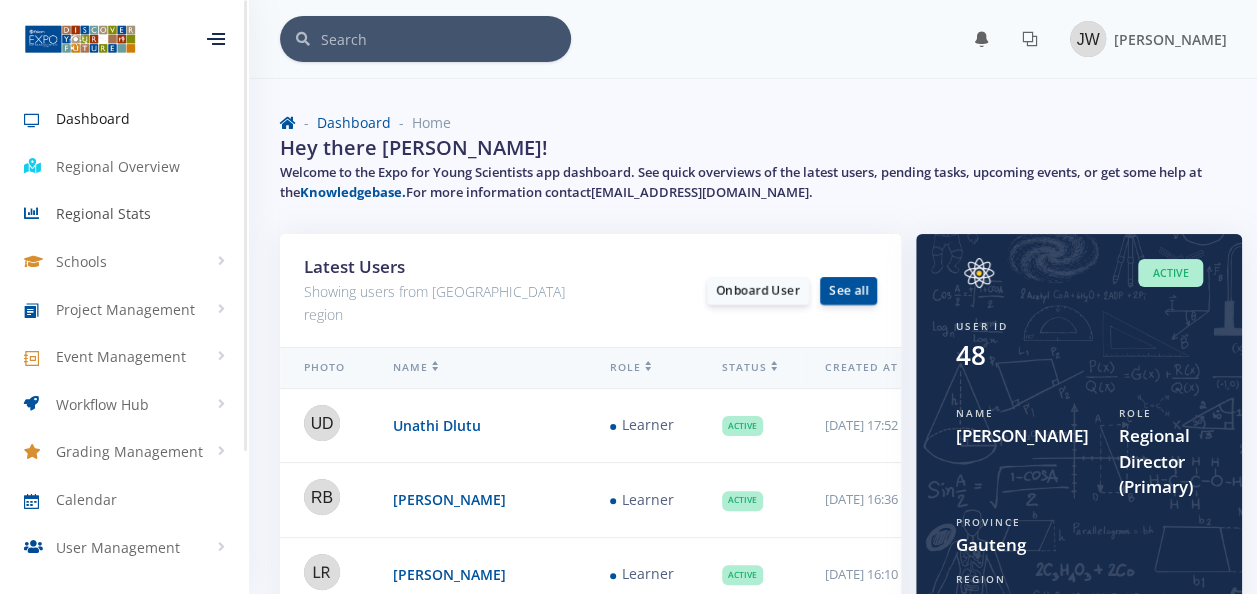 click on "Regional Stats" at bounding box center (103, 213) 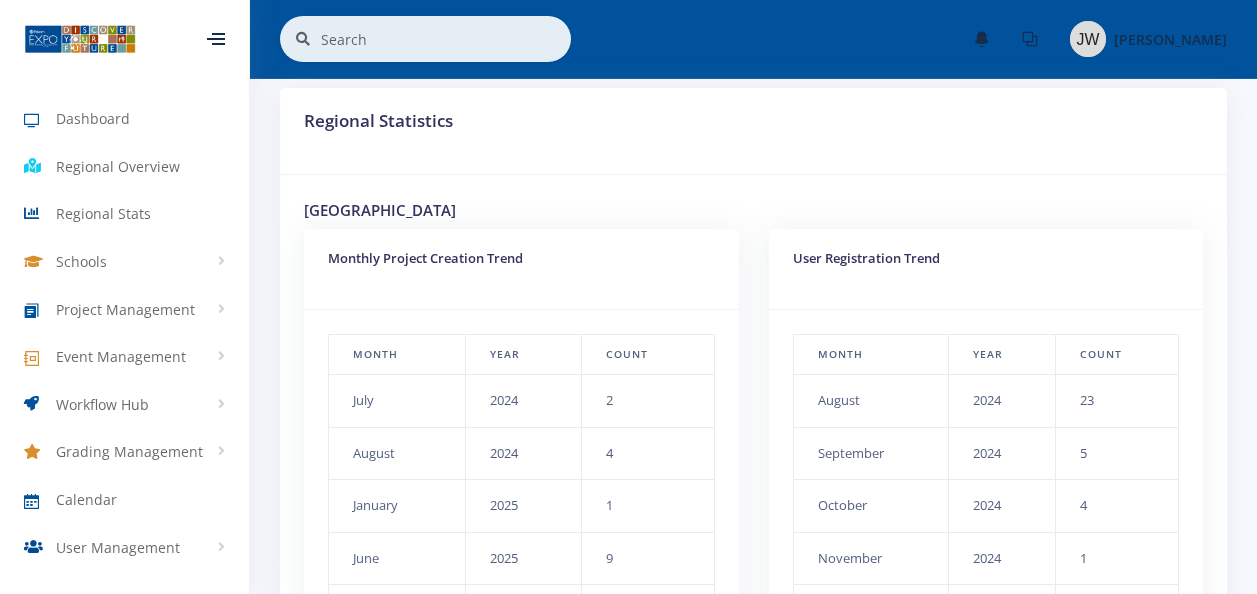 scroll, scrollTop: 0, scrollLeft: 0, axis: both 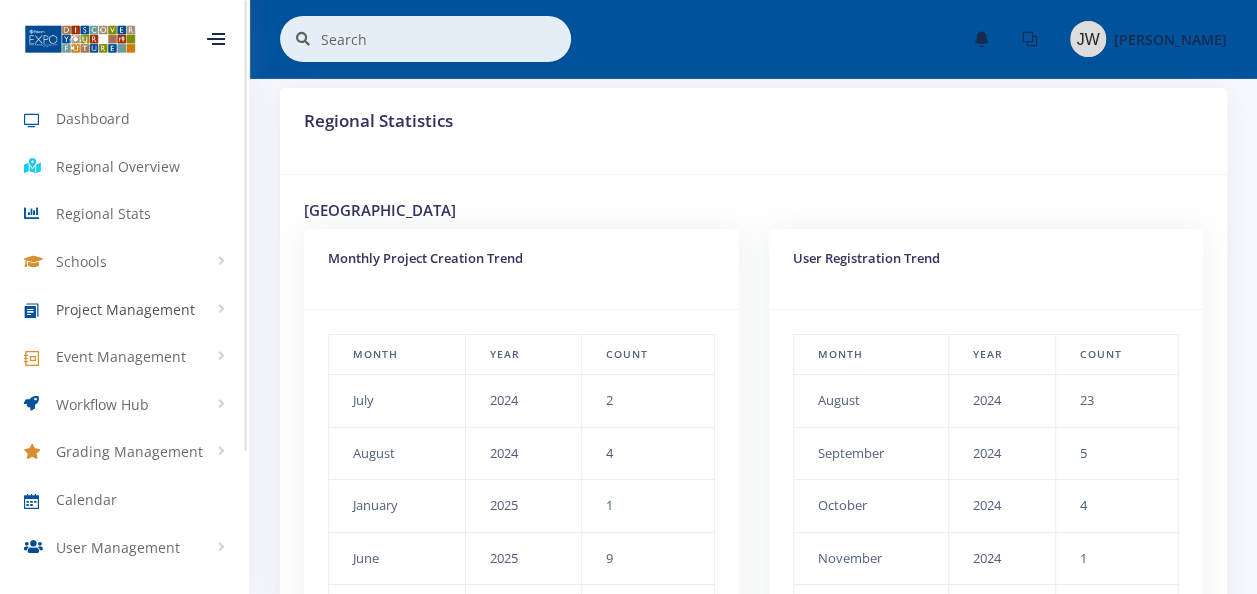 click on "Project Management" at bounding box center [125, 309] 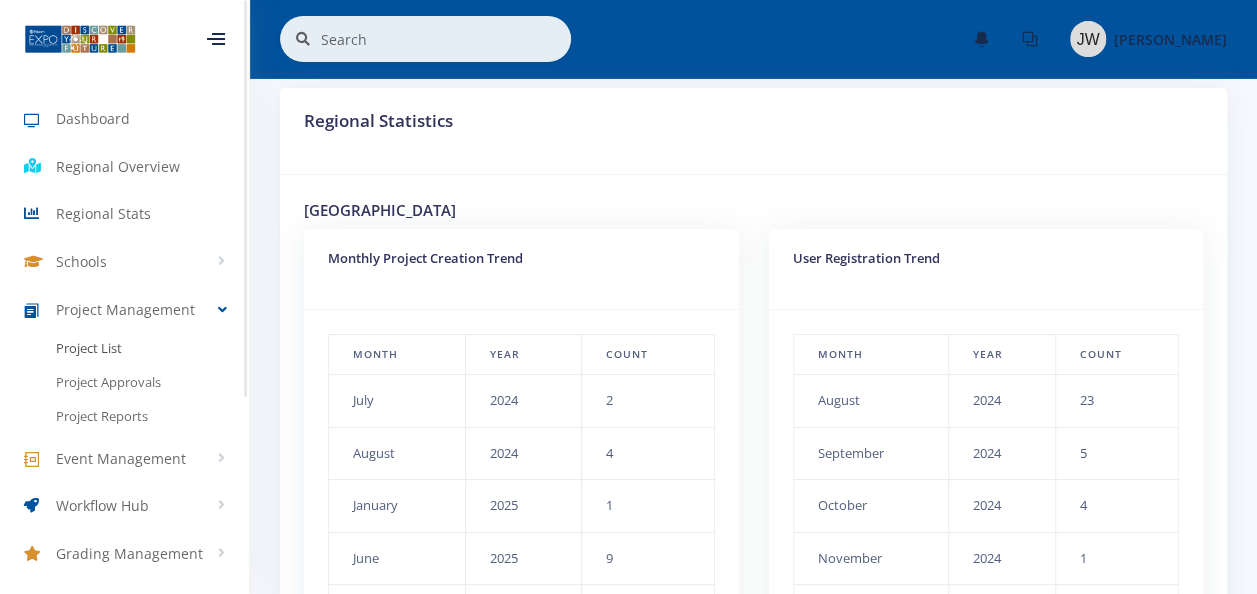 click on "Project List" at bounding box center (89, 349) 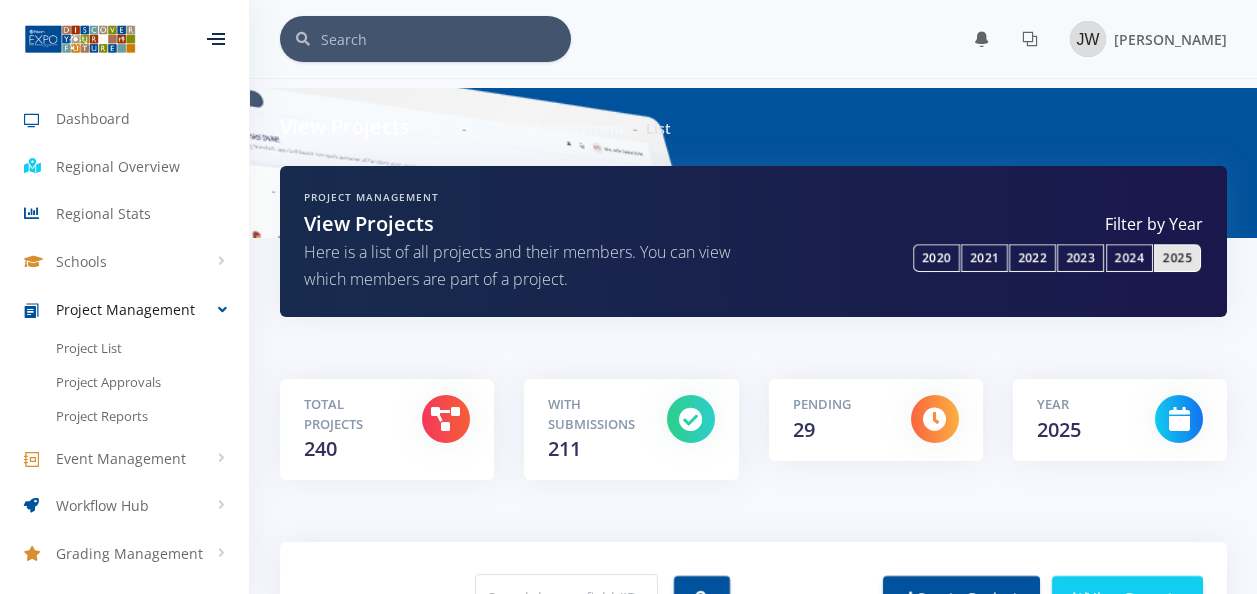 scroll, scrollTop: 0, scrollLeft: 0, axis: both 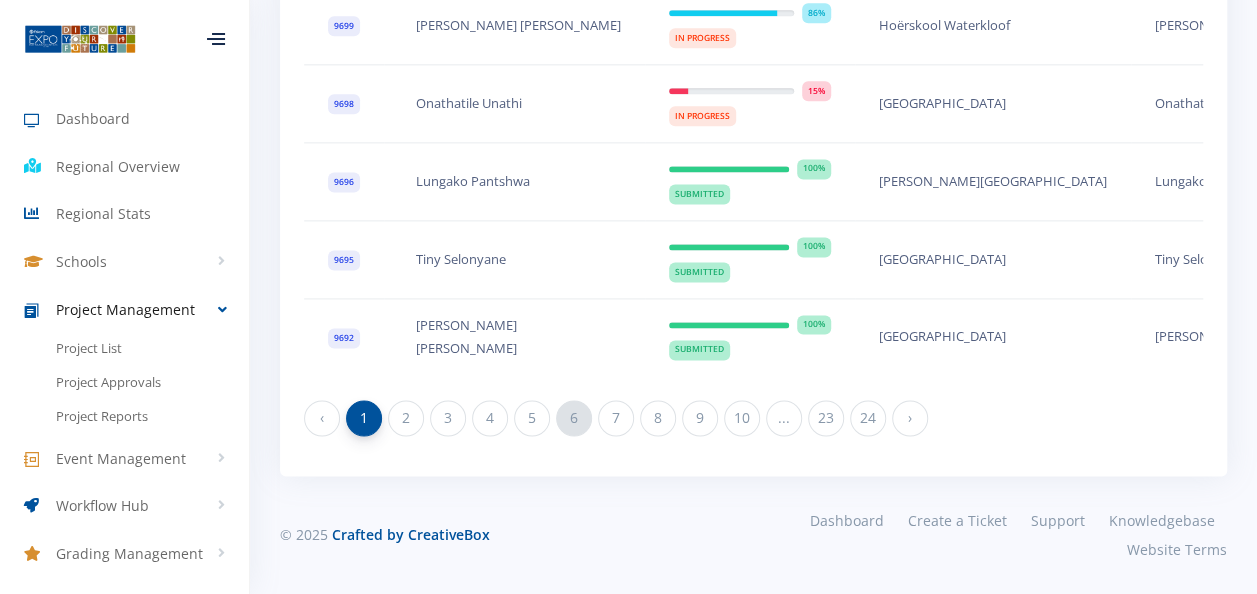 click on "6" at bounding box center (574, 418) 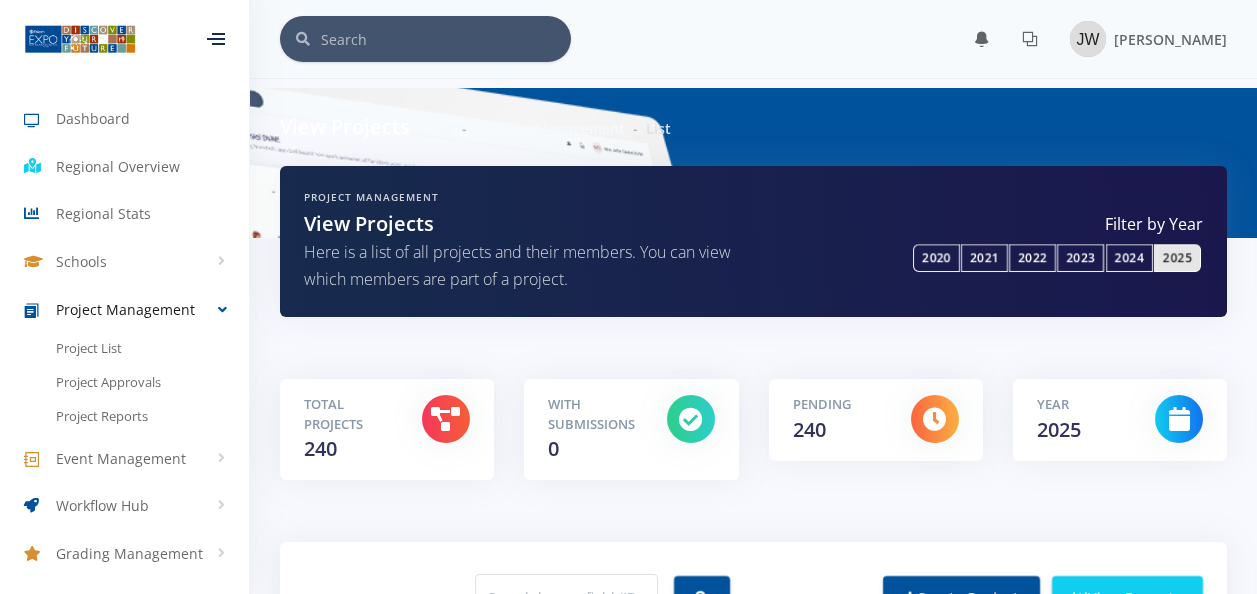 scroll, scrollTop: 0, scrollLeft: 0, axis: both 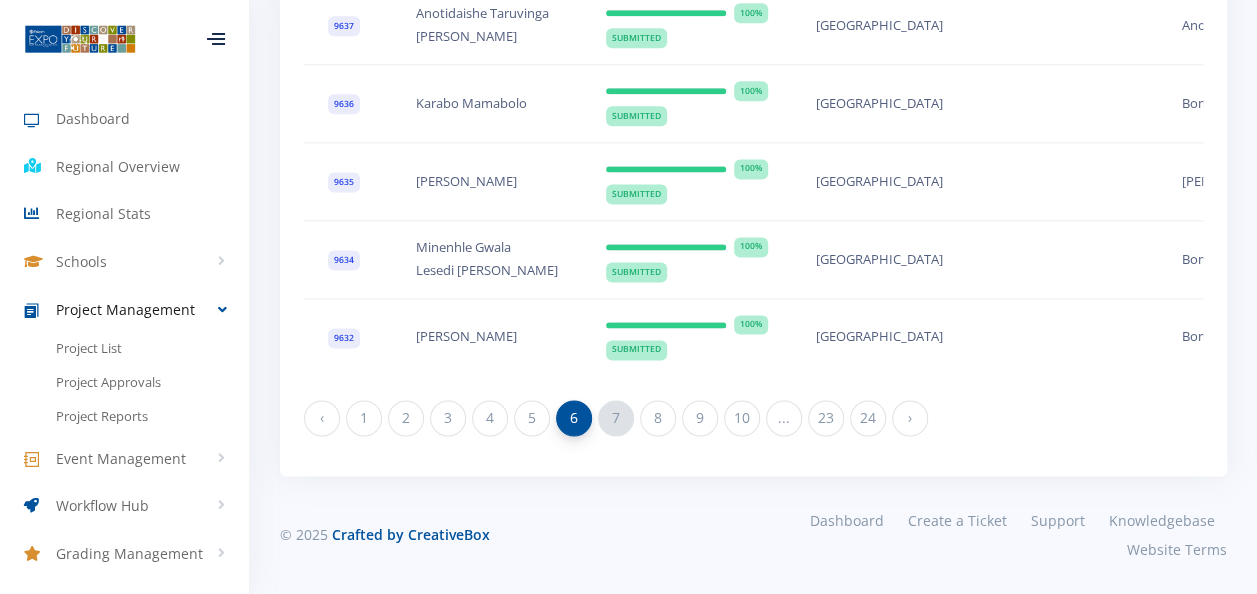 click on "7" at bounding box center [616, 418] 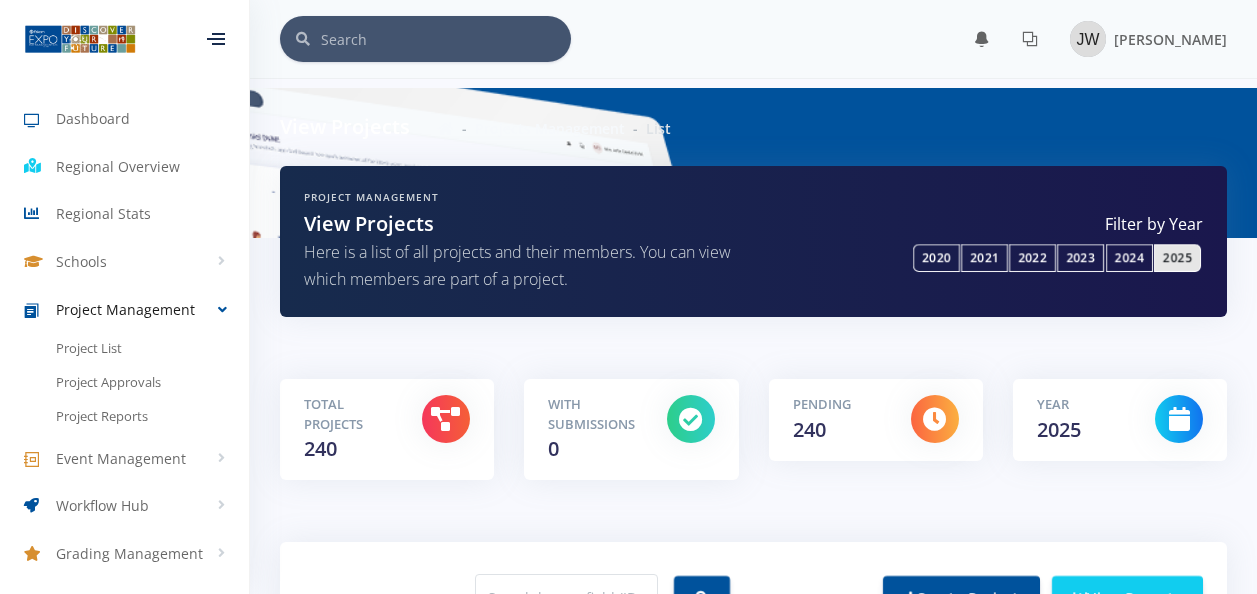 scroll, scrollTop: 372, scrollLeft: 0, axis: vertical 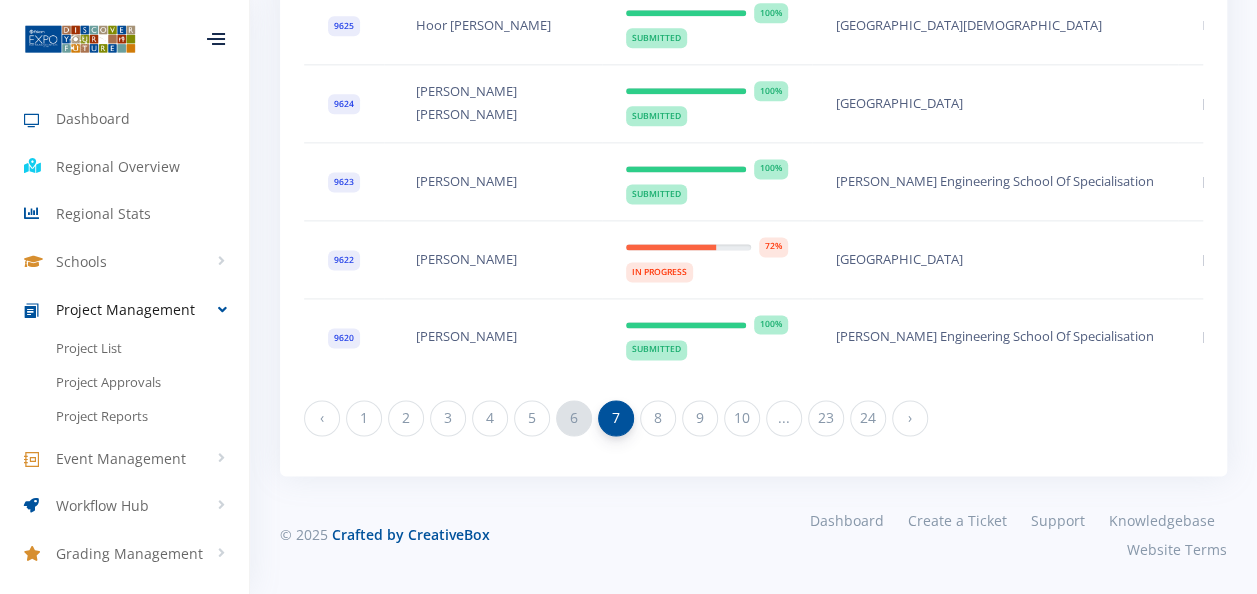 click on "6" at bounding box center (574, 418) 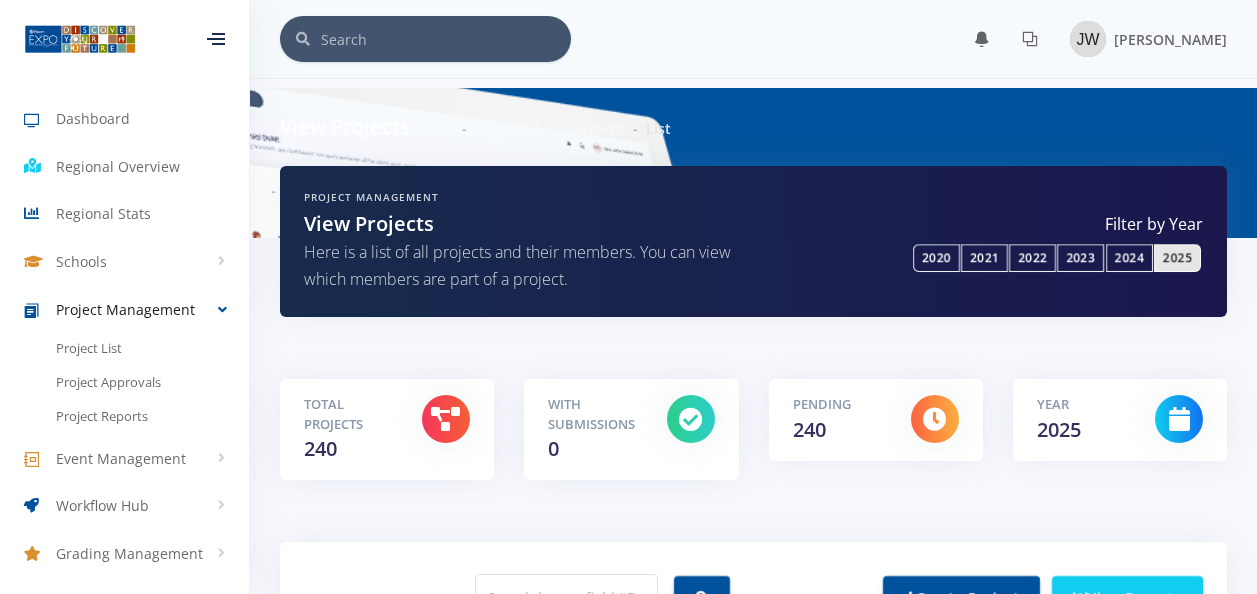scroll, scrollTop: 124, scrollLeft: 0, axis: vertical 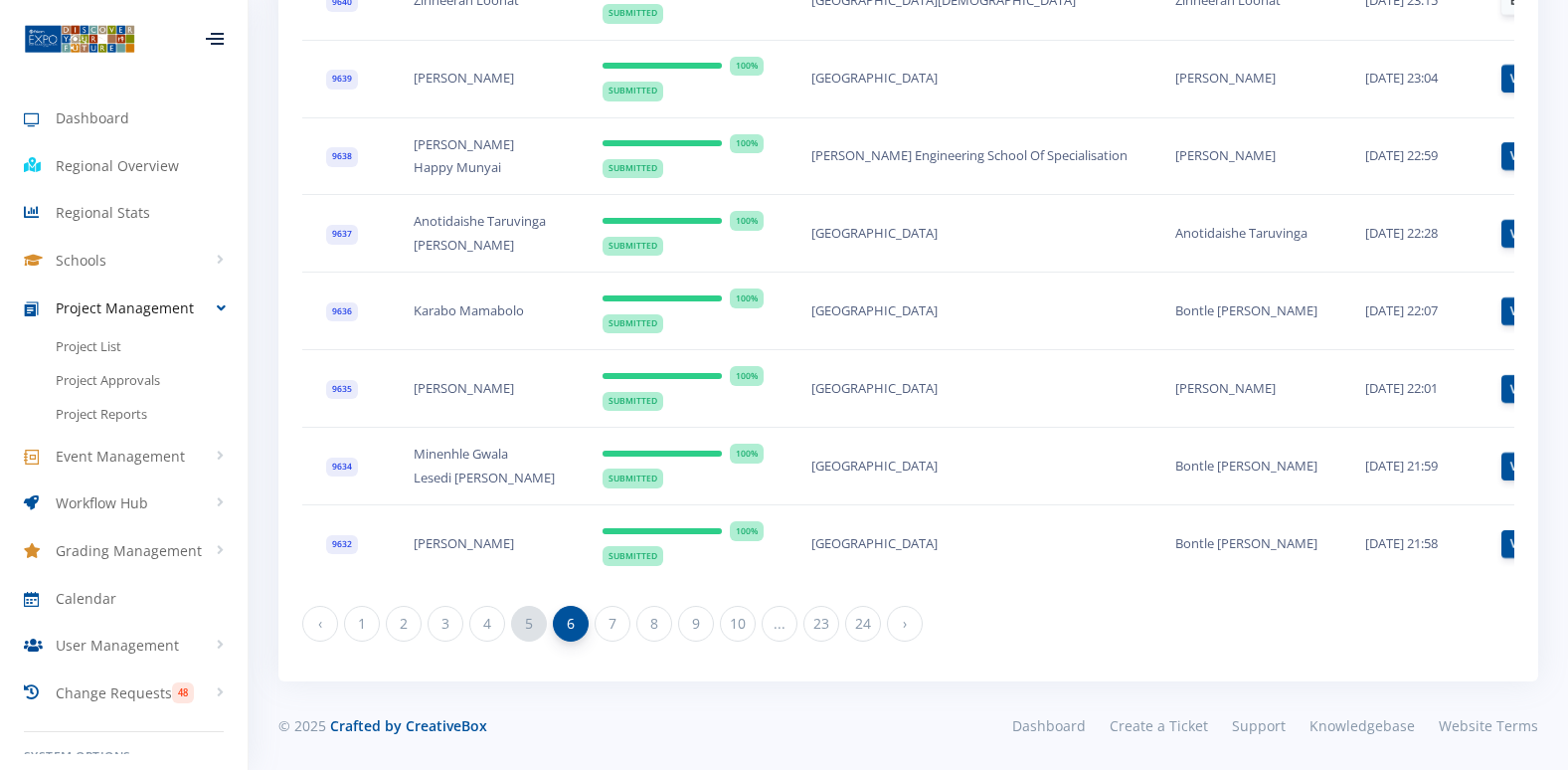 click on "5" at bounding box center [529, 624] 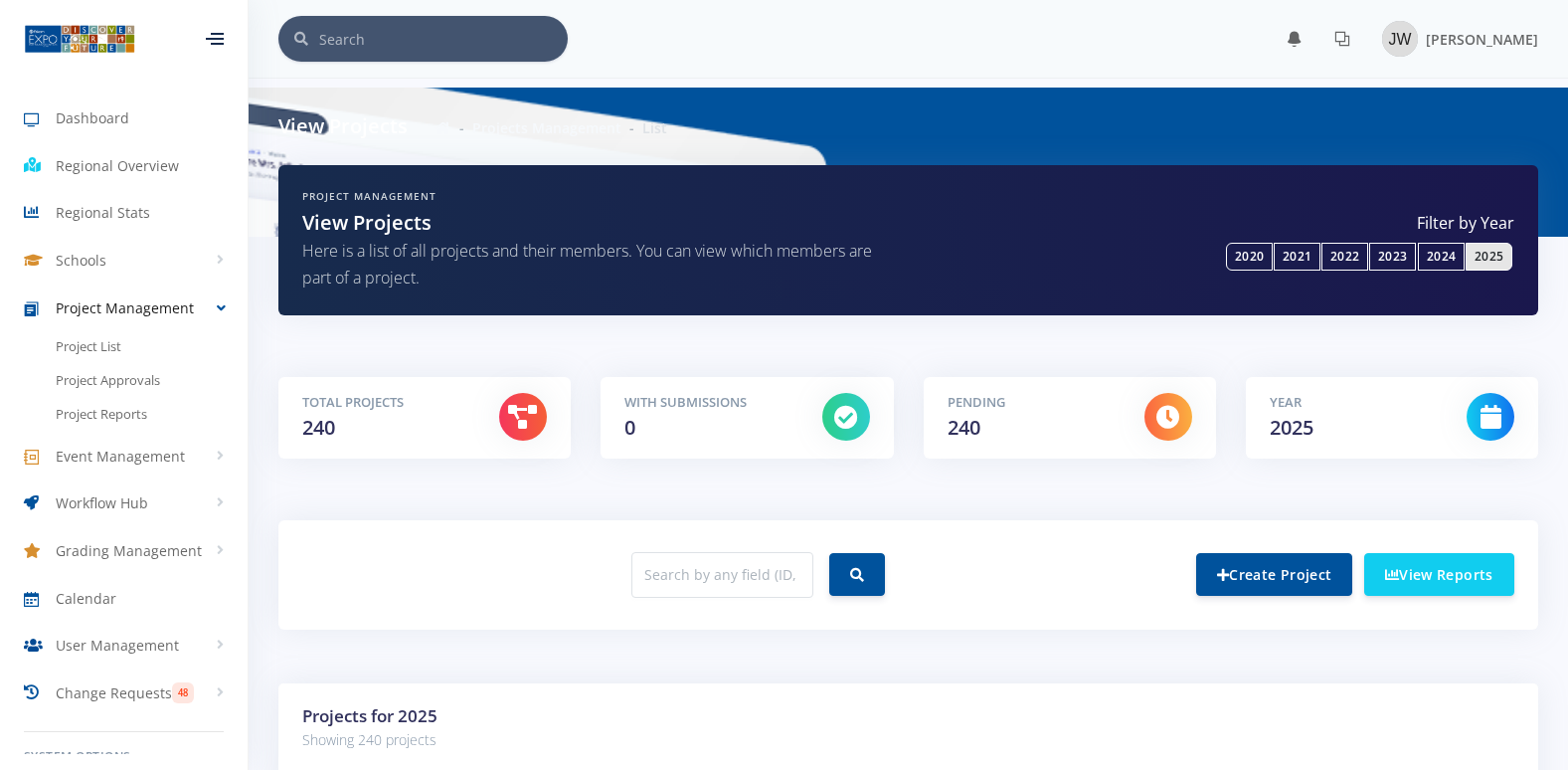 scroll, scrollTop: 0, scrollLeft: 0, axis: both 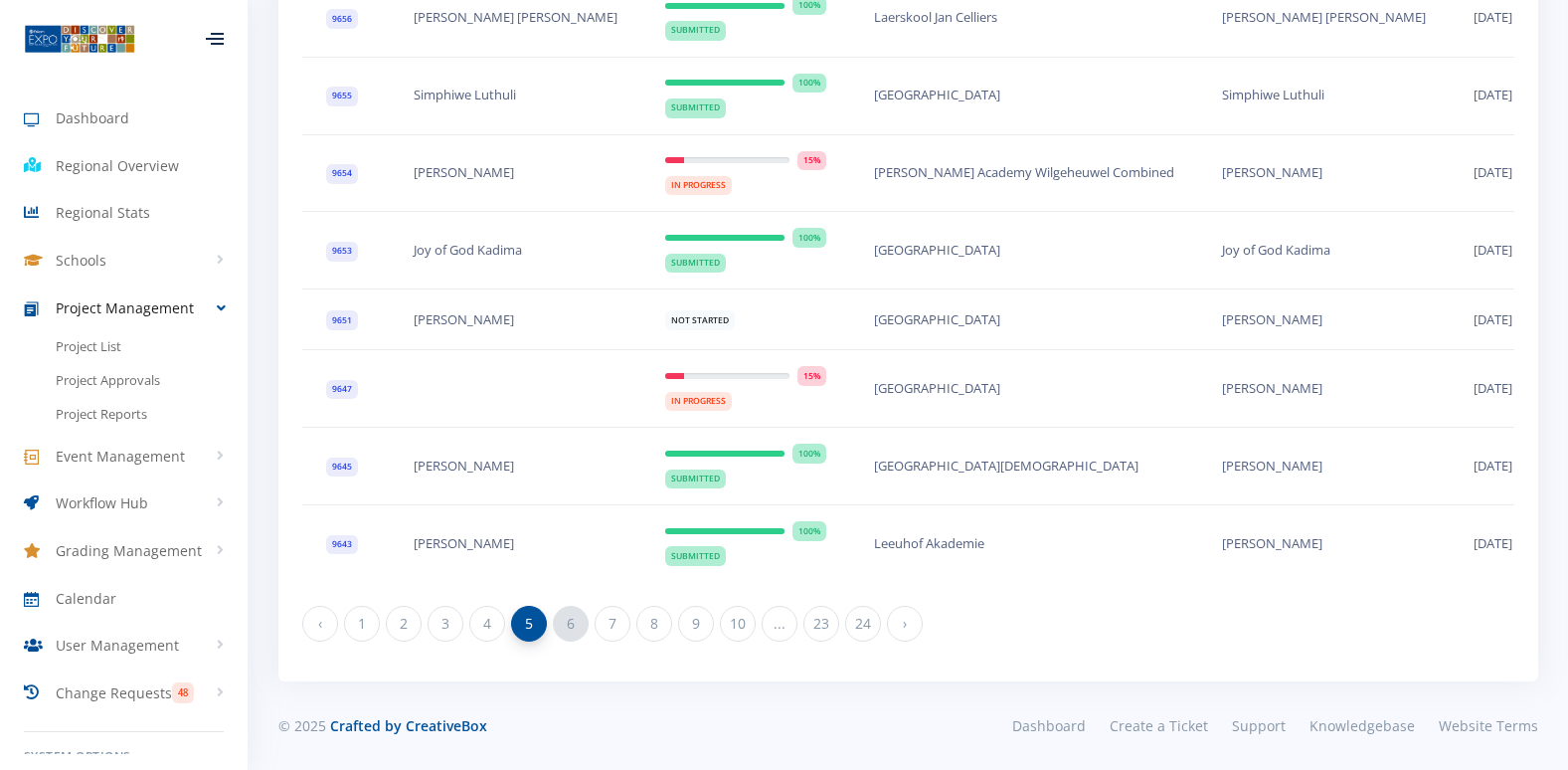 click on "6" at bounding box center (571, 624) 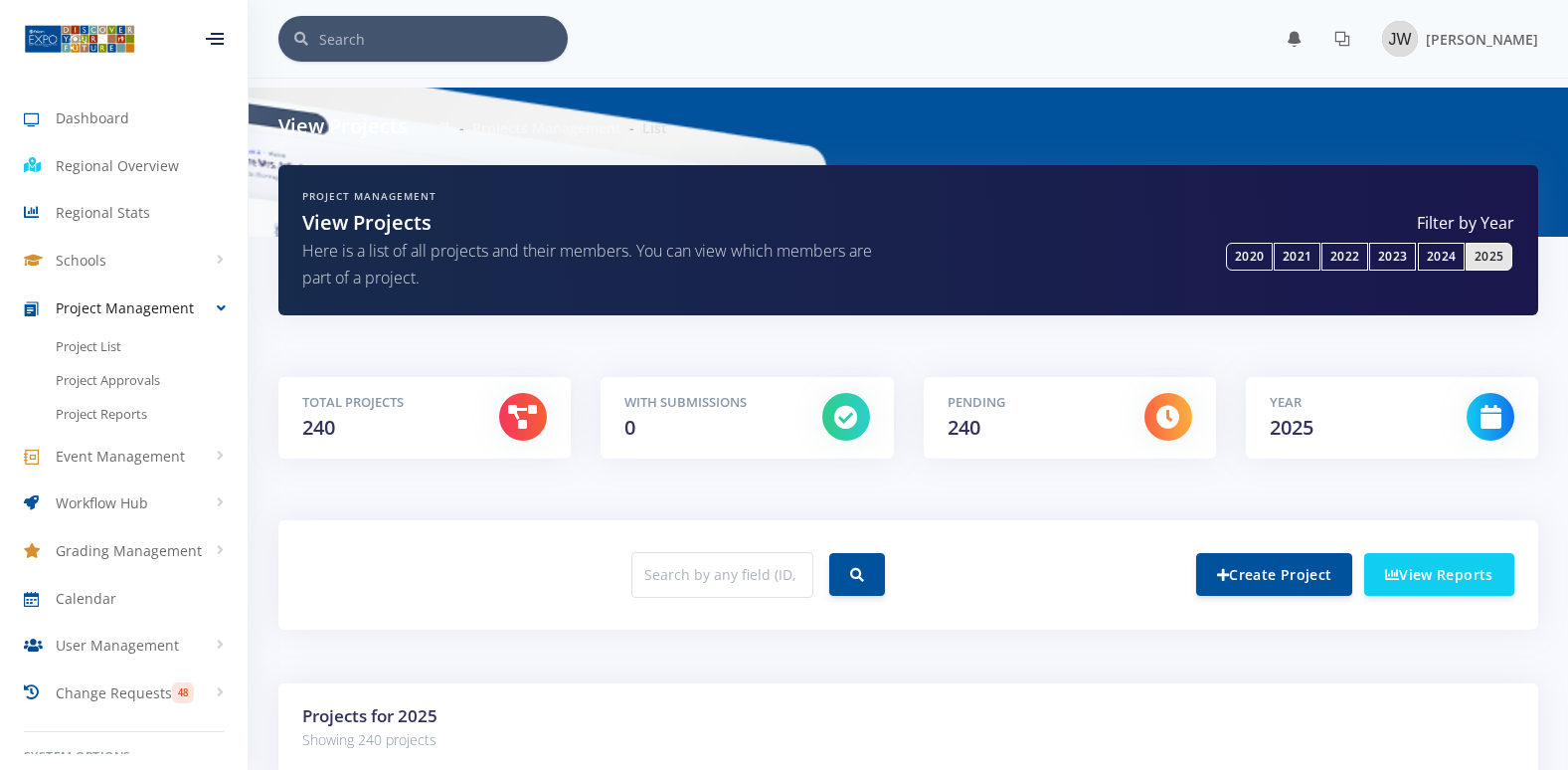 scroll, scrollTop: 0, scrollLeft: 0, axis: both 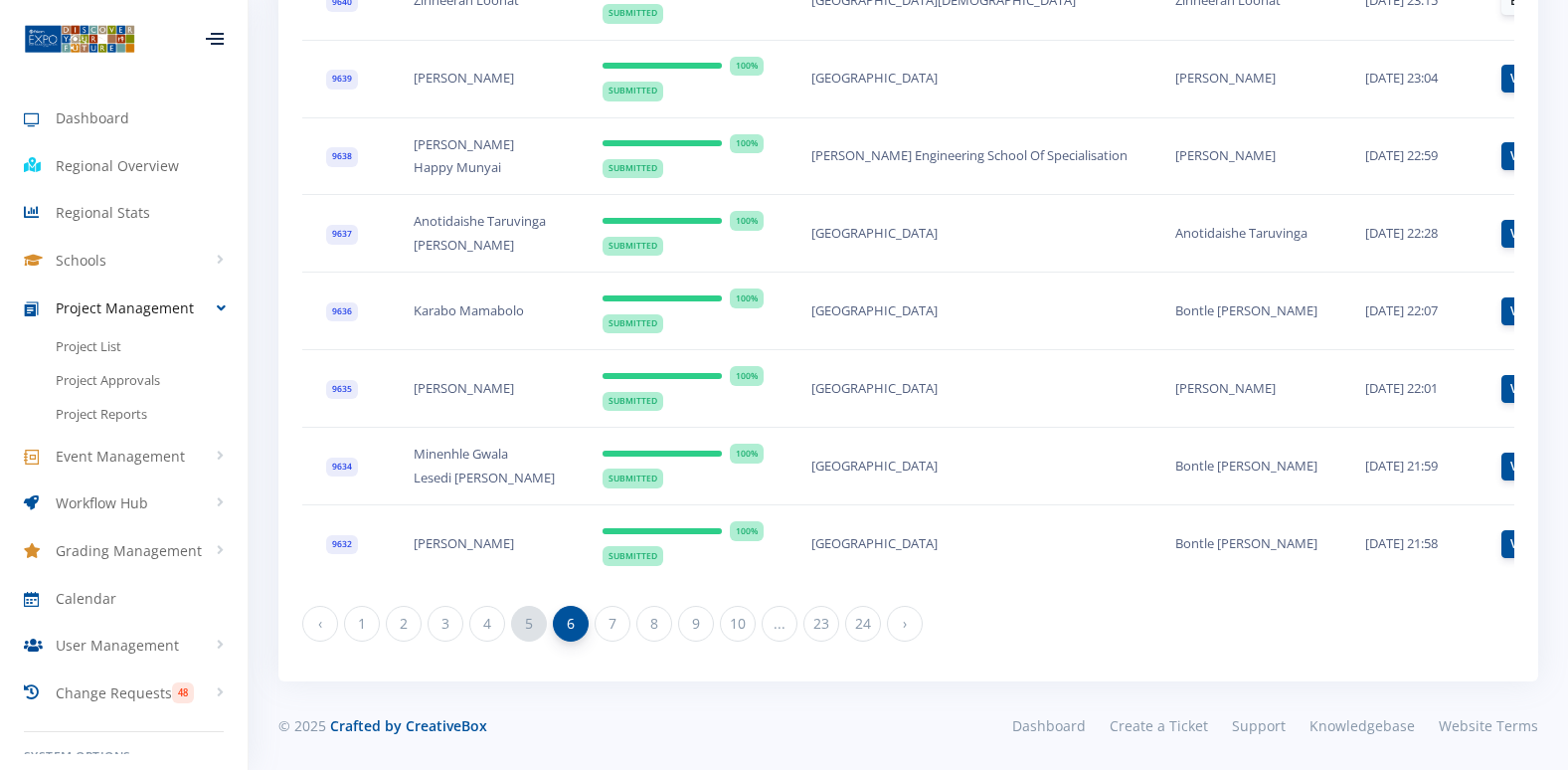 click on "5" at bounding box center (529, 624) 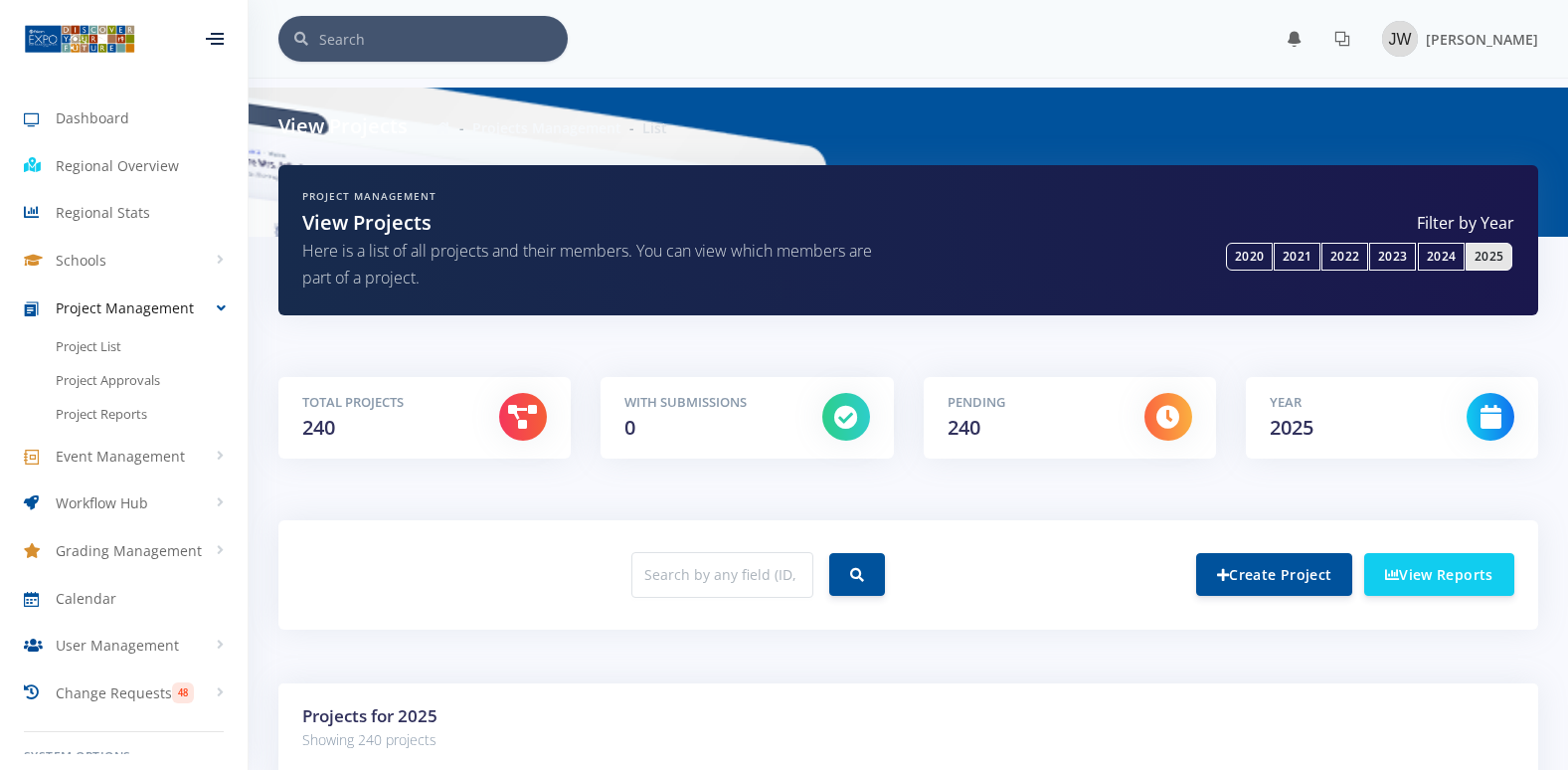 scroll, scrollTop: 115, scrollLeft: 0, axis: vertical 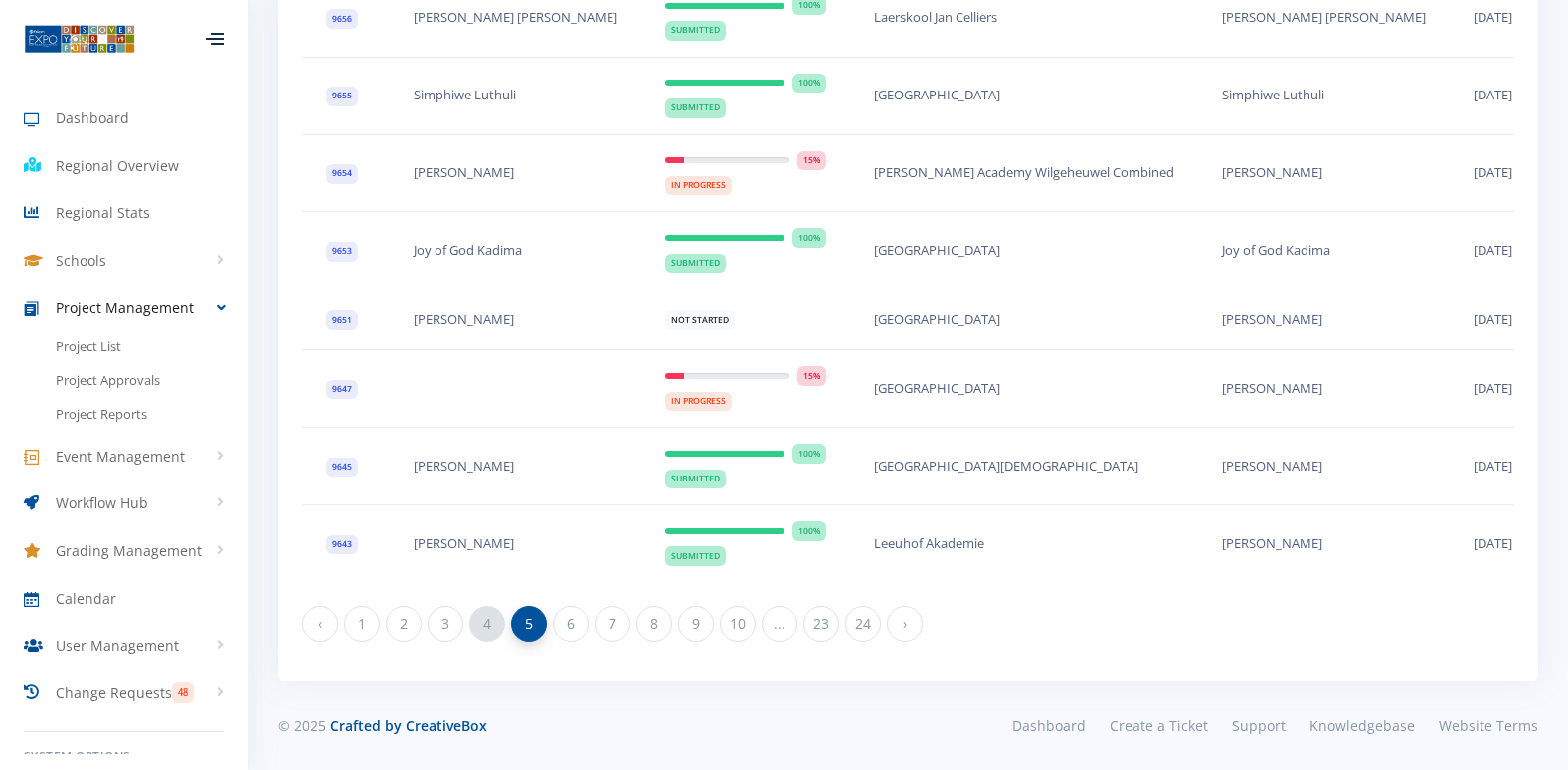 click on "4" at bounding box center [487, 624] 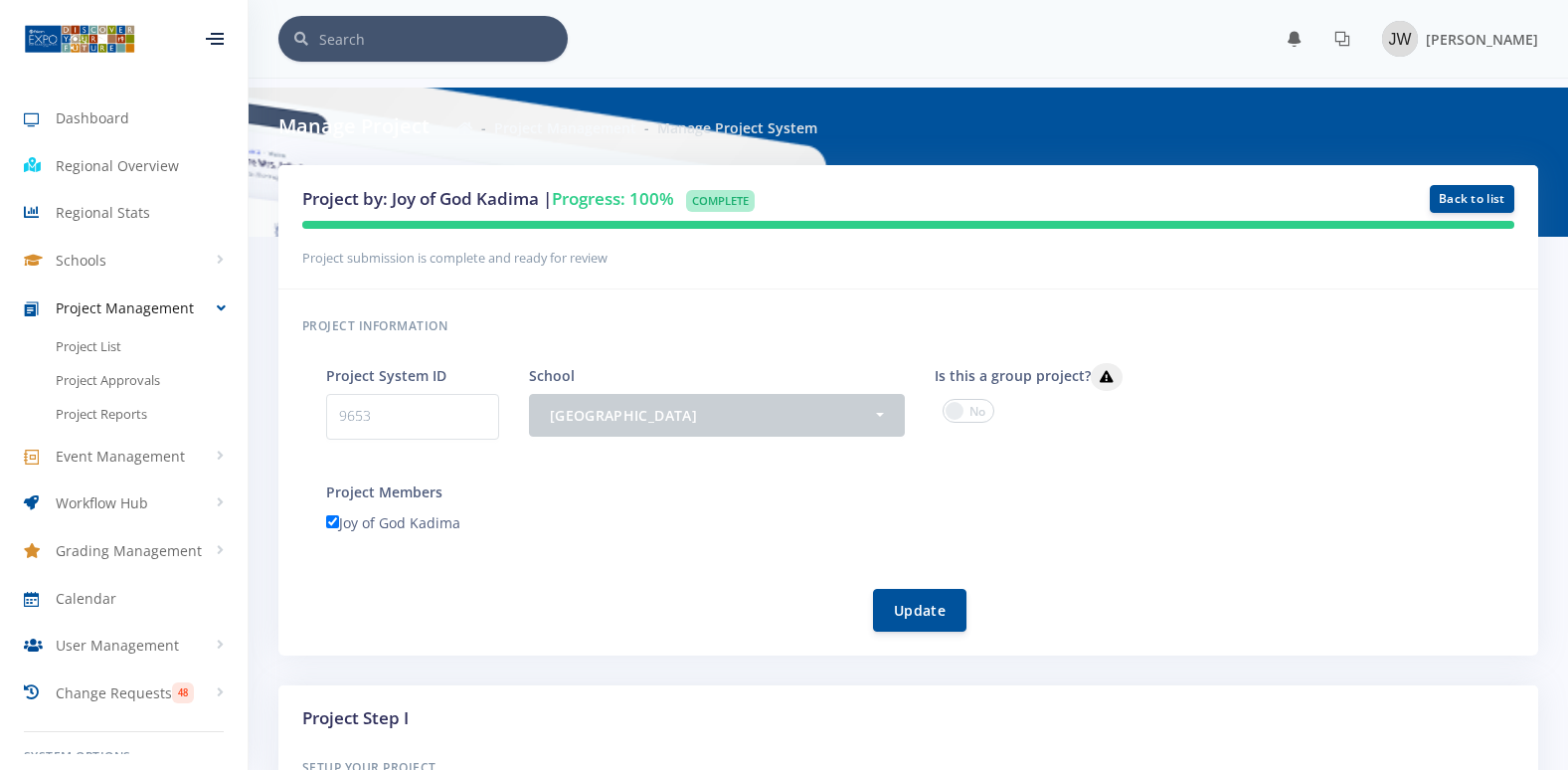 scroll, scrollTop: 0, scrollLeft: 0, axis: both 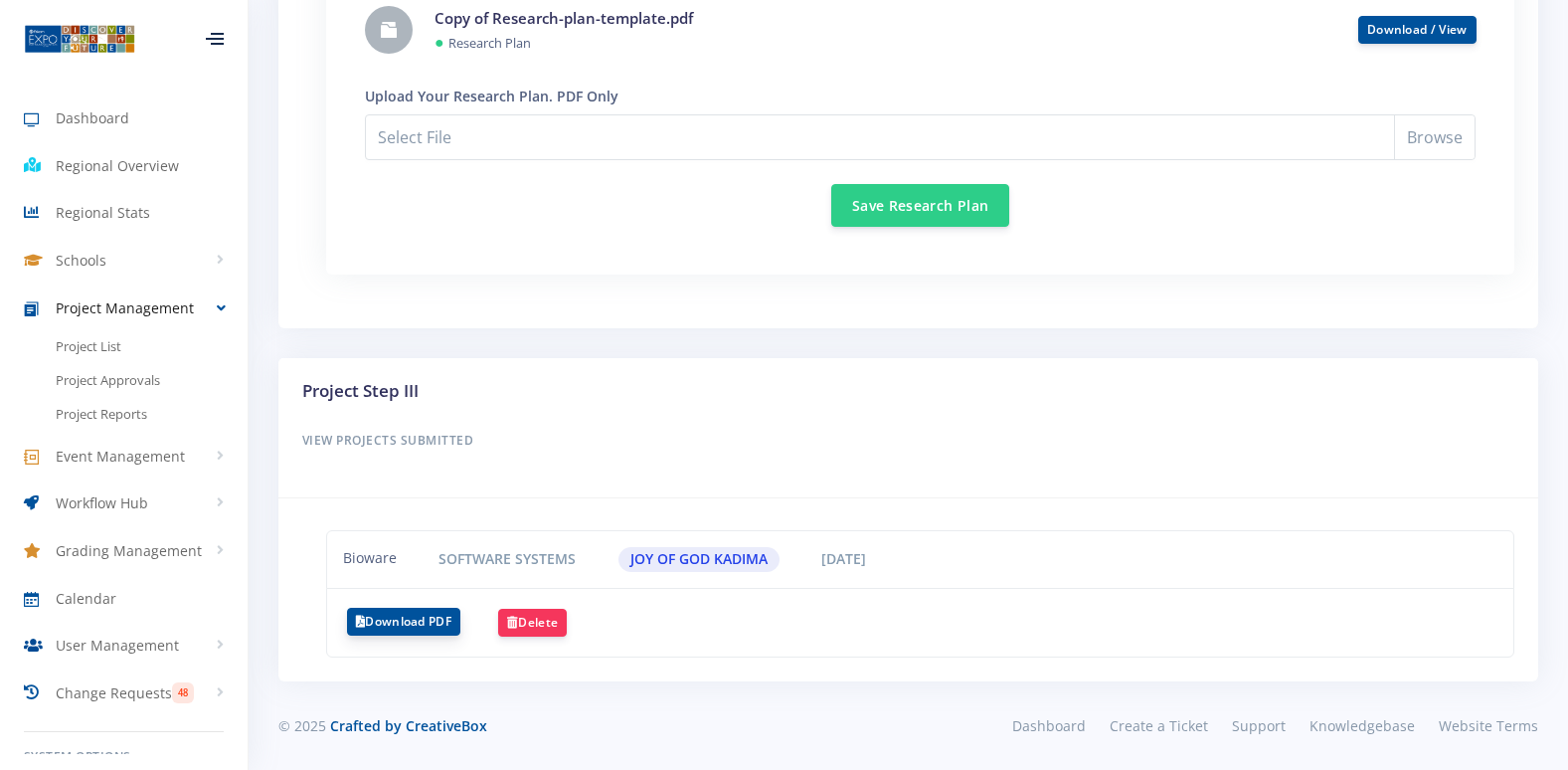 click on "Download PDF" at bounding box center (404, 622) 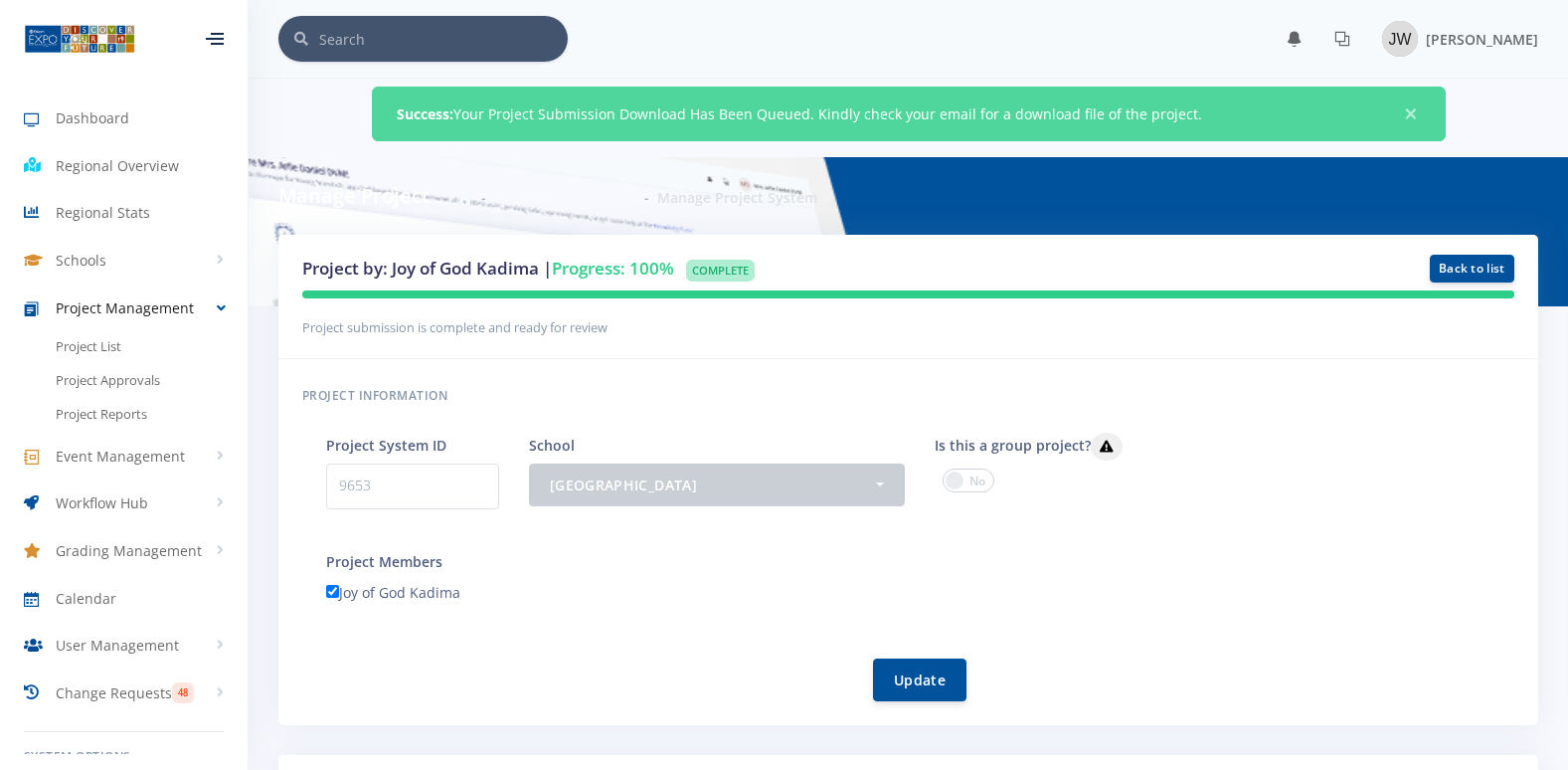 scroll, scrollTop: 0, scrollLeft: 0, axis: both 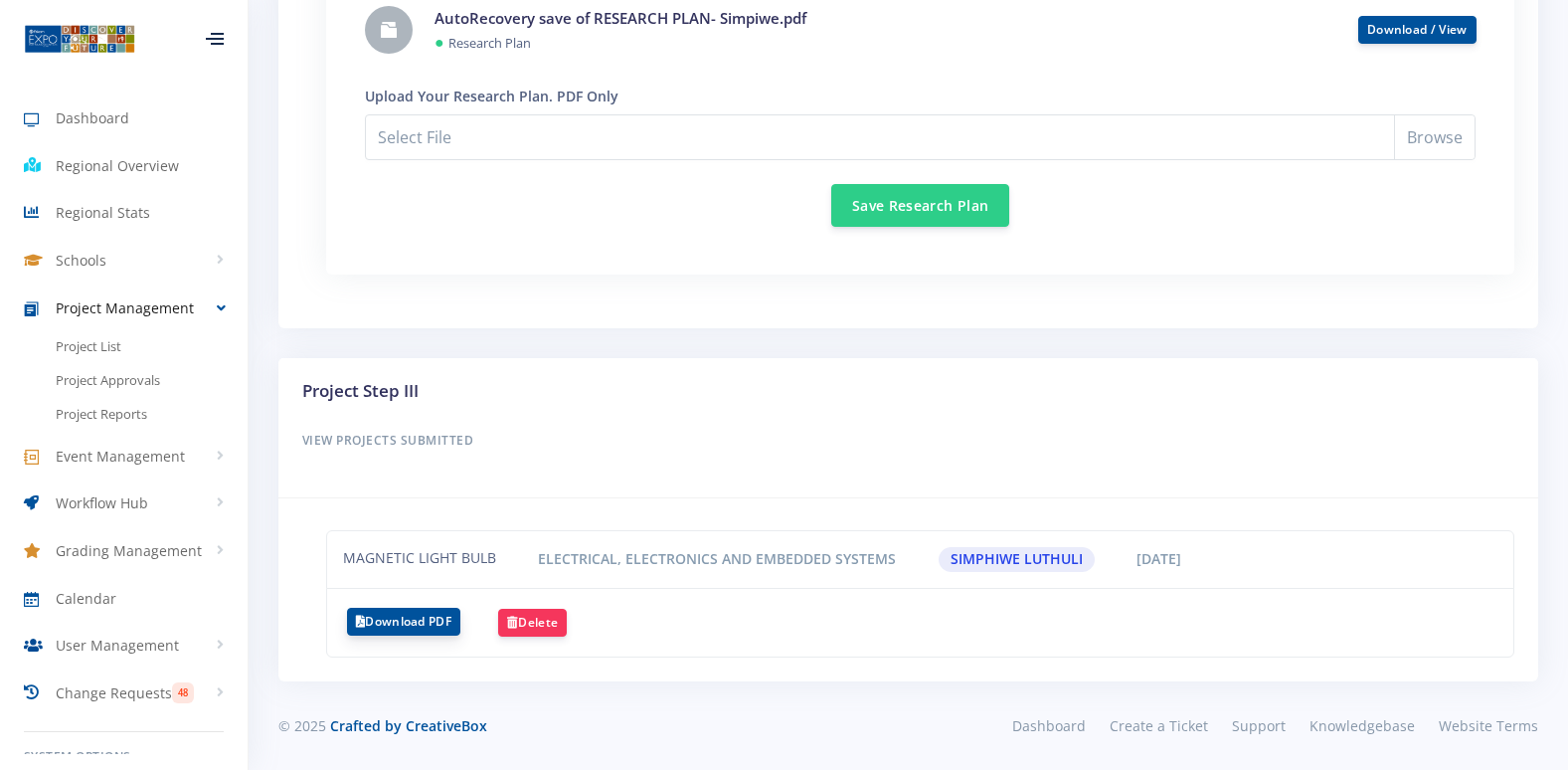 click on "Download PDF" at bounding box center [404, 622] 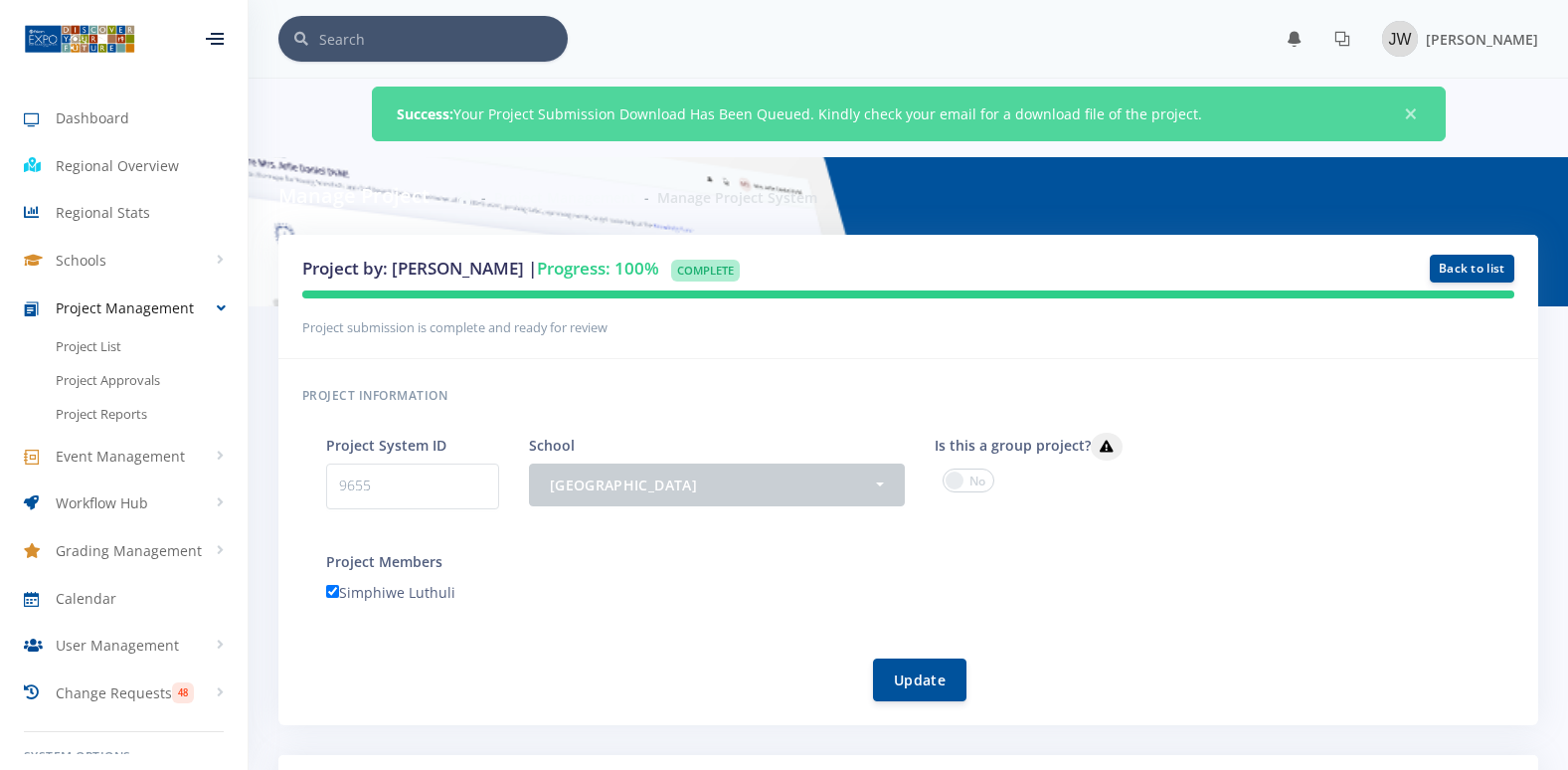 scroll, scrollTop: 0, scrollLeft: 0, axis: both 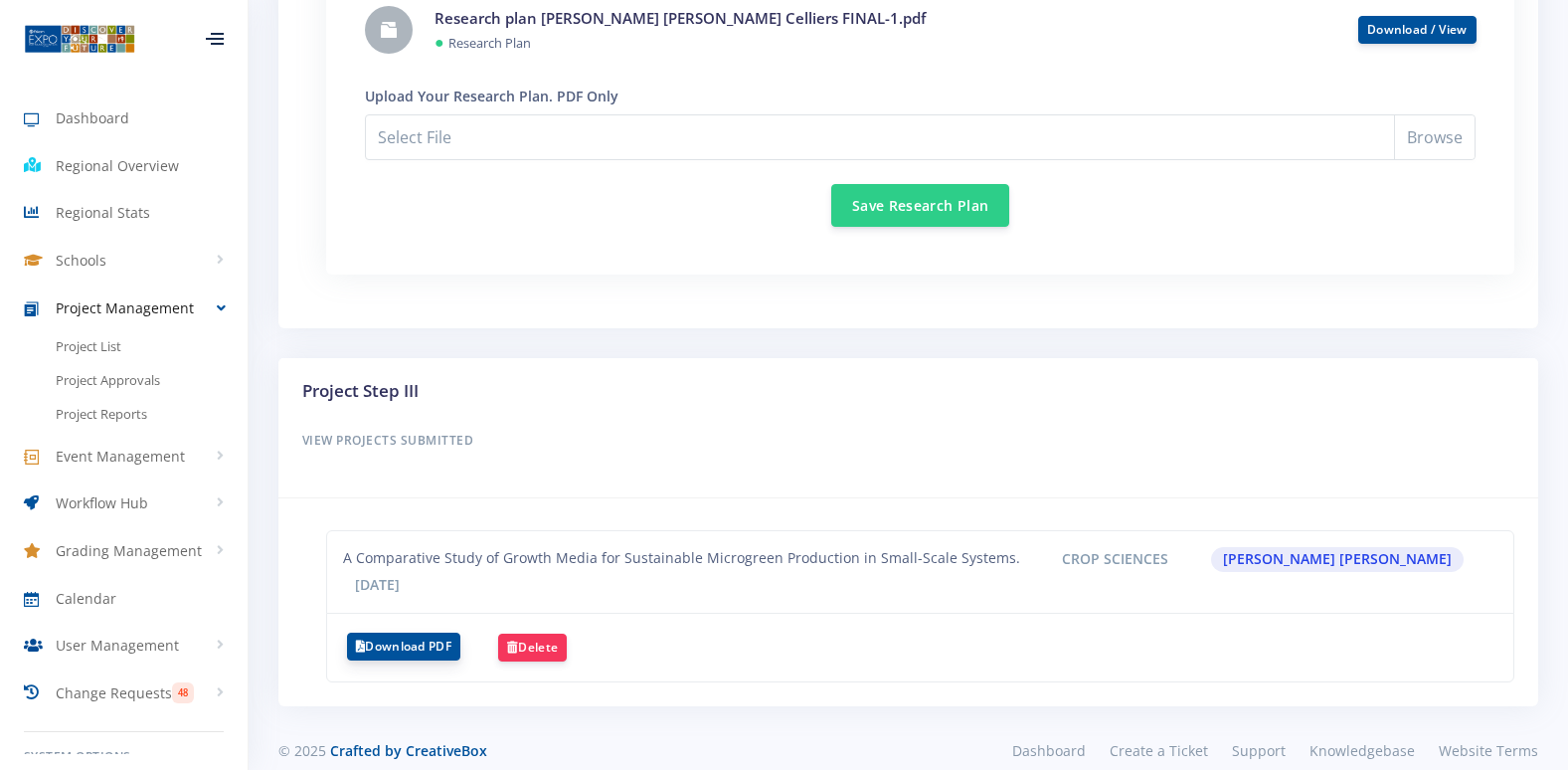 click on "Download PDF" at bounding box center [404, 647] 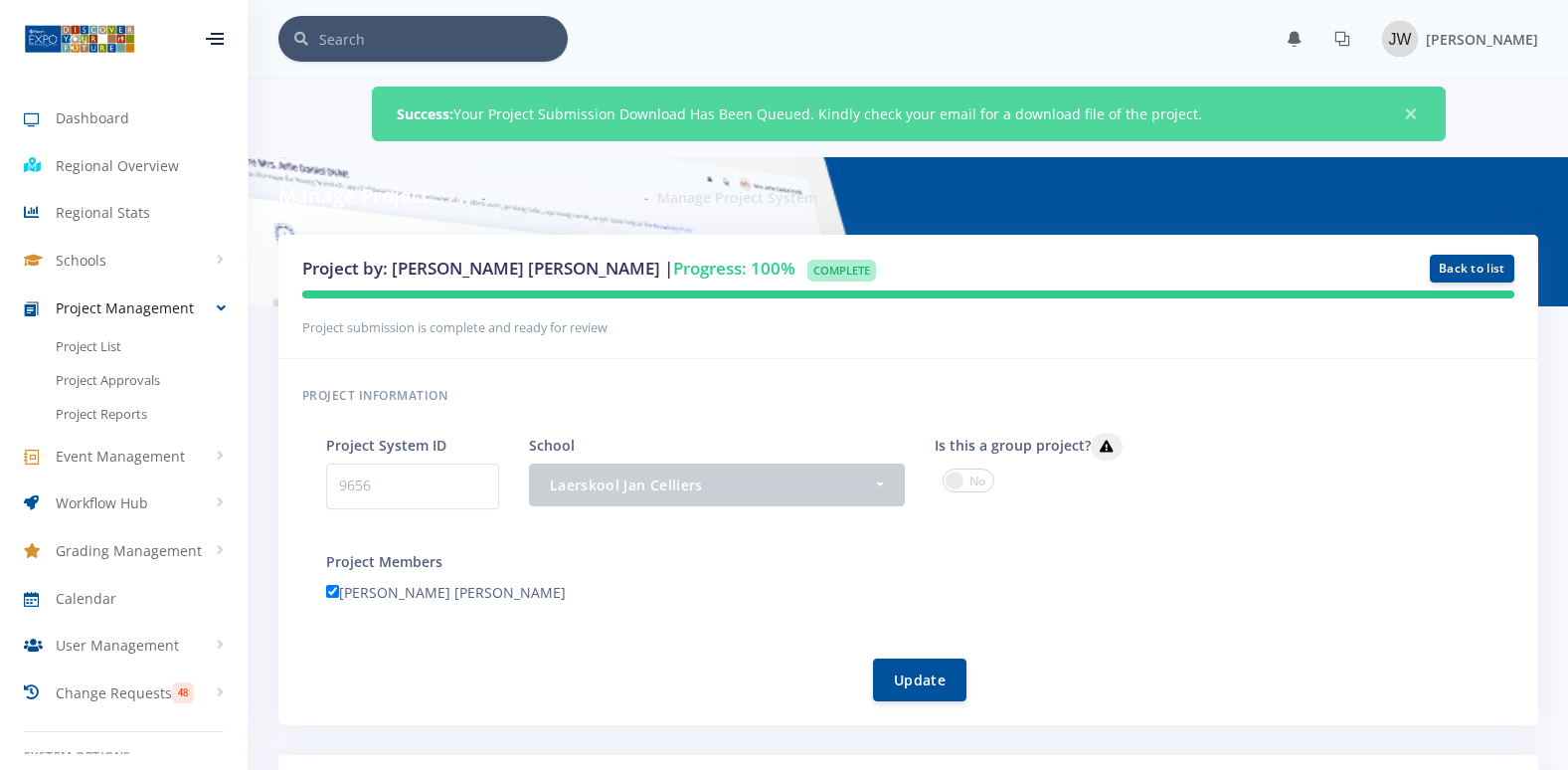 scroll, scrollTop: 0, scrollLeft: 0, axis: both 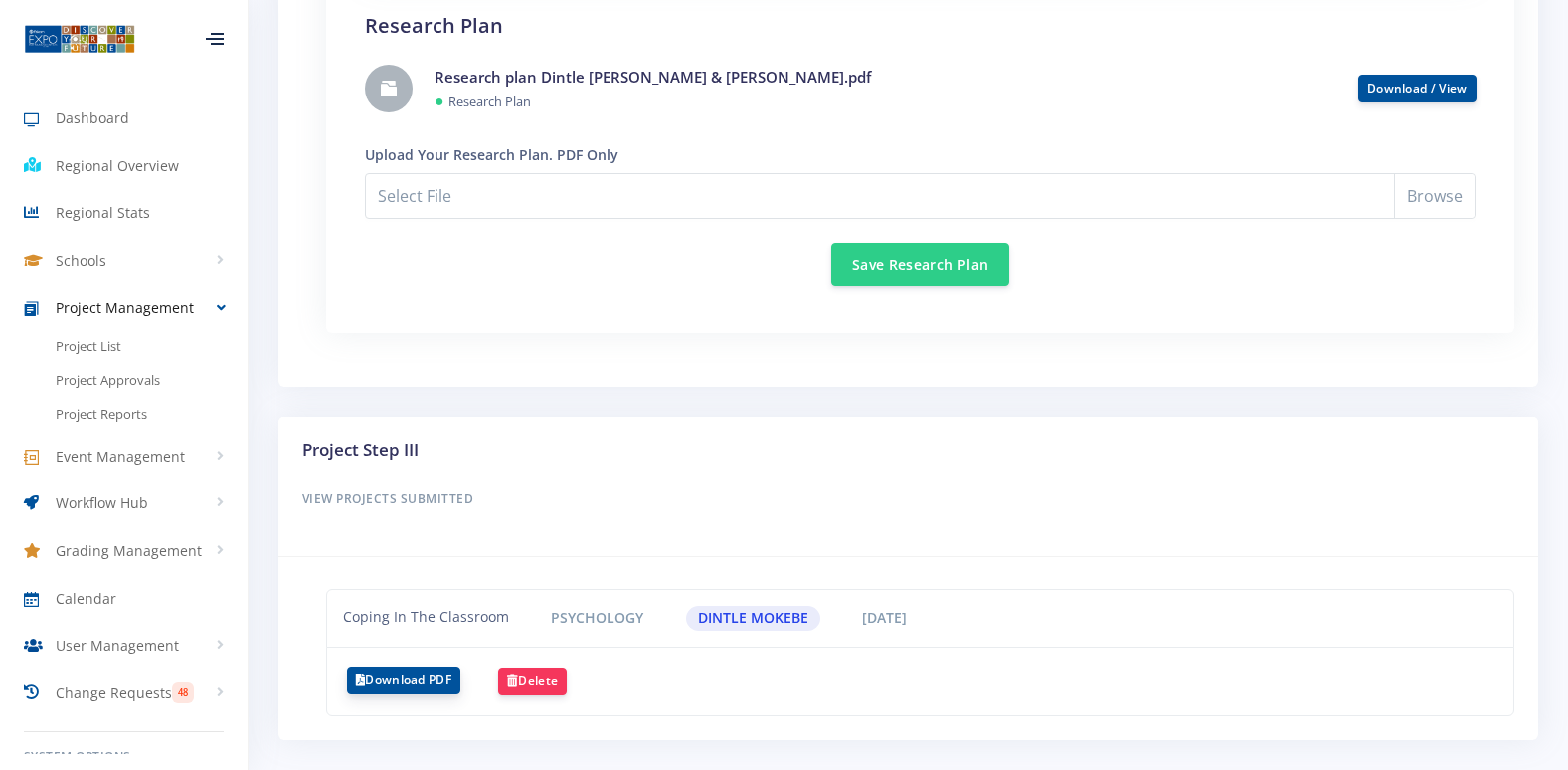 click on "Download PDF" at bounding box center [404, 680] 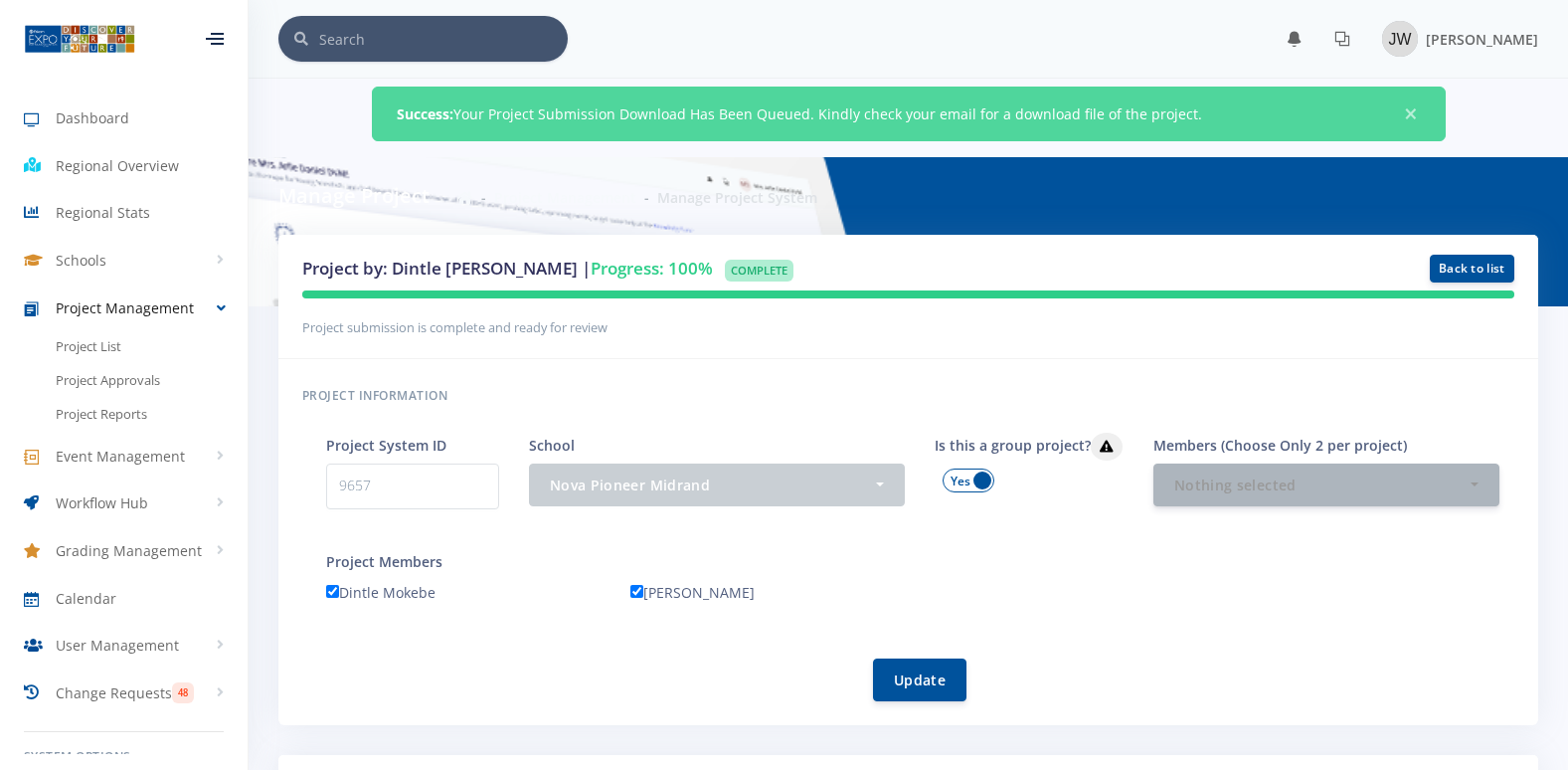 scroll, scrollTop: 0, scrollLeft: 0, axis: both 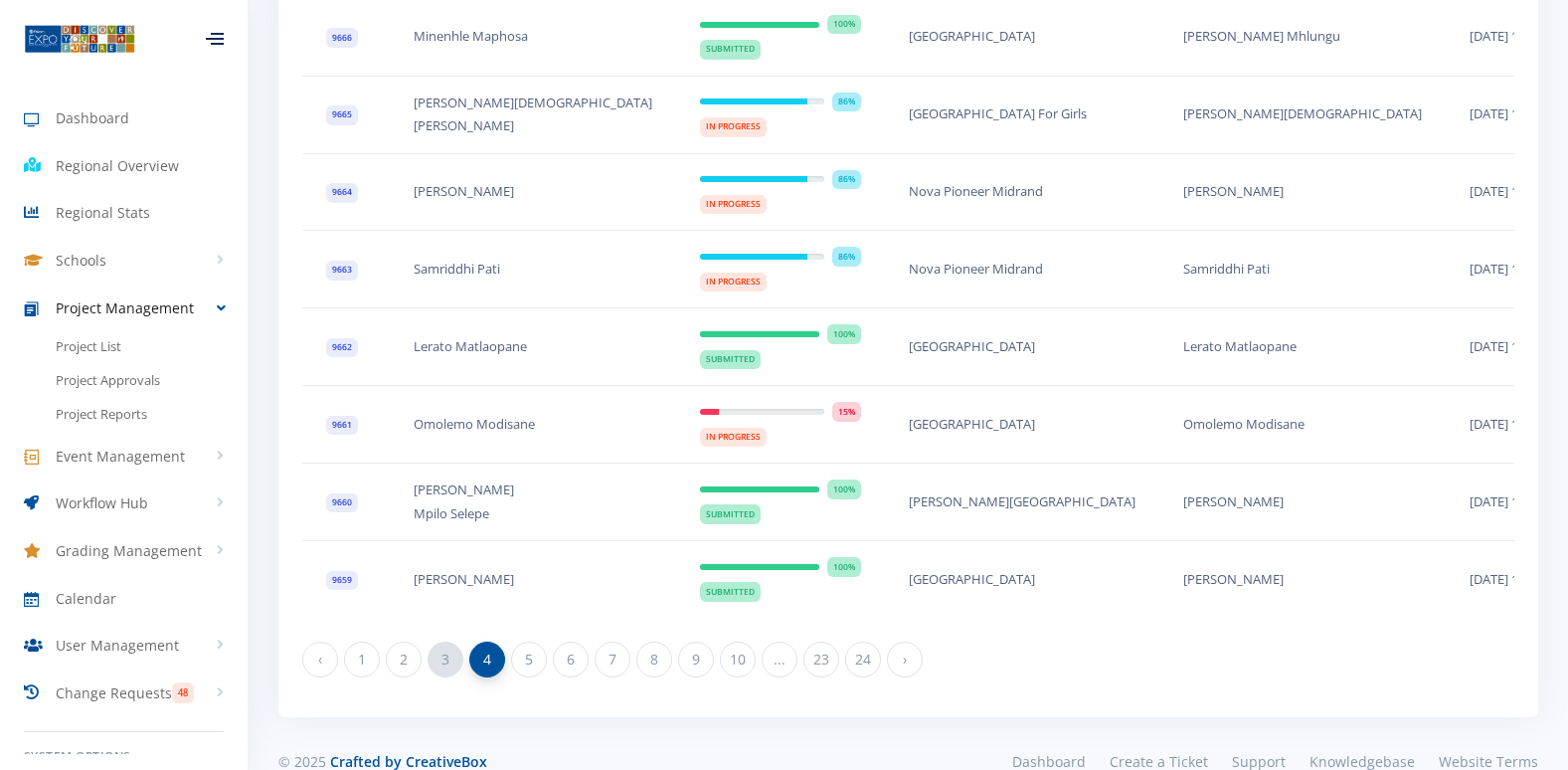 click on "3" at bounding box center (445, 660) 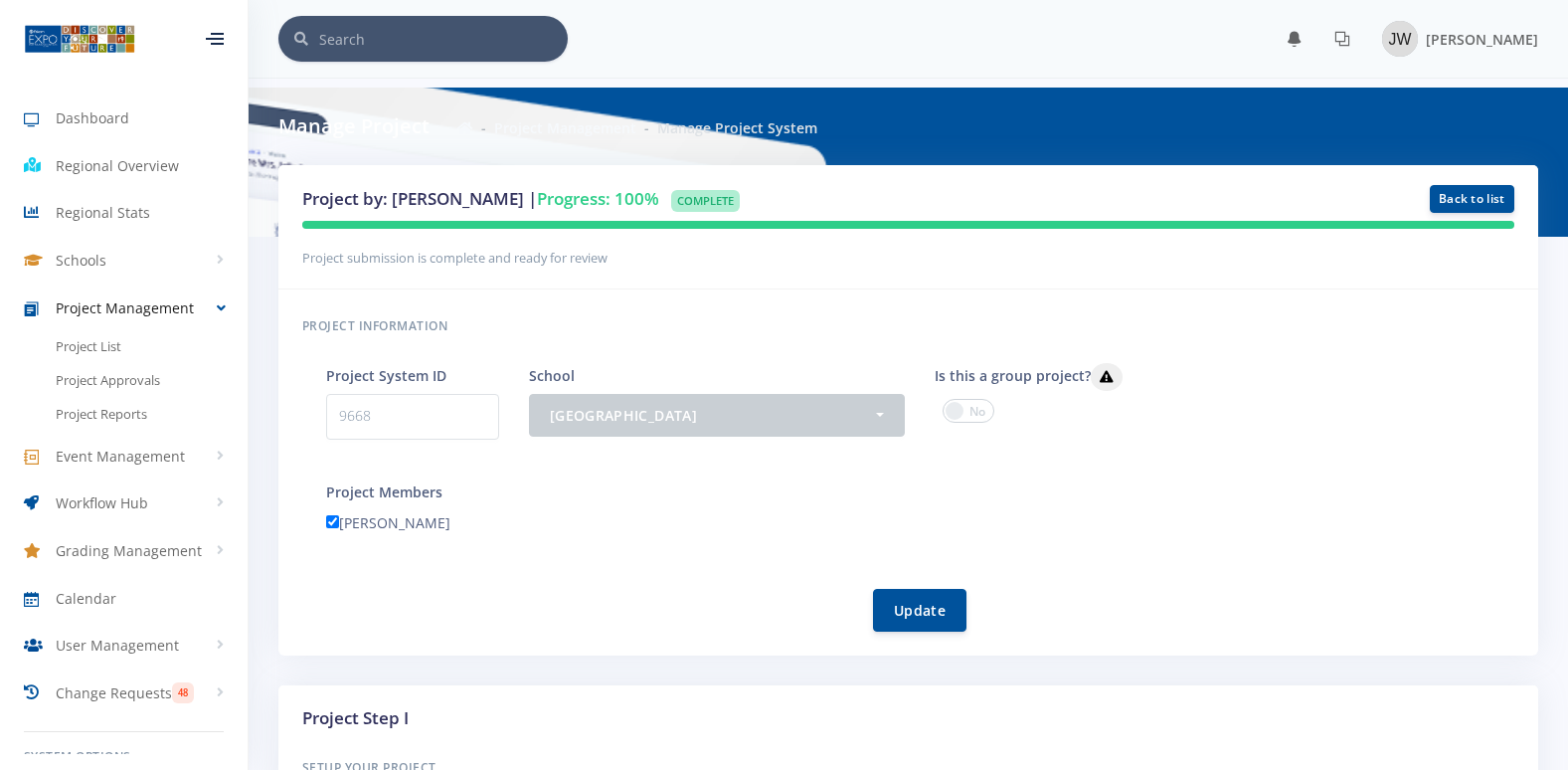scroll, scrollTop: 0, scrollLeft: 0, axis: both 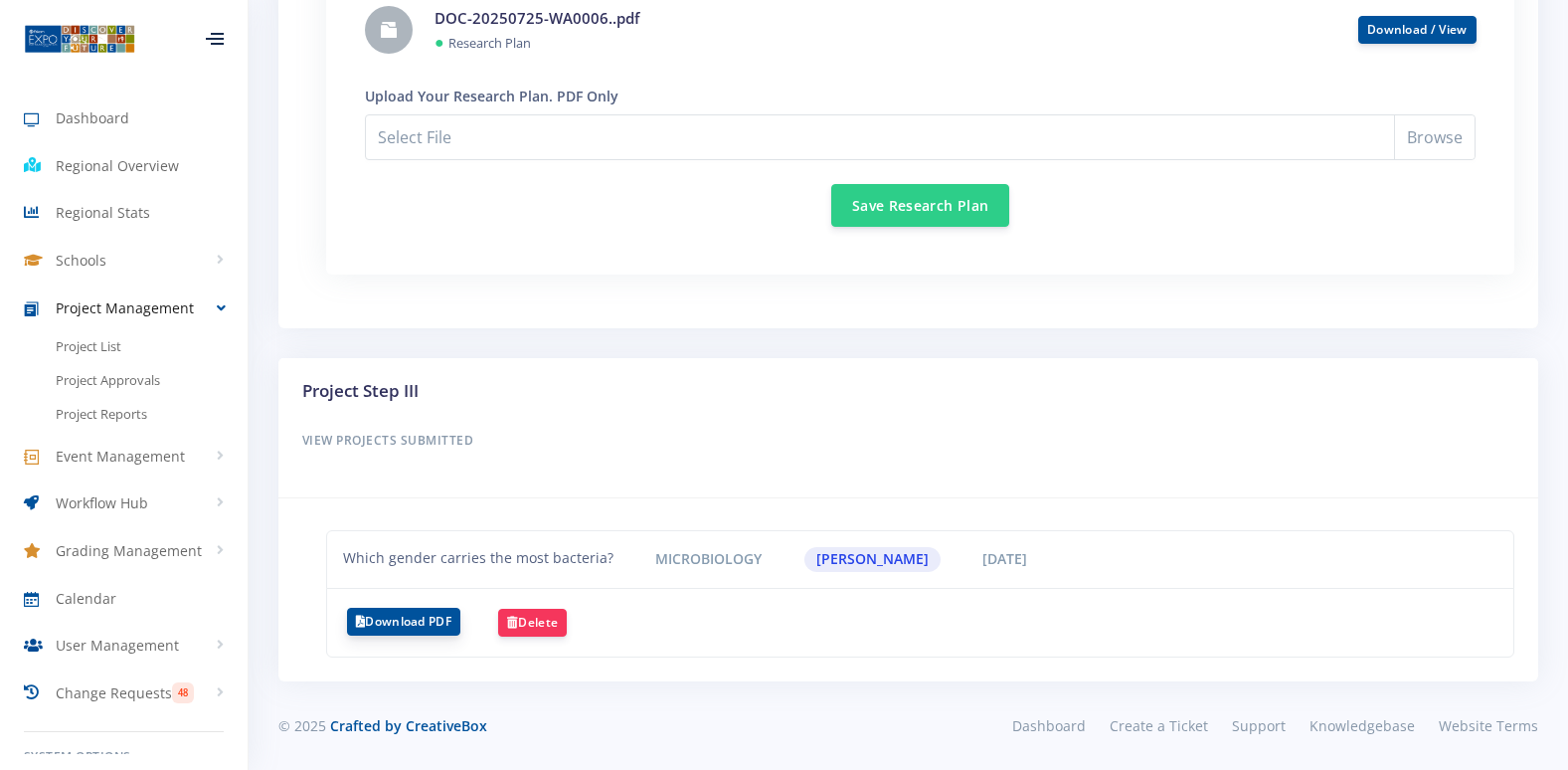 click on "Download PDF" at bounding box center (404, 622) 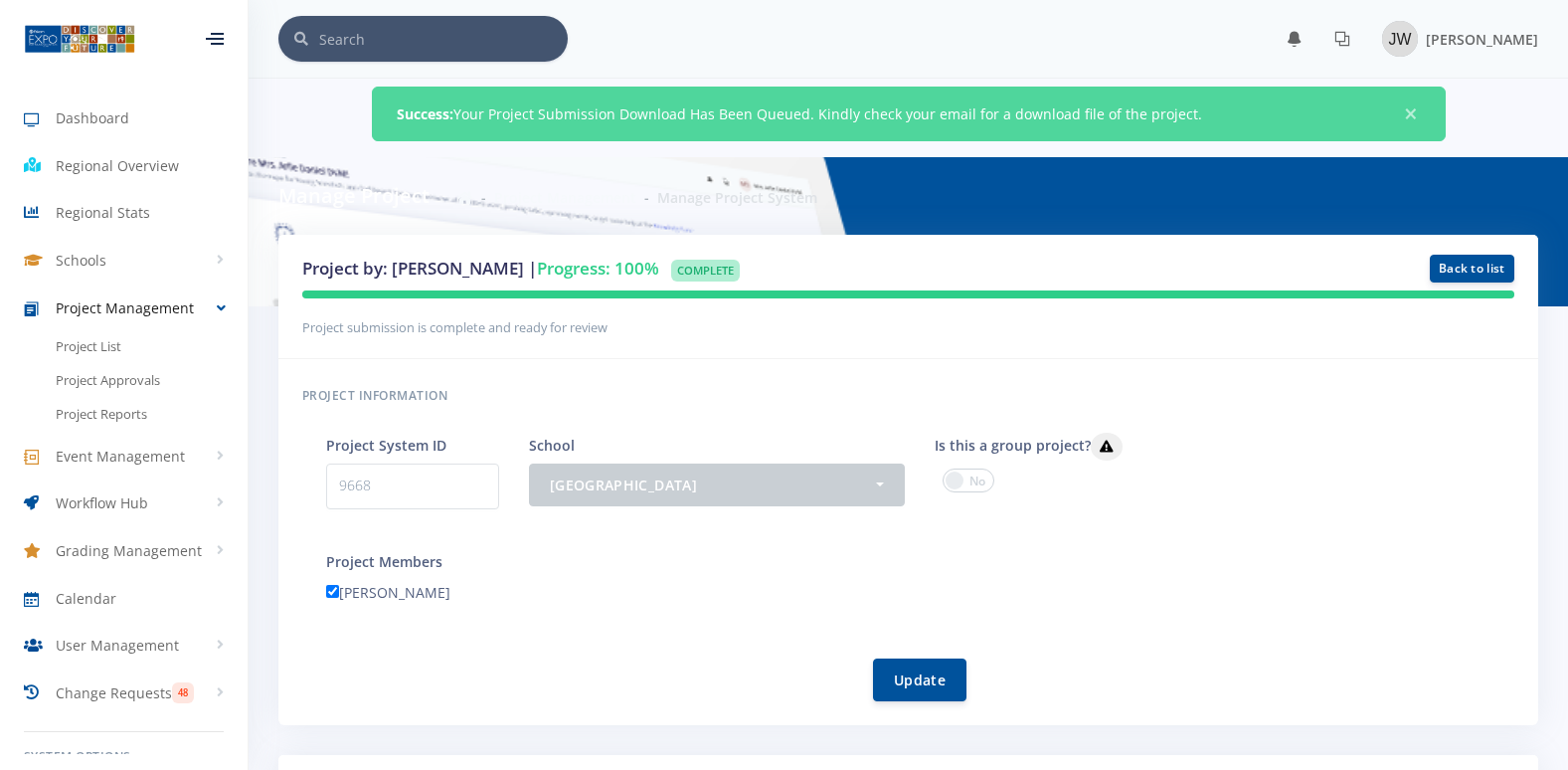 scroll, scrollTop: 0, scrollLeft: 0, axis: both 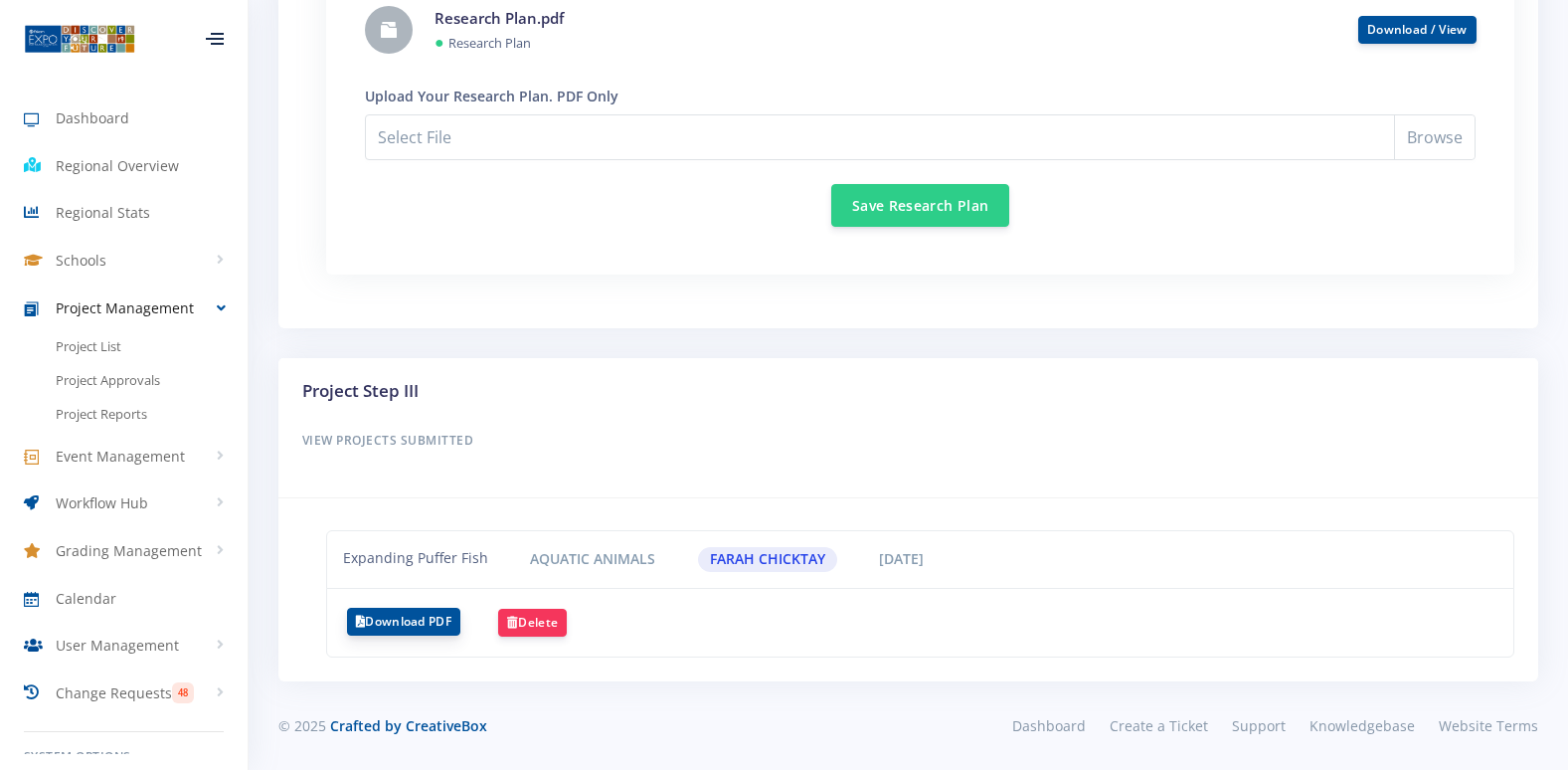 click on "Download PDF" at bounding box center [404, 622] 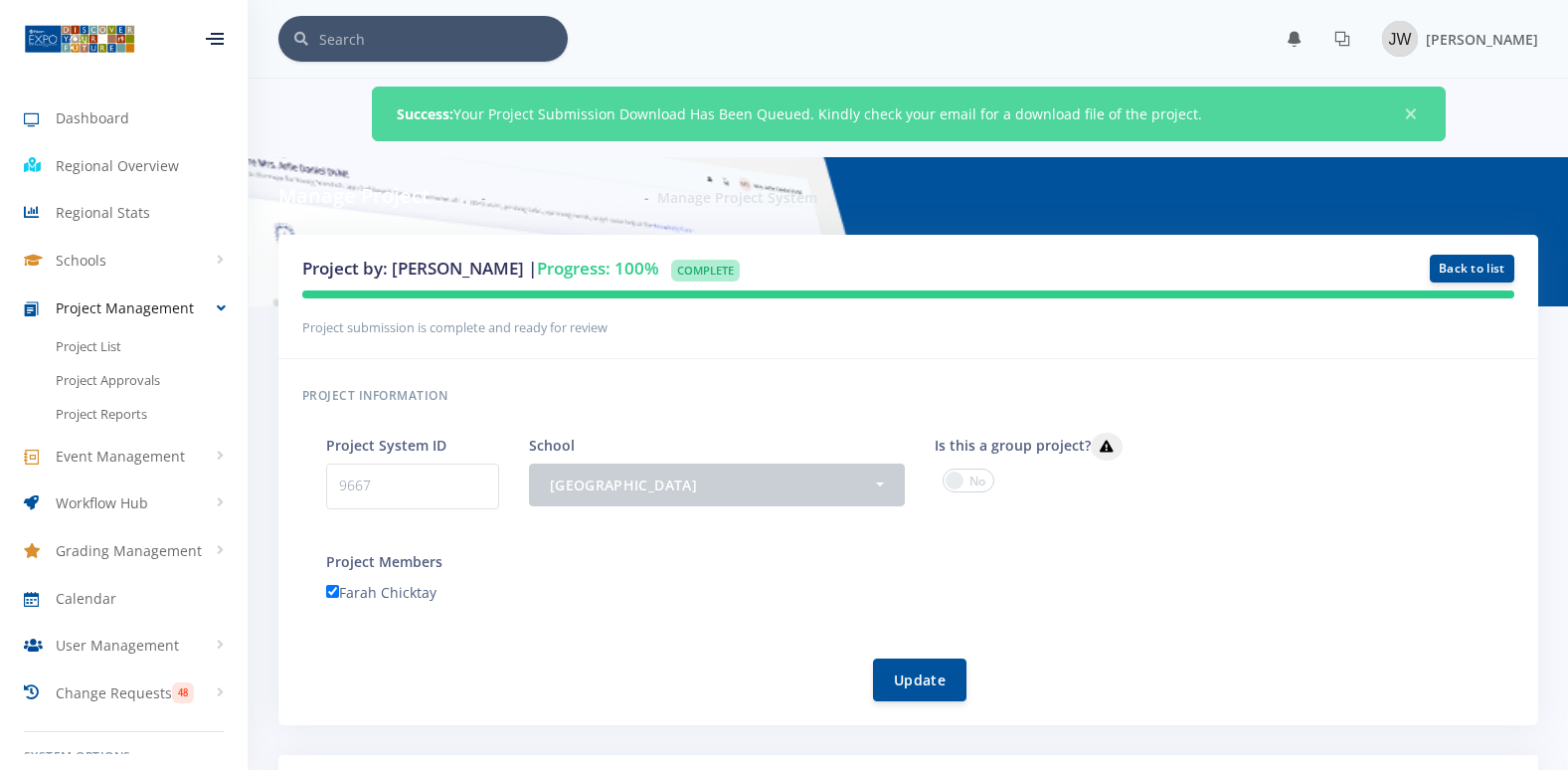 scroll, scrollTop: 0, scrollLeft: 0, axis: both 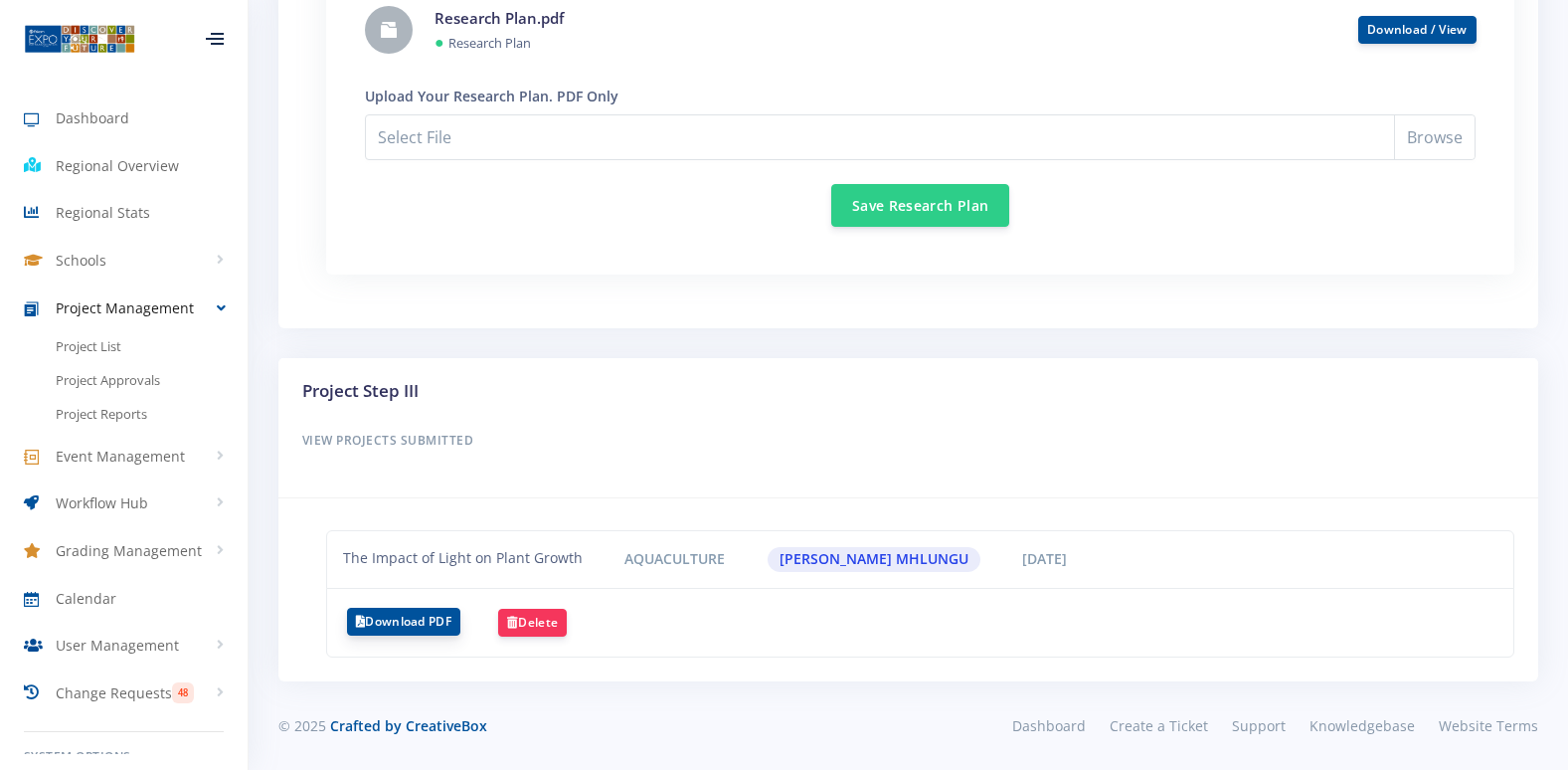 click on "Download PDF" at bounding box center [404, 622] 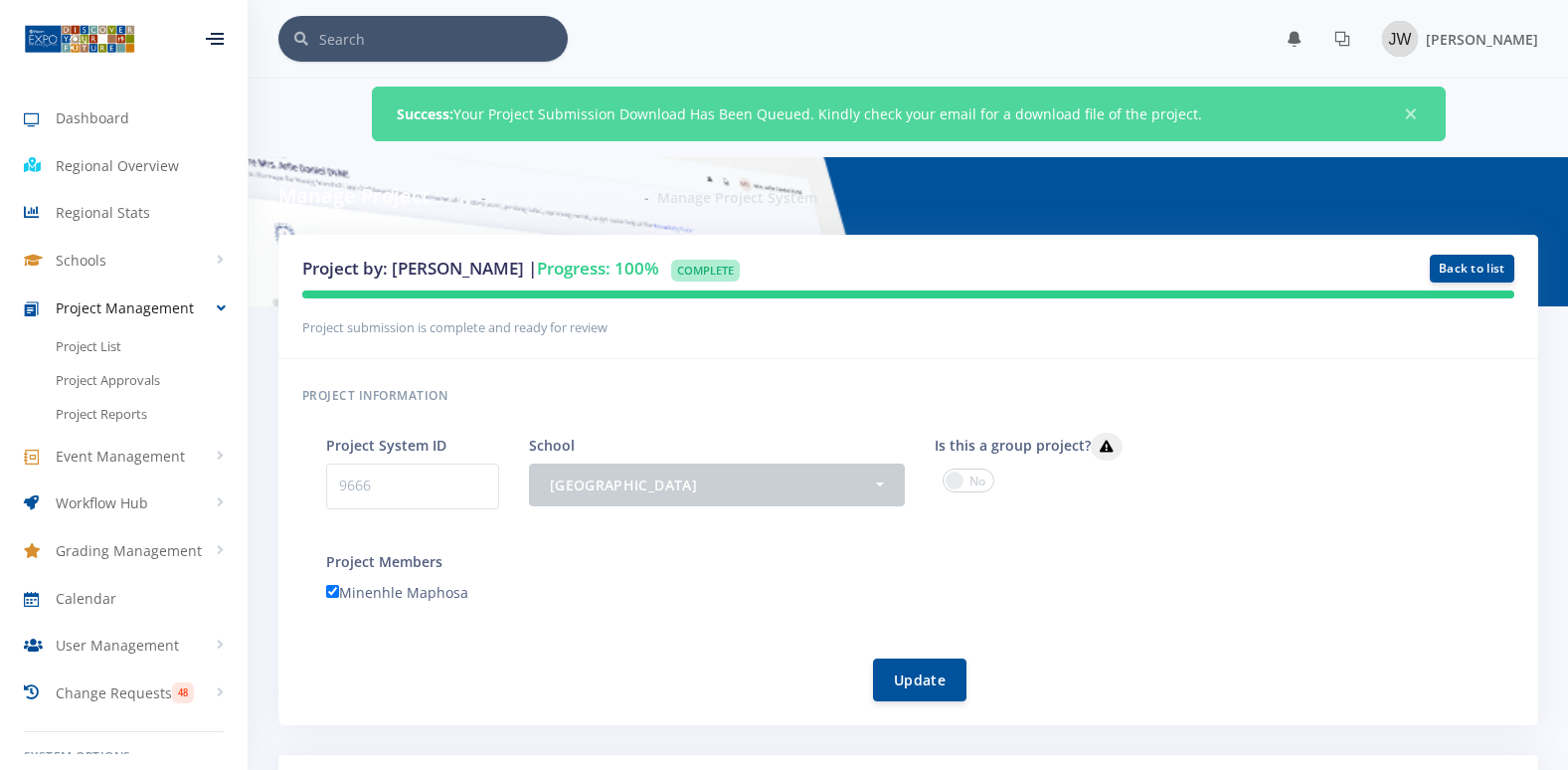 scroll, scrollTop: 0, scrollLeft: 0, axis: both 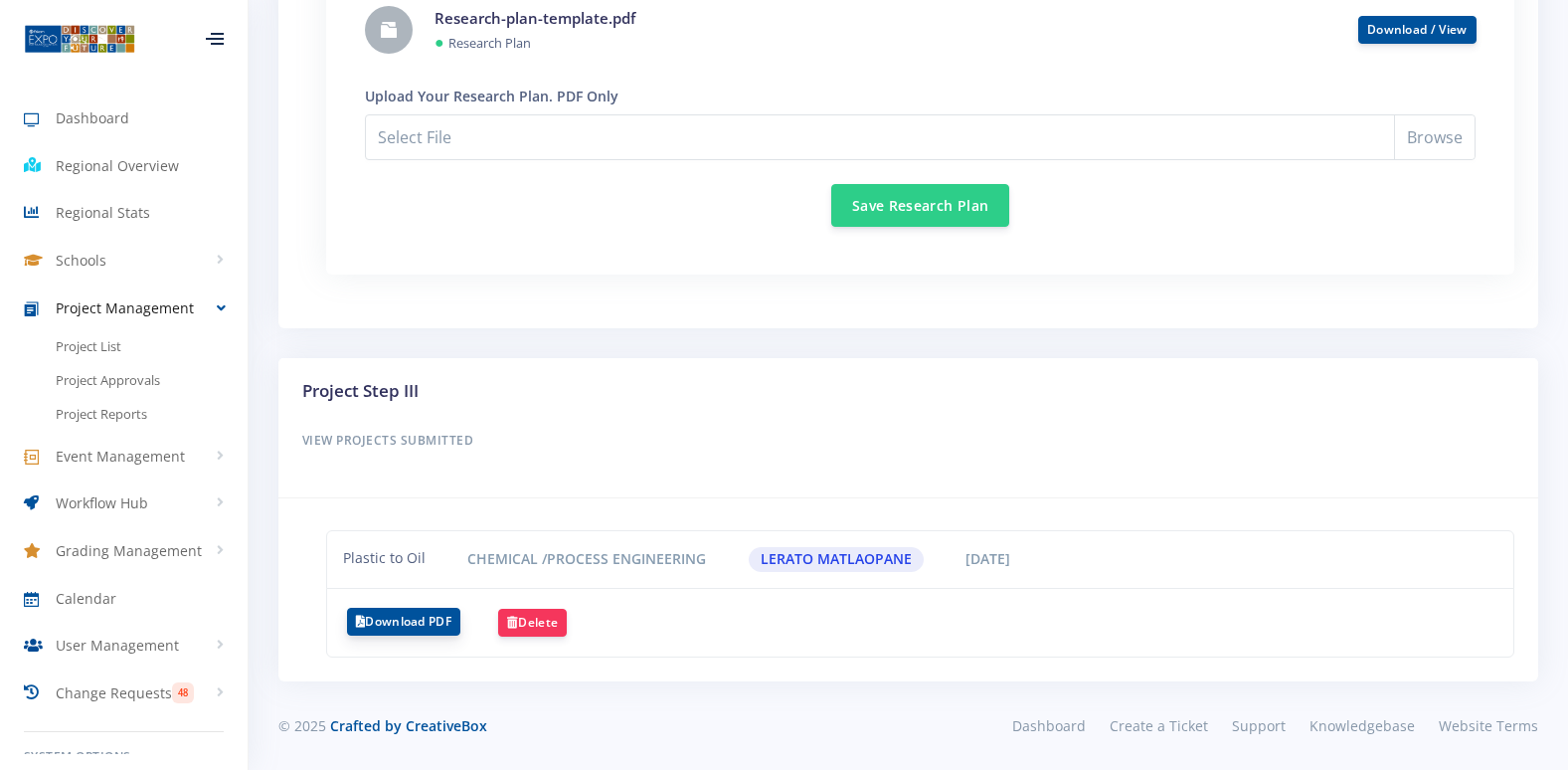click on "Download PDF" at bounding box center (404, 622) 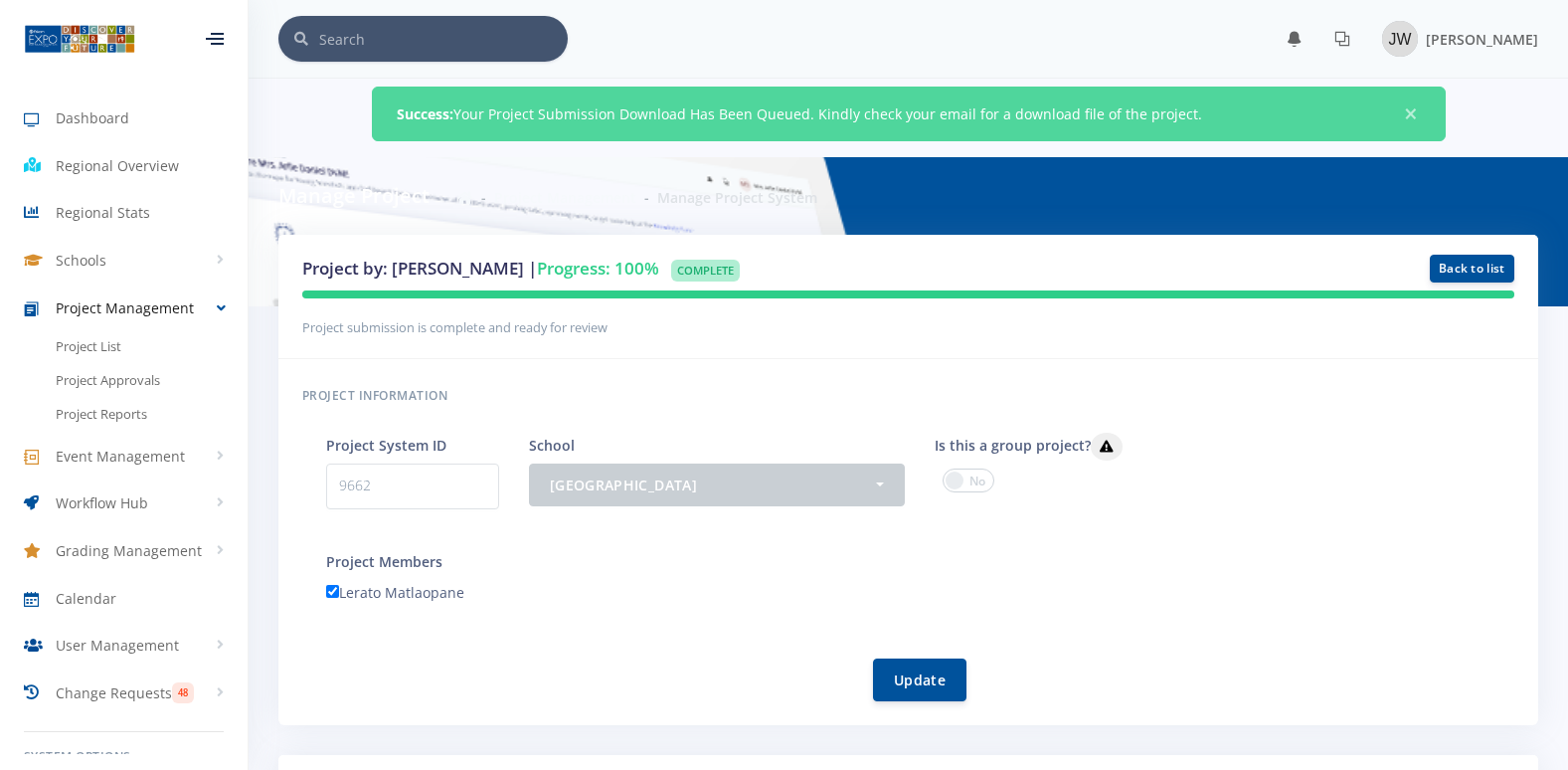 scroll, scrollTop: 0, scrollLeft: 0, axis: both 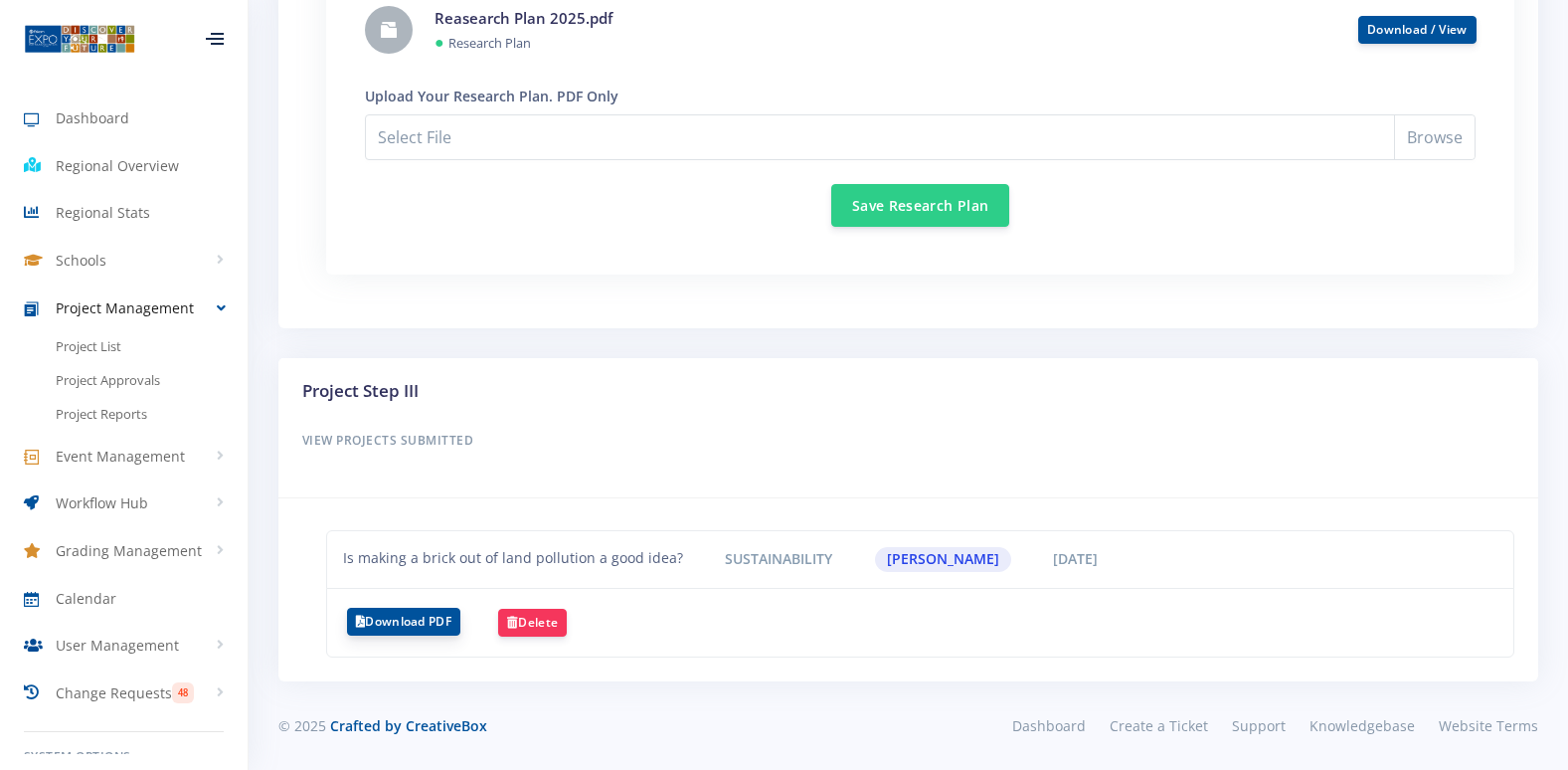 click on "Download PDF" at bounding box center [404, 622] 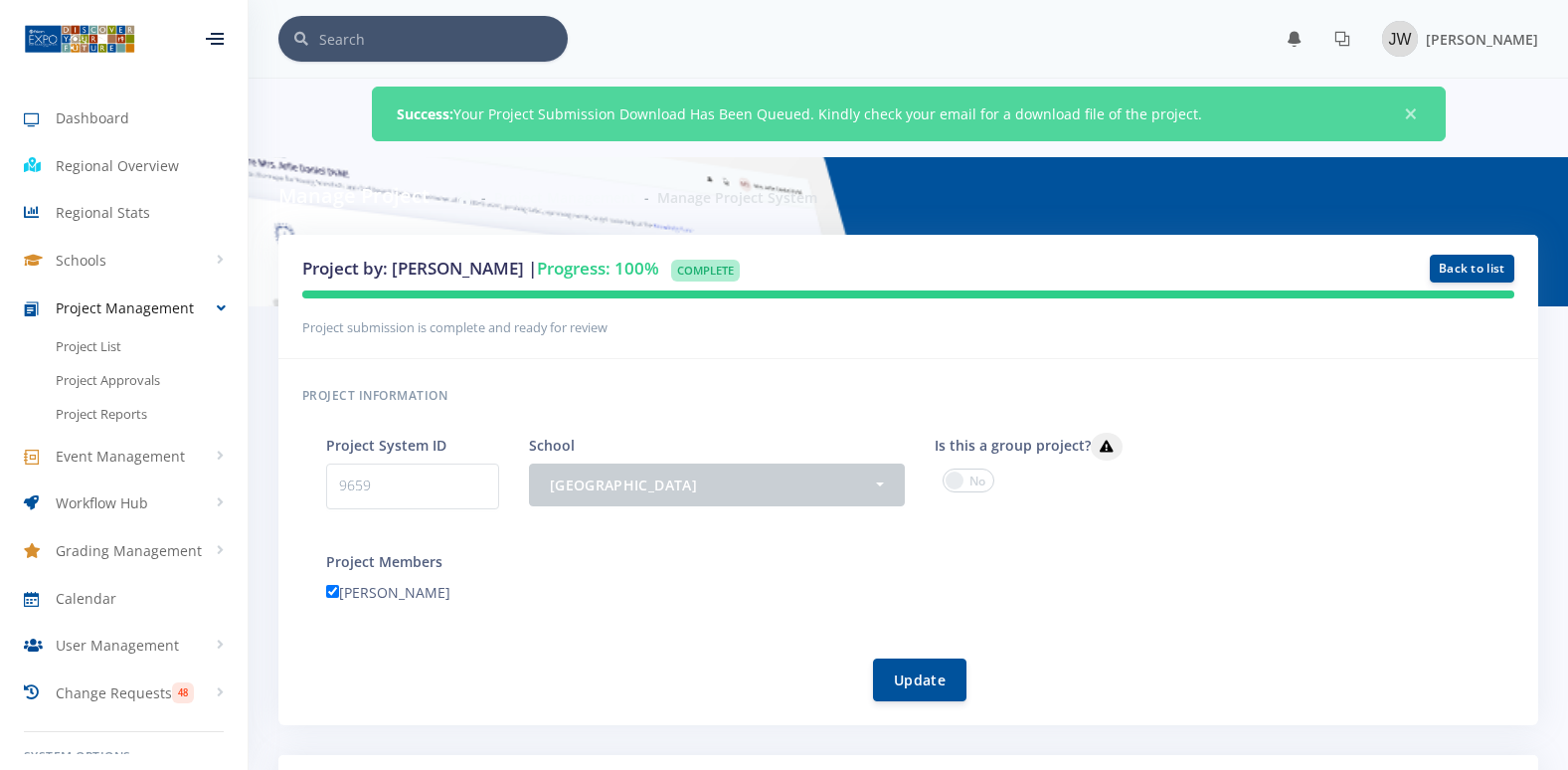 scroll, scrollTop: 0, scrollLeft: 0, axis: both 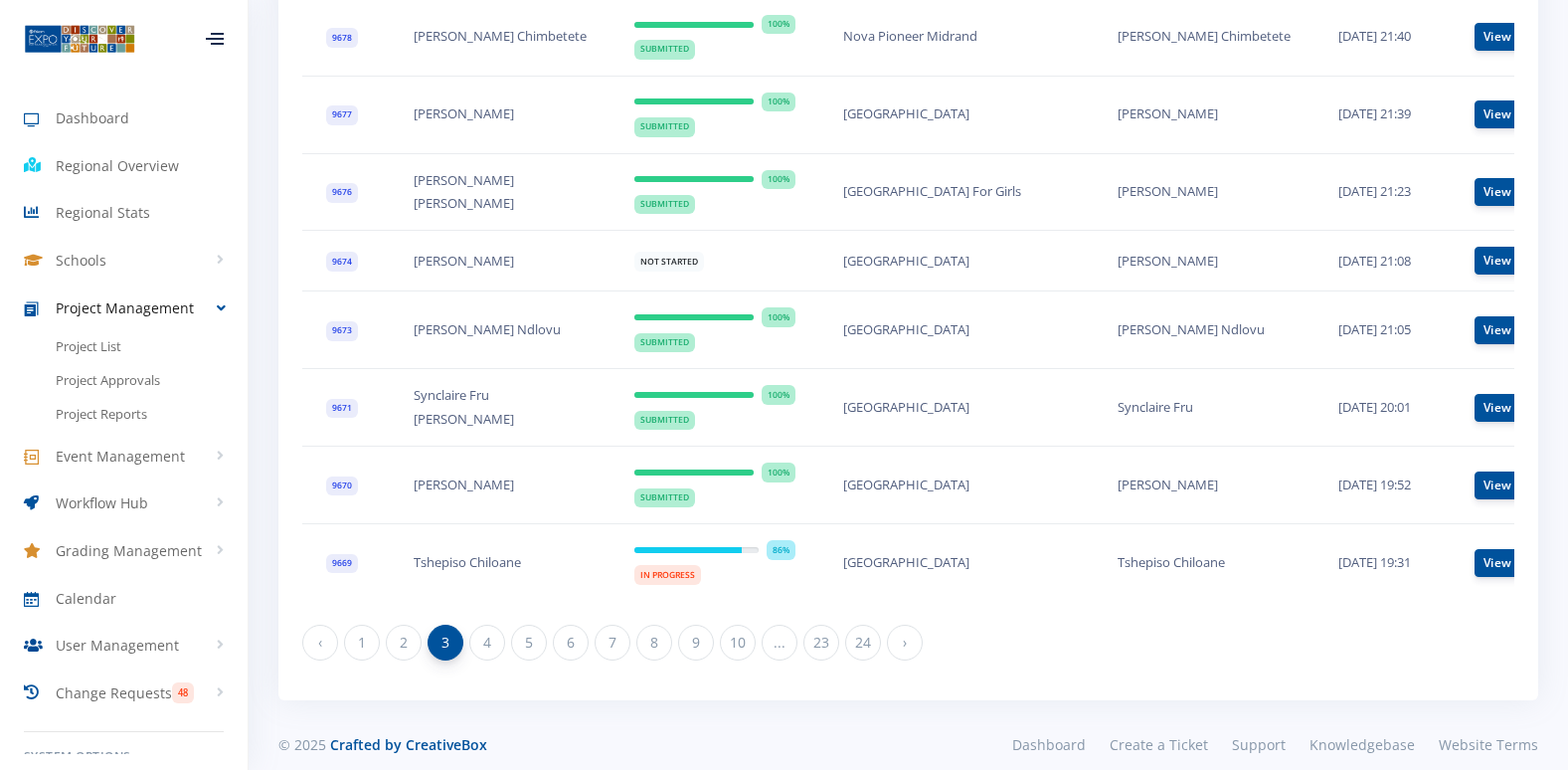 drag, startPoint x: 1494, startPoint y: 319, endPoint x: 1033, endPoint y: 733, distance: 619.61036 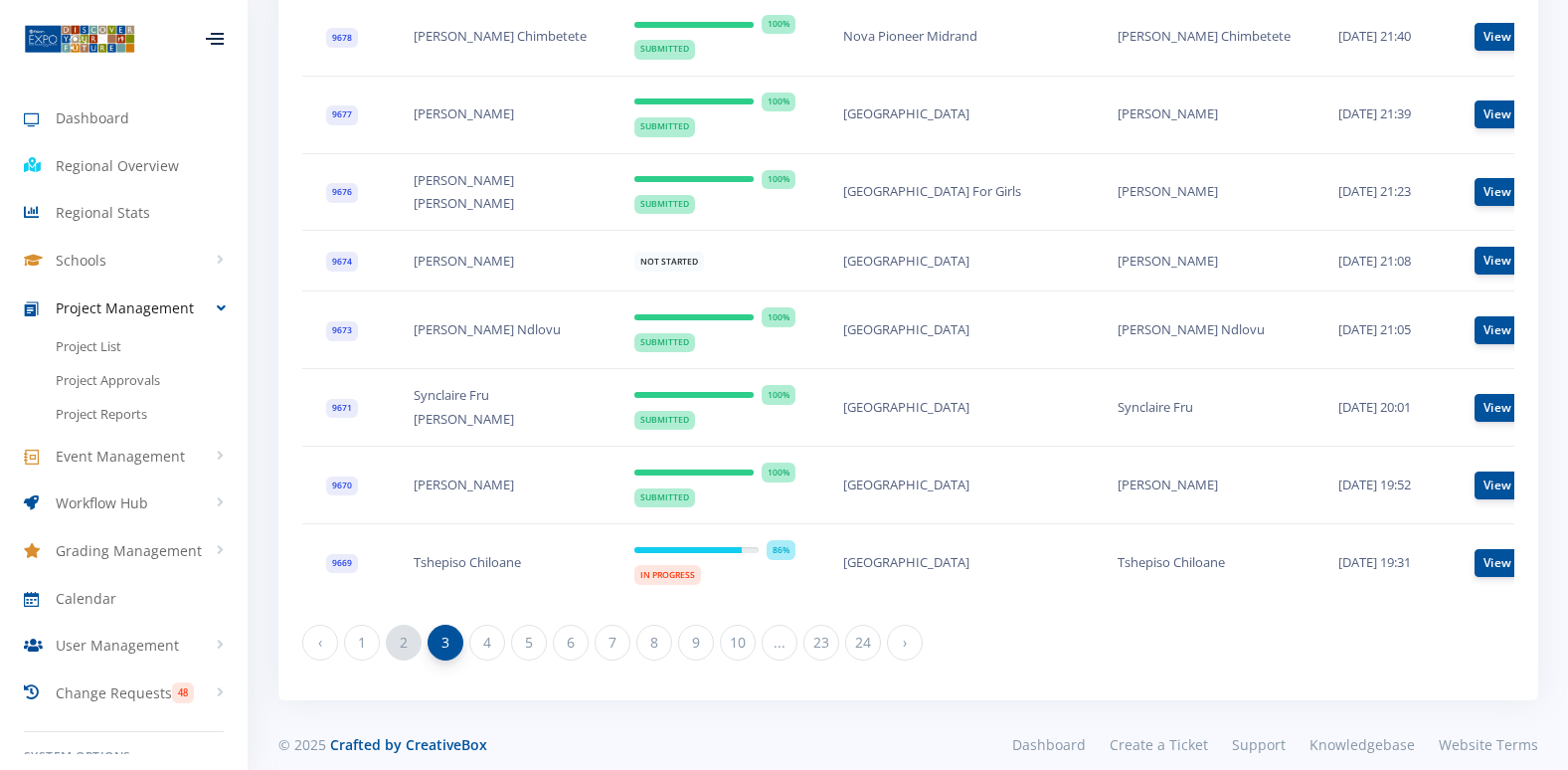 click on "2" at bounding box center [404, 643] 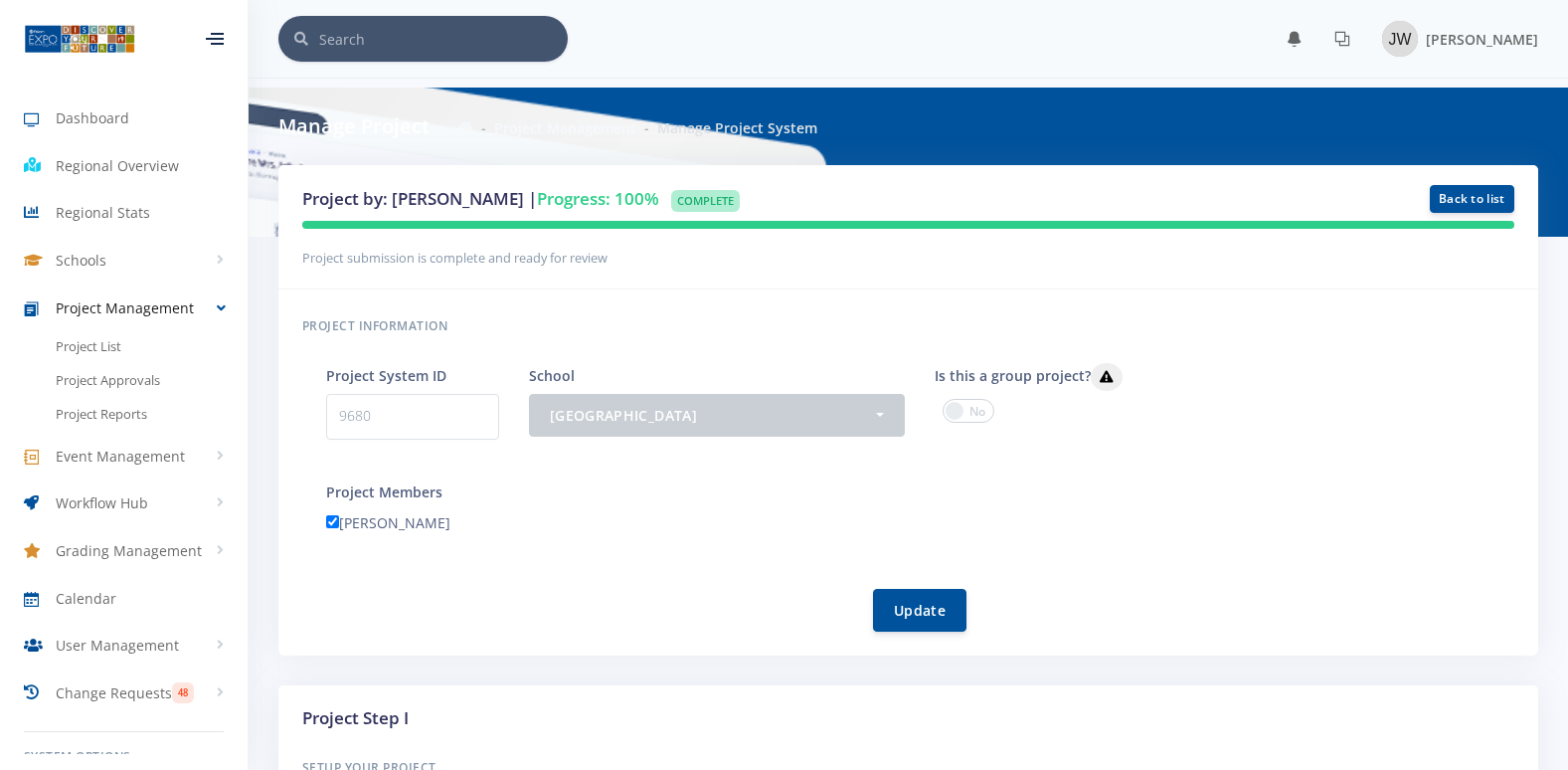 scroll, scrollTop: 0, scrollLeft: 0, axis: both 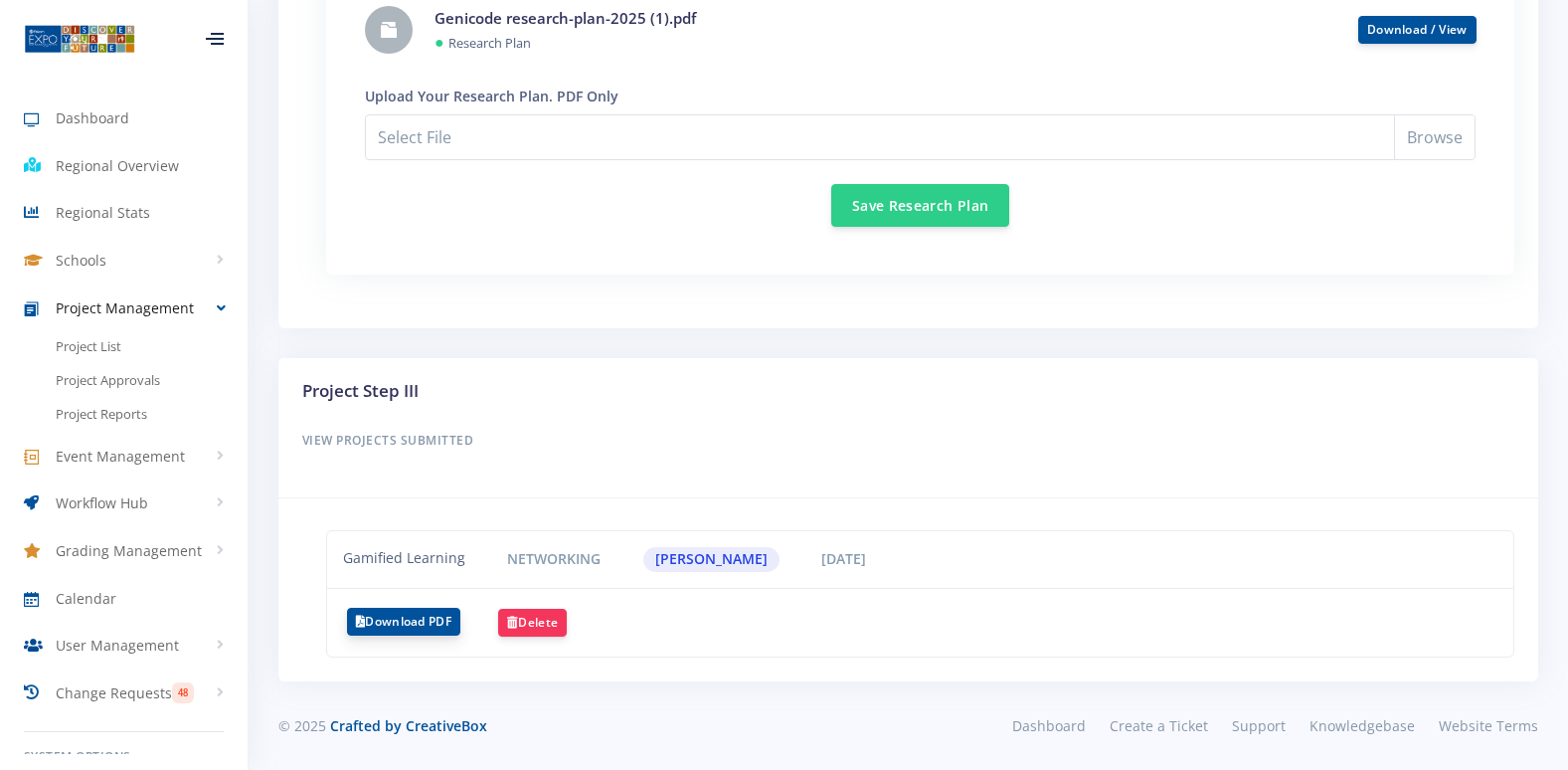 click on "Download PDF" at bounding box center [404, 622] 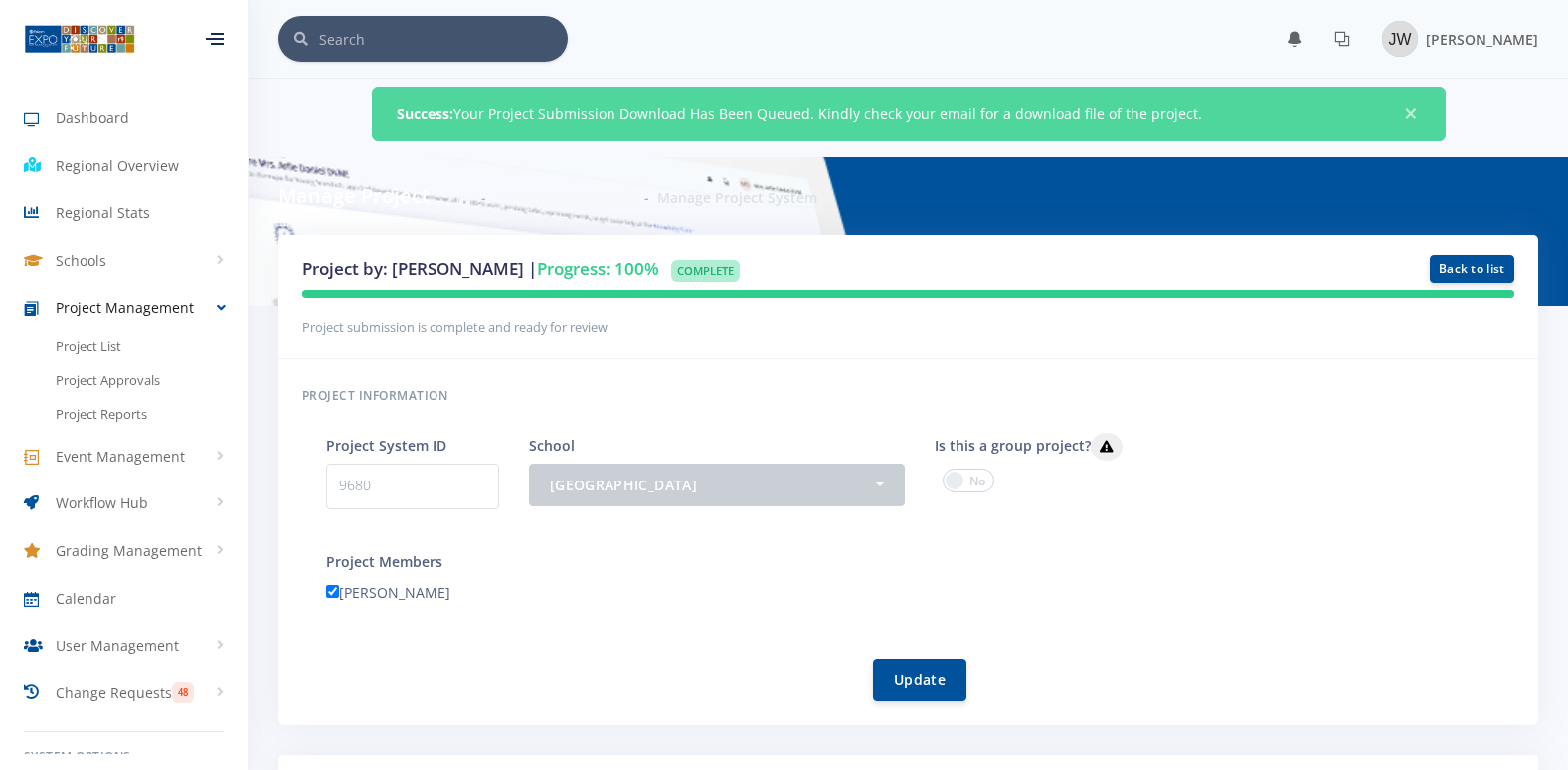 scroll, scrollTop: 0, scrollLeft: 0, axis: both 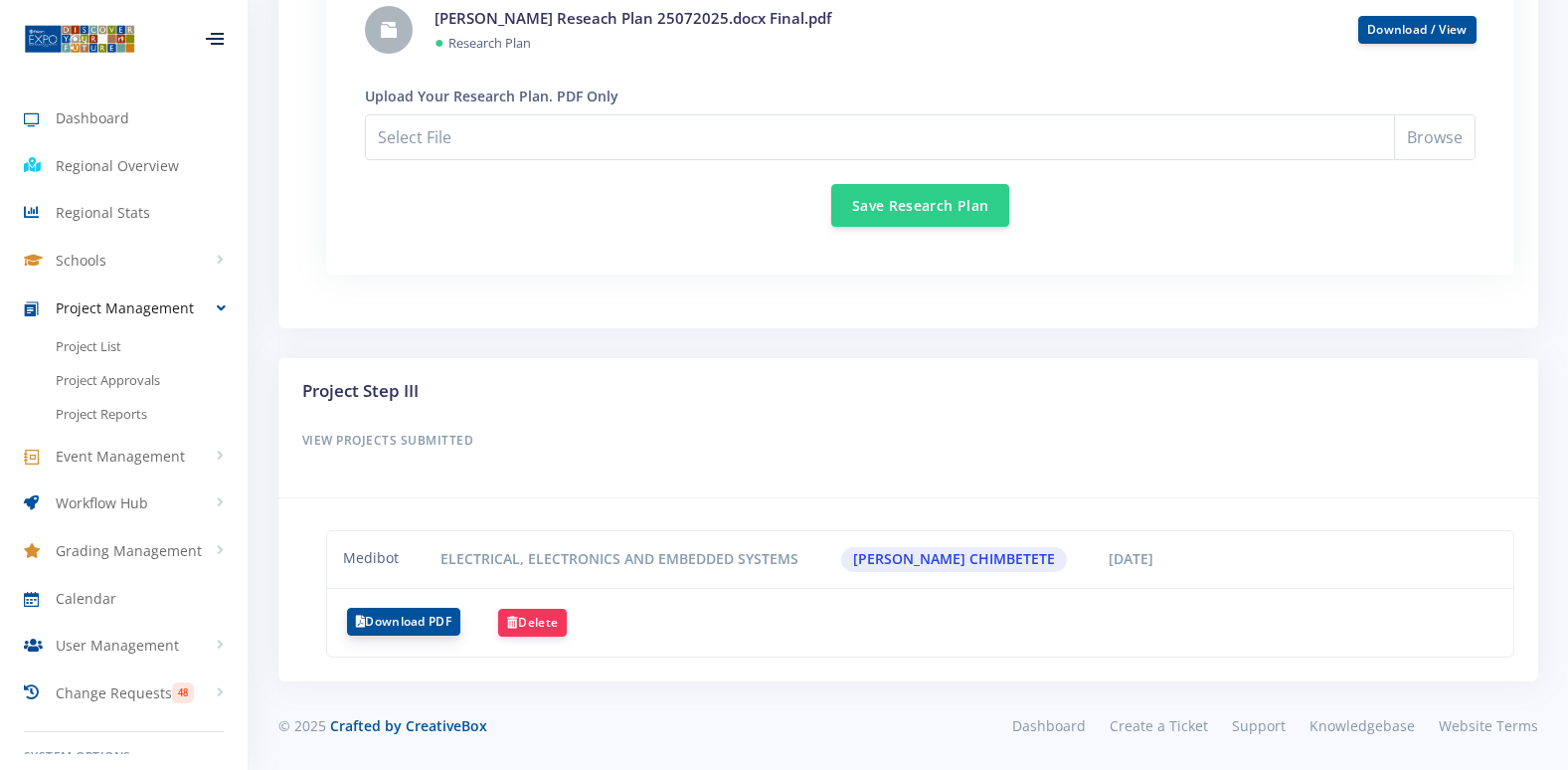click on "Download PDF" at bounding box center [404, 622] 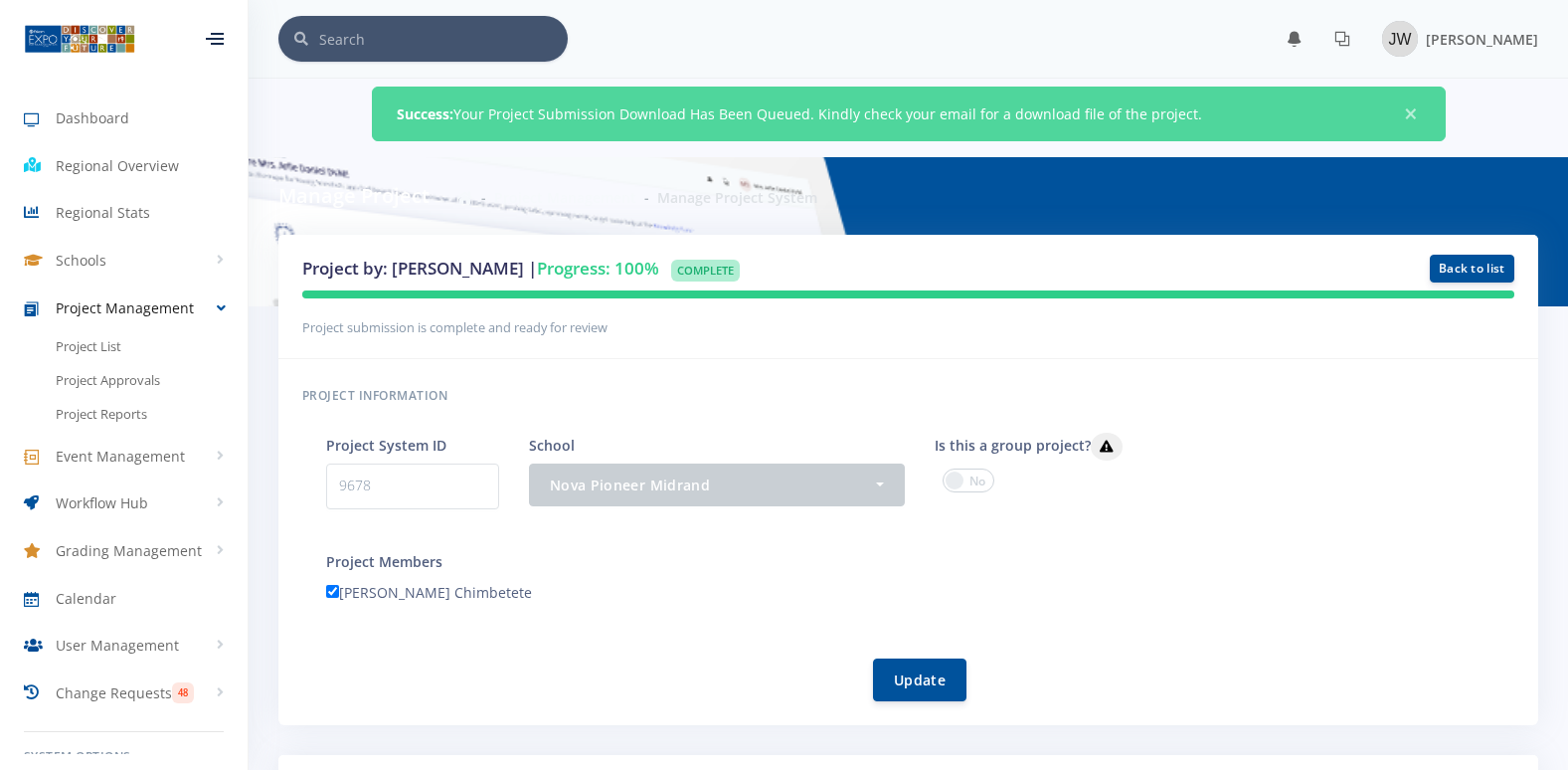 scroll, scrollTop: 0, scrollLeft: 0, axis: both 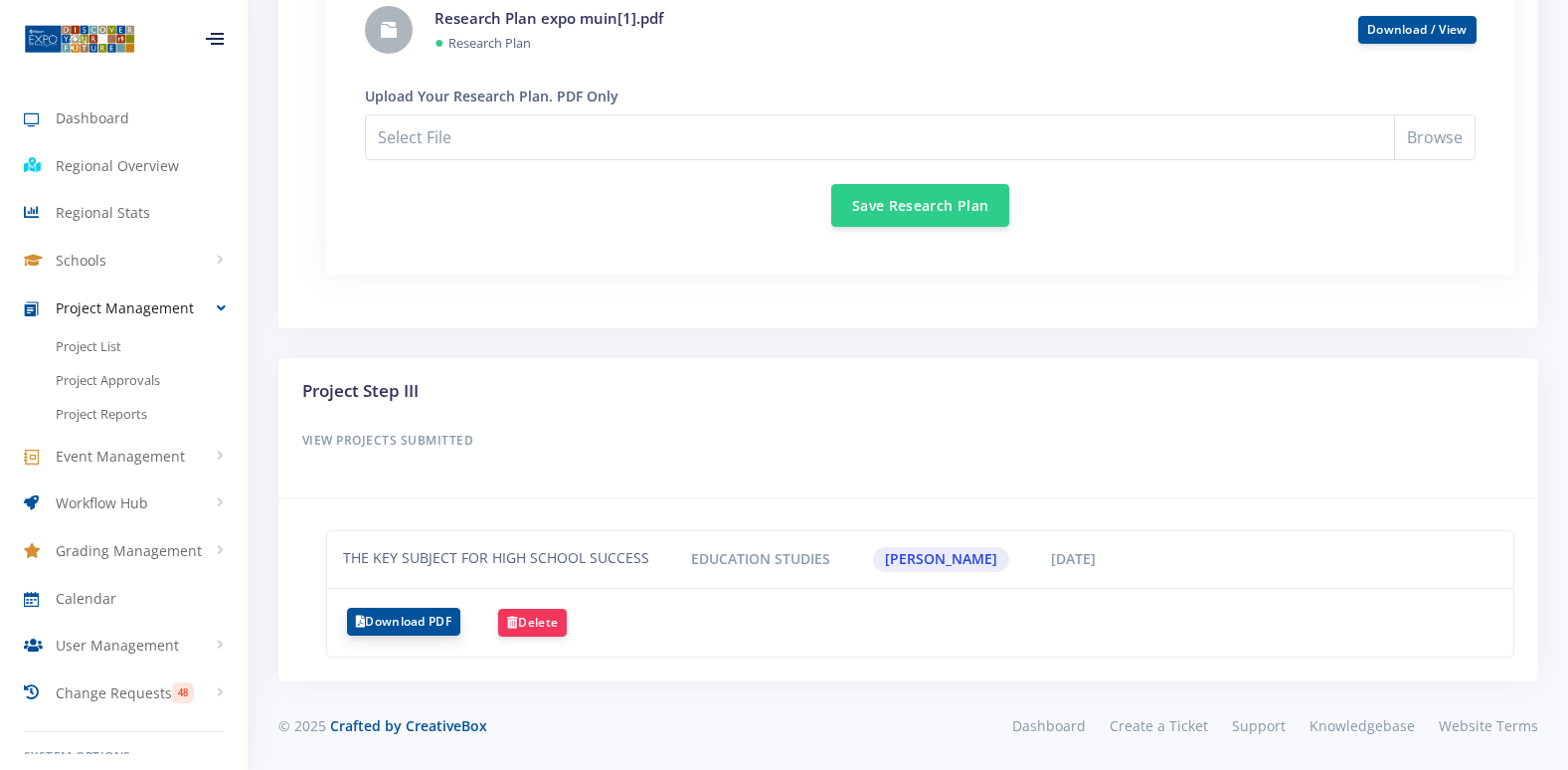 click on "Download PDF" at bounding box center (404, 622) 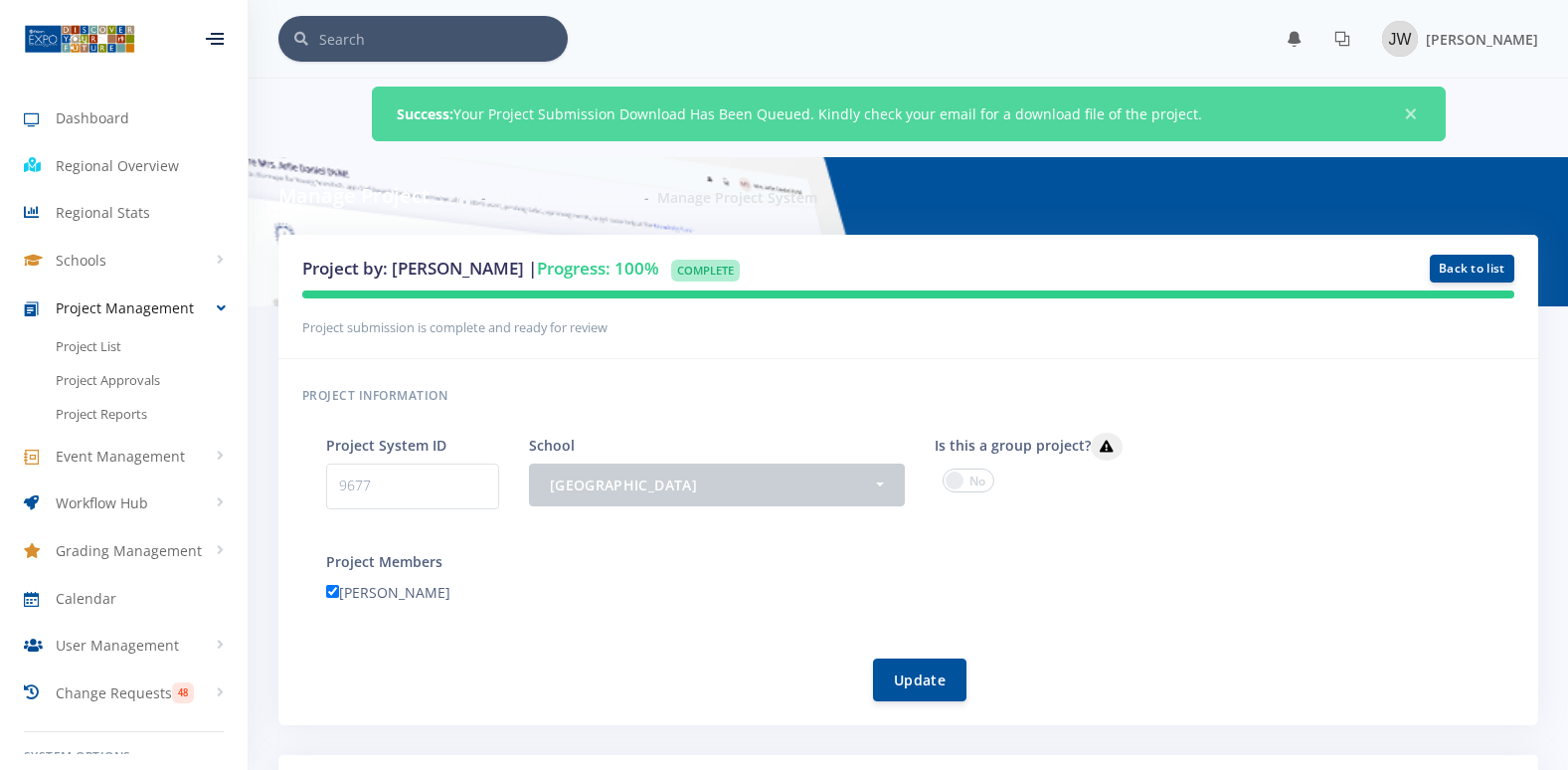 scroll, scrollTop: 0, scrollLeft: 0, axis: both 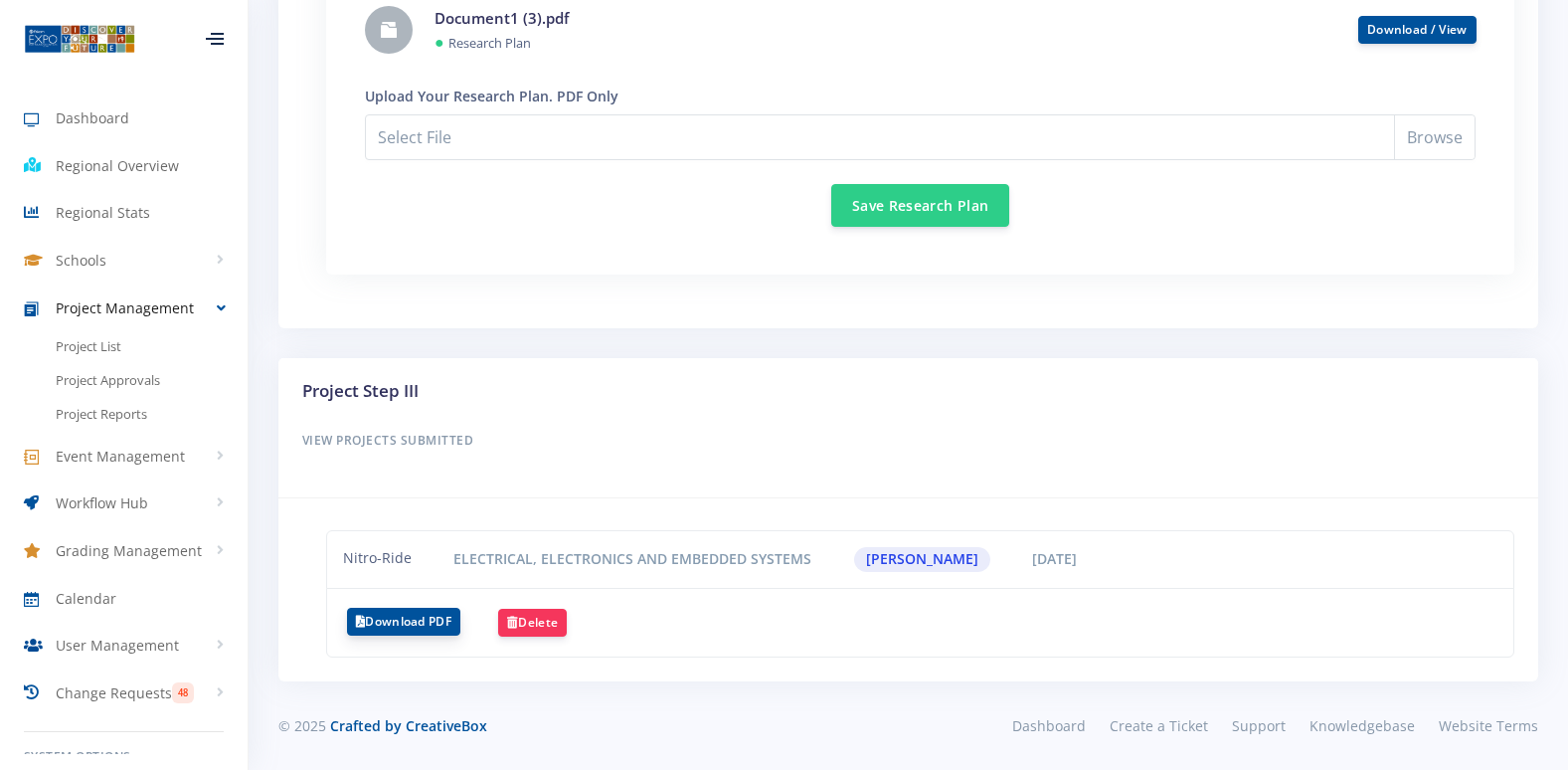 click on "Download PDF" at bounding box center [404, 622] 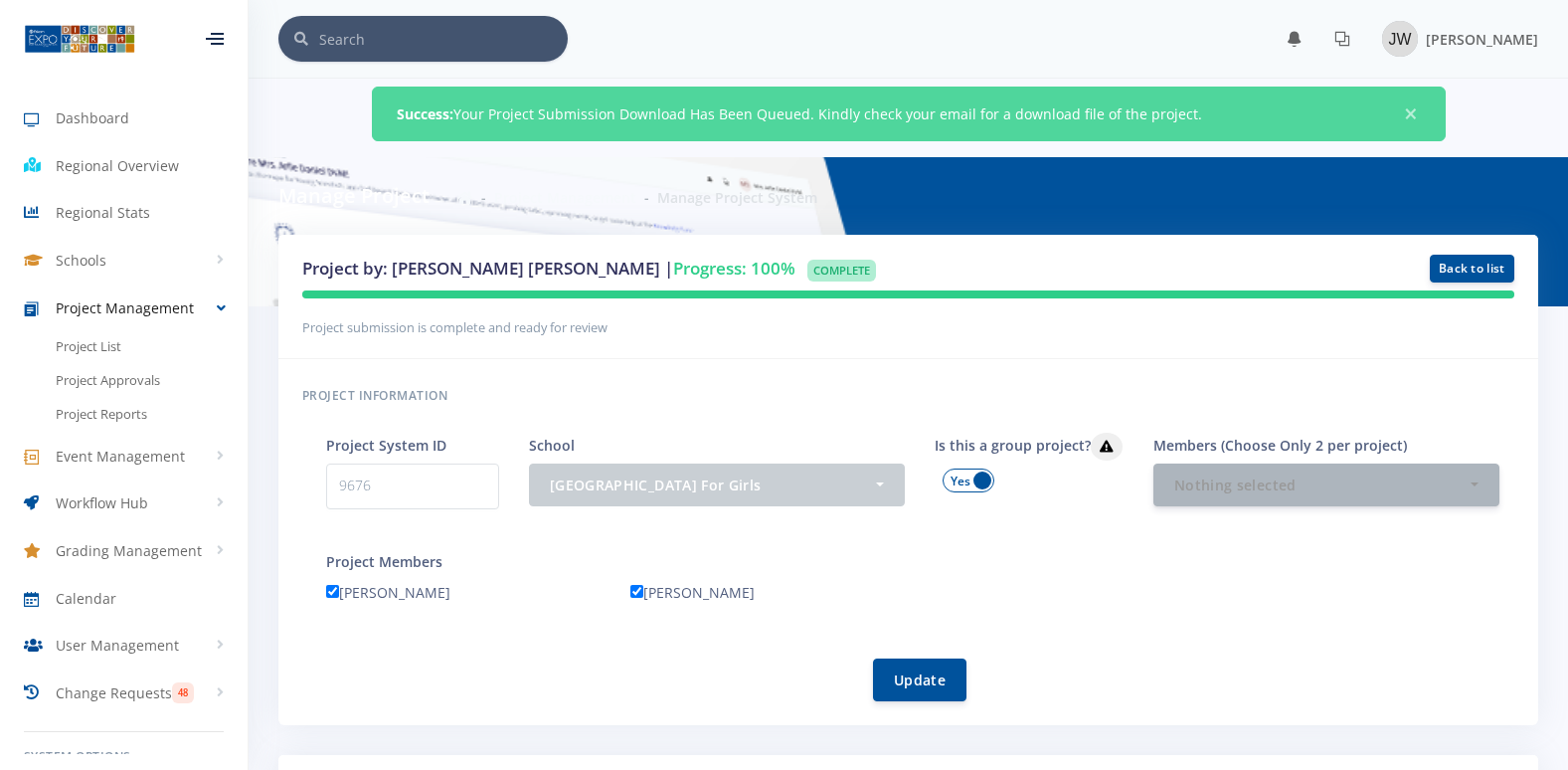 scroll, scrollTop: 0, scrollLeft: 0, axis: both 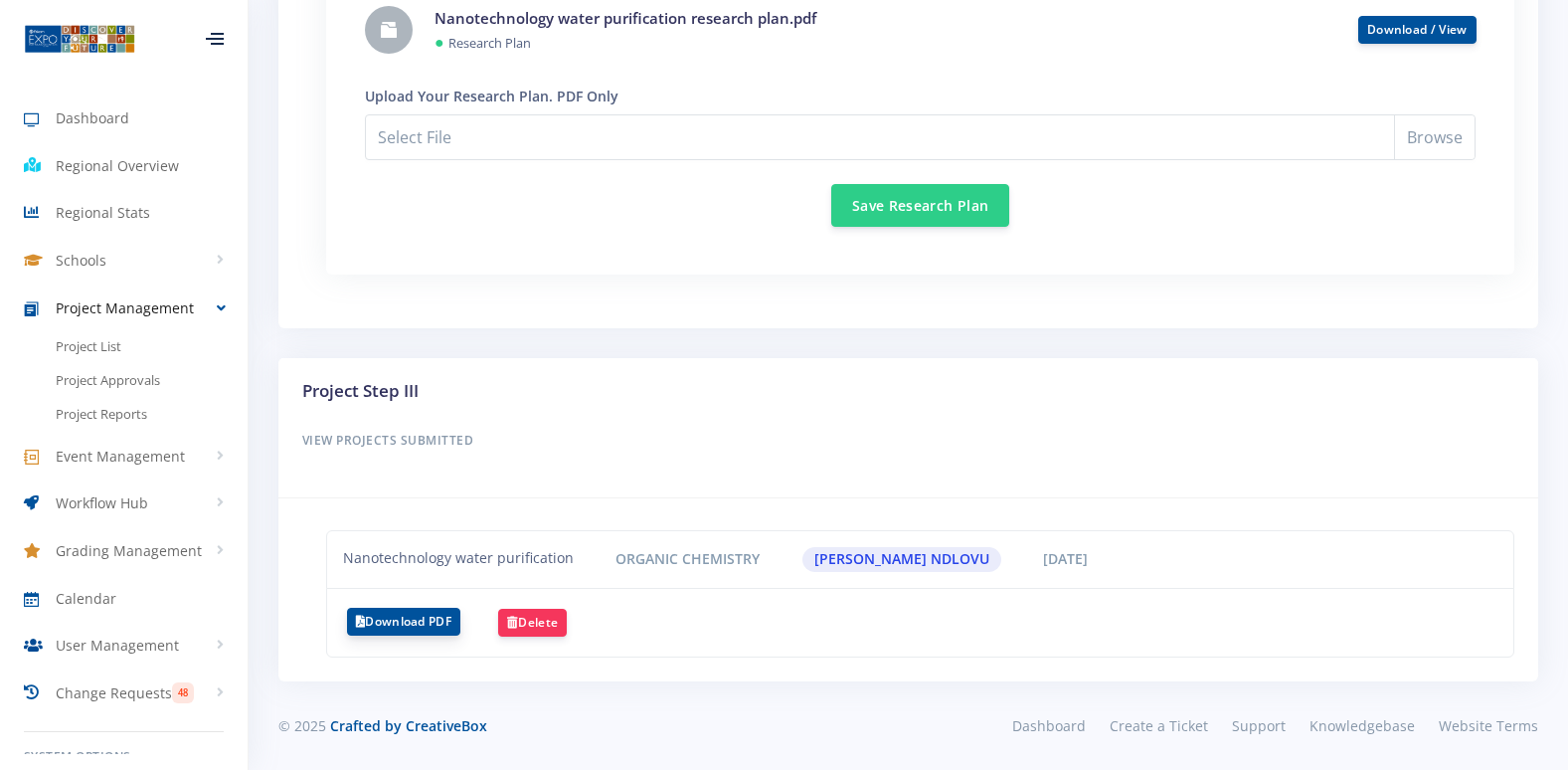 click on "Download PDF" at bounding box center (404, 622) 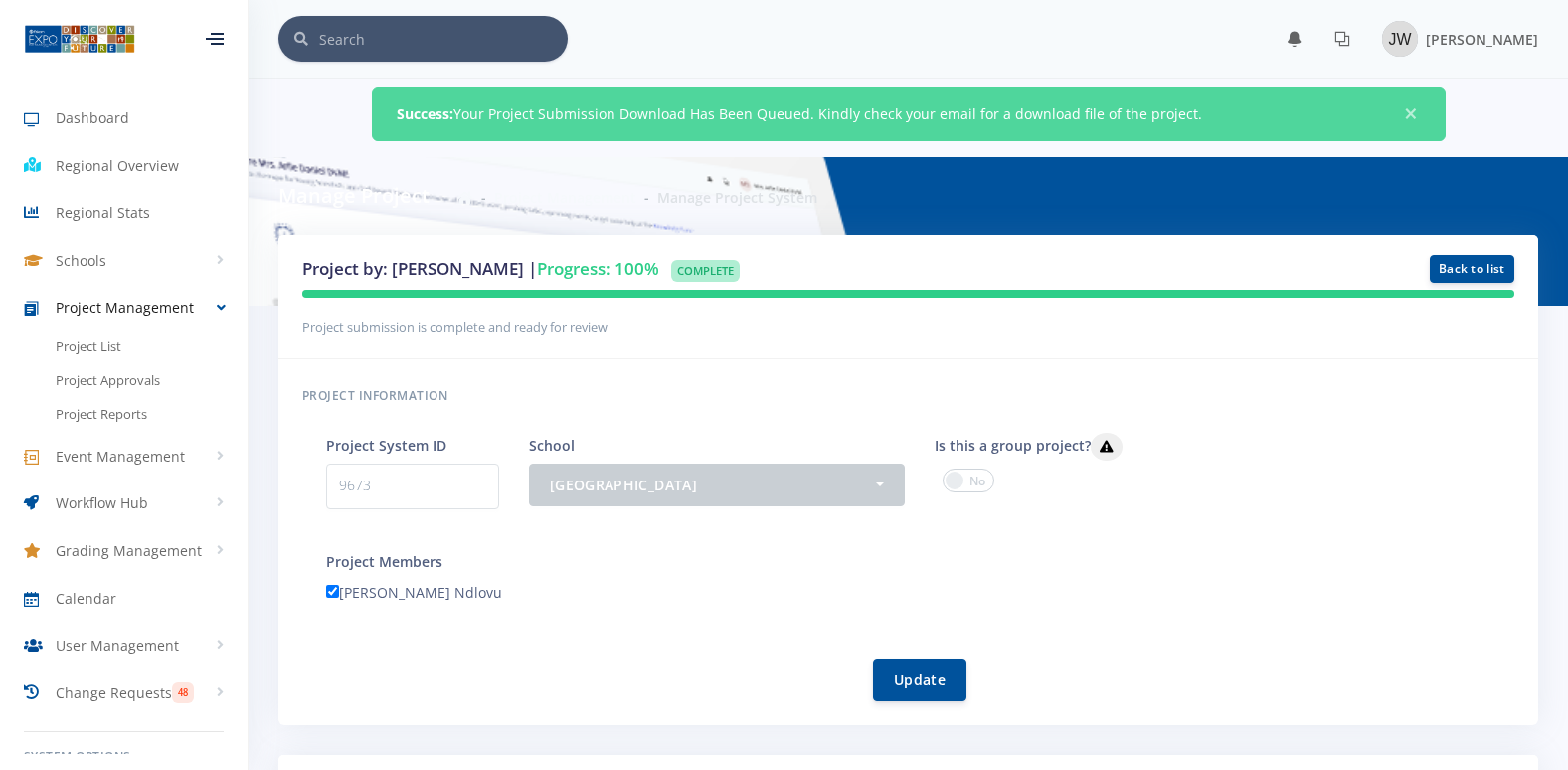 scroll, scrollTop: 0, scrollLeft: 0, axis: both 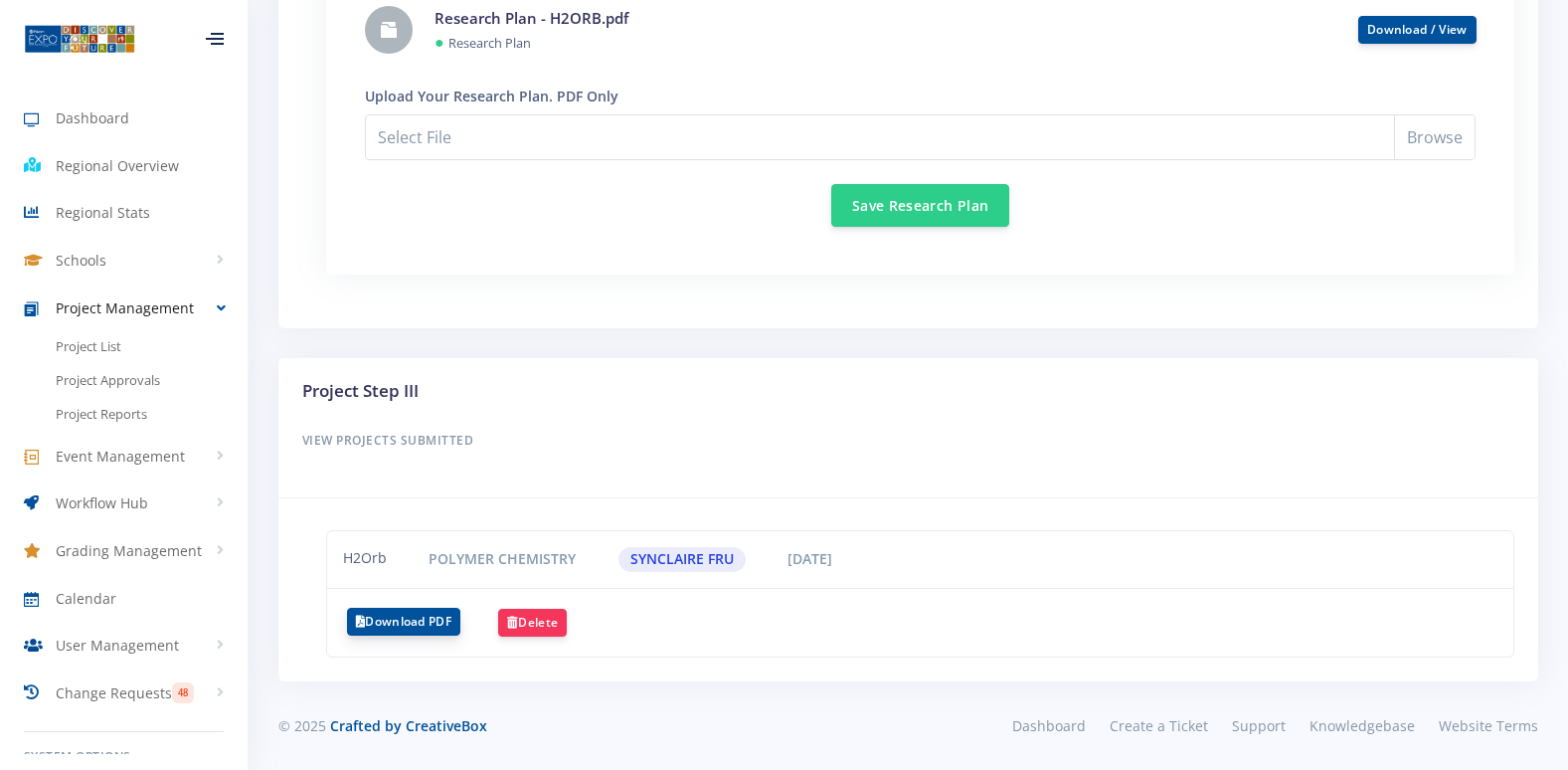 click on "Download PDF" at bounding box center [404, 622] 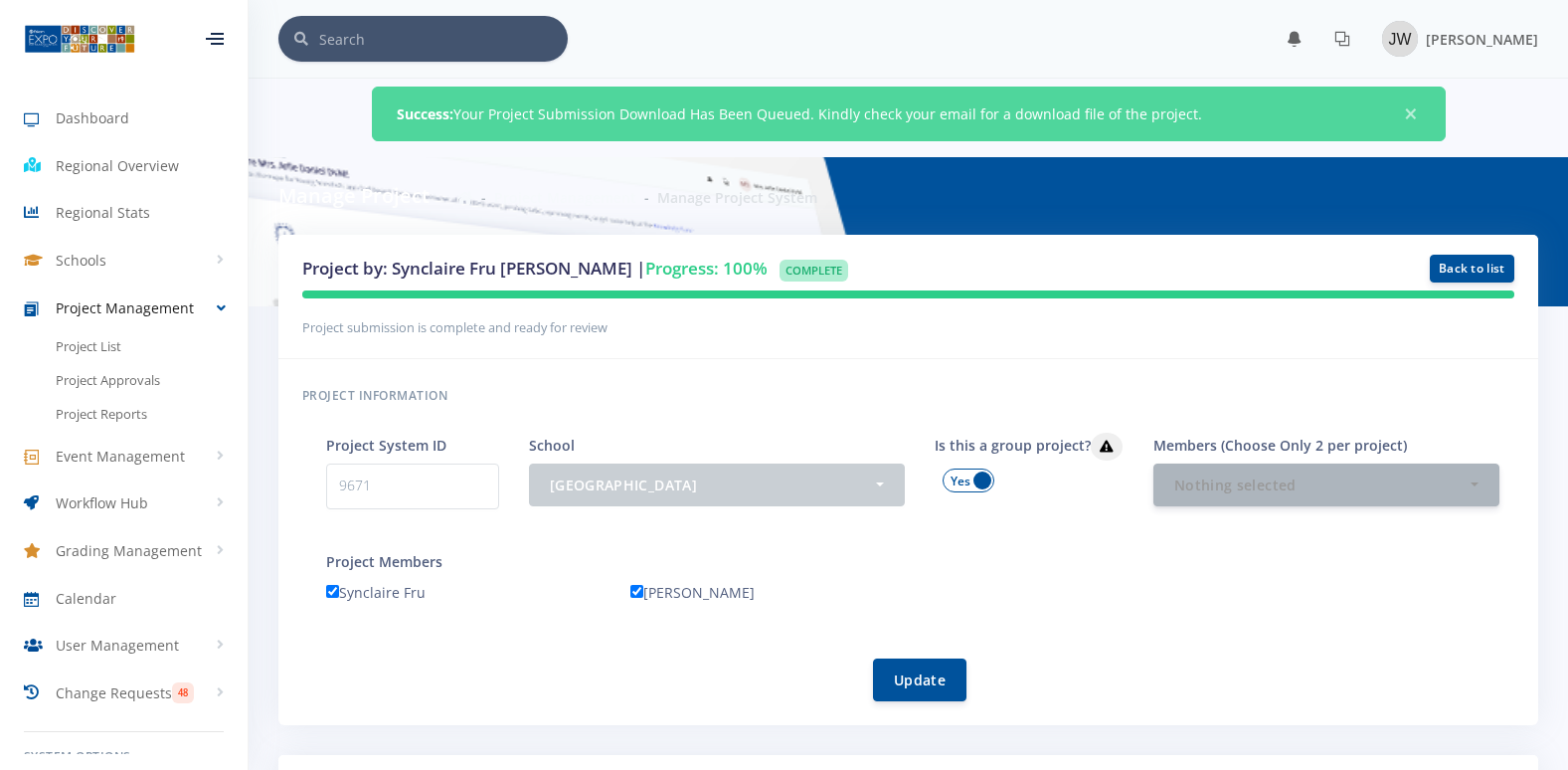 scroll, scrollTop: 0, scrollLeft: 0, axis: both 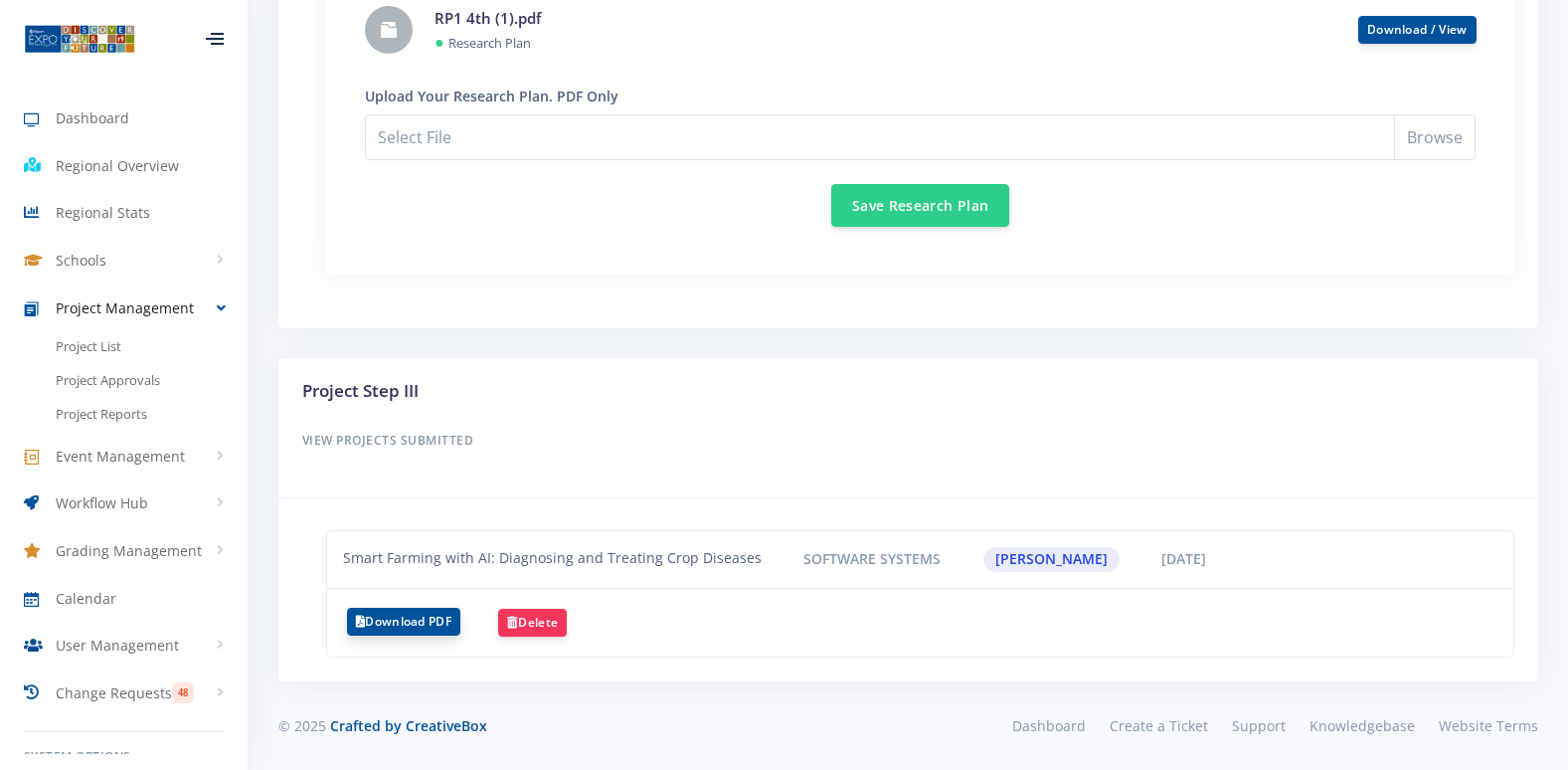 click on "Download PDF" at bounding box center [404, 622] 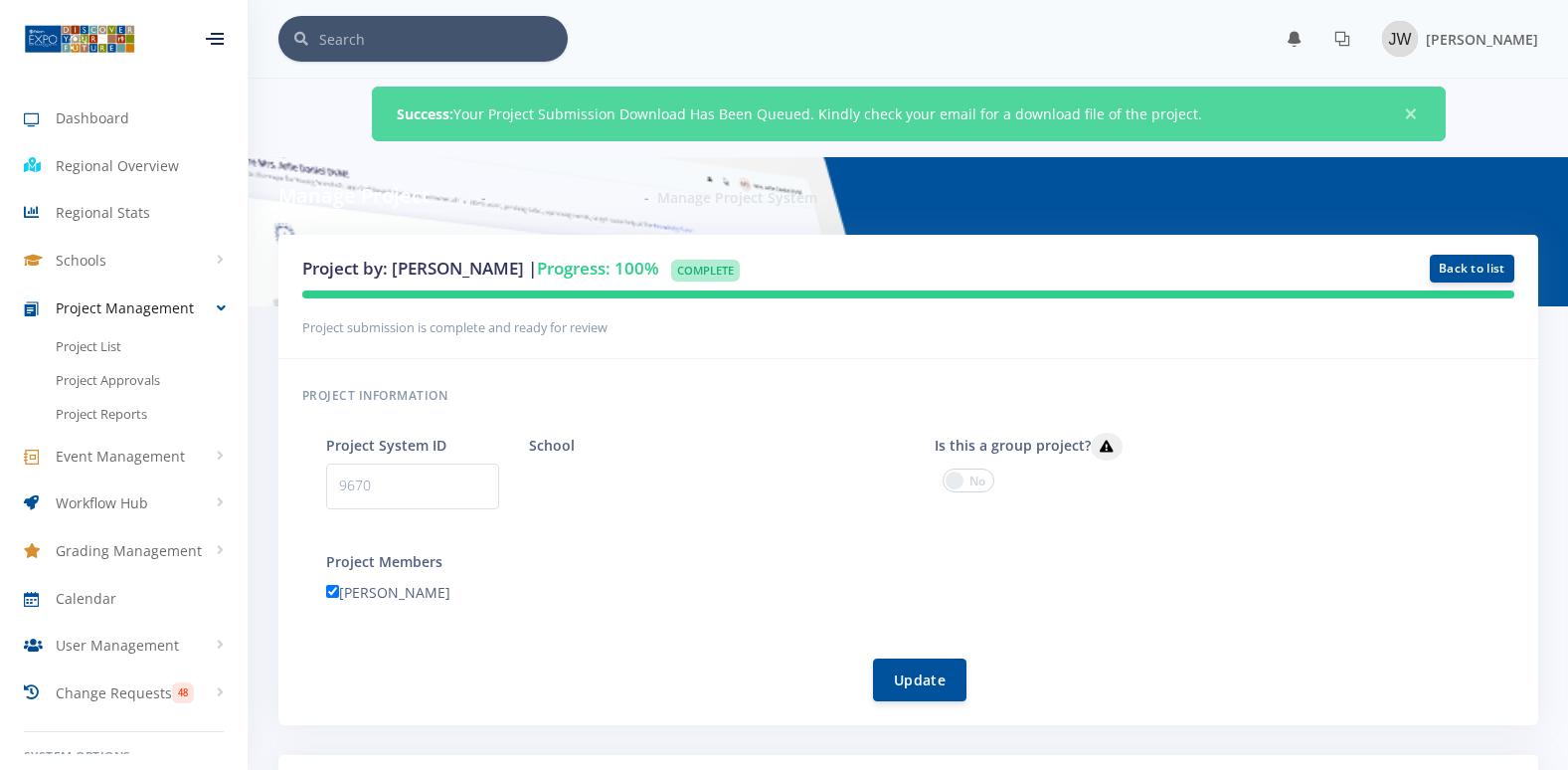 scroll, scrollTop: 0, scrollLeft: 0, axis: both 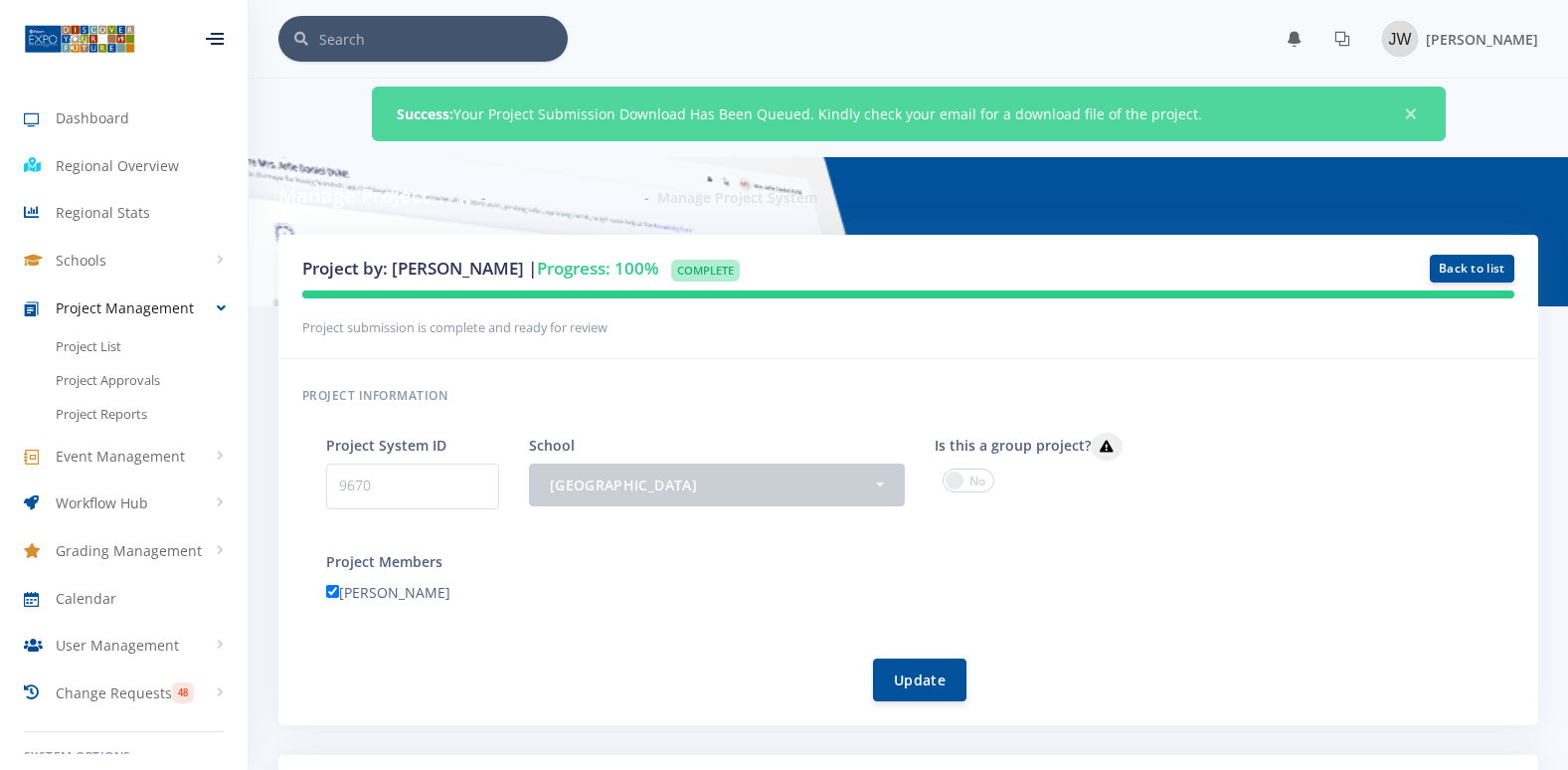 click on "×
You have  10
notifications." at bounding box center [908, 39] 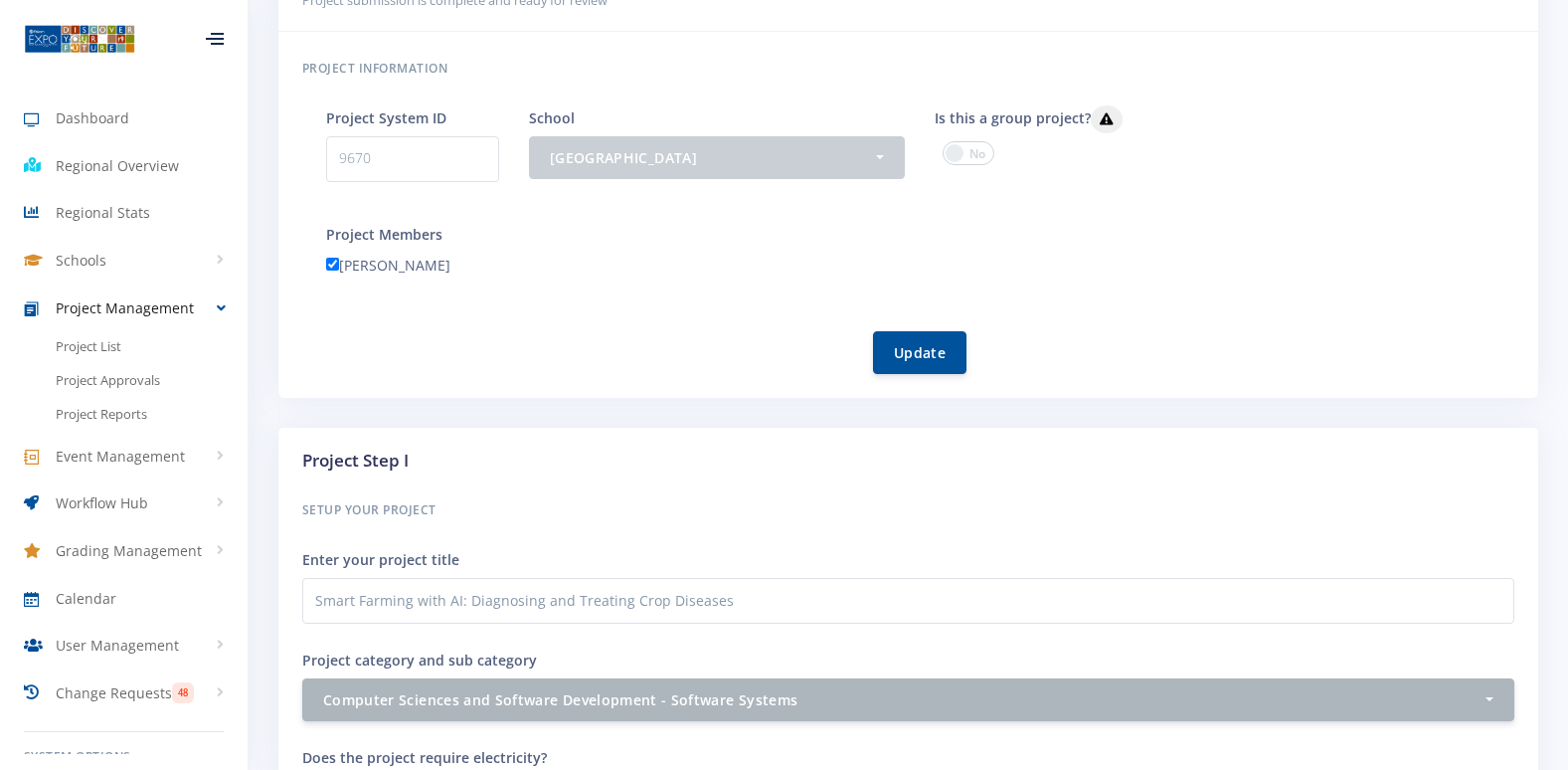 scroll, scrollTop: 0, scrollLeft: 0, axis: both 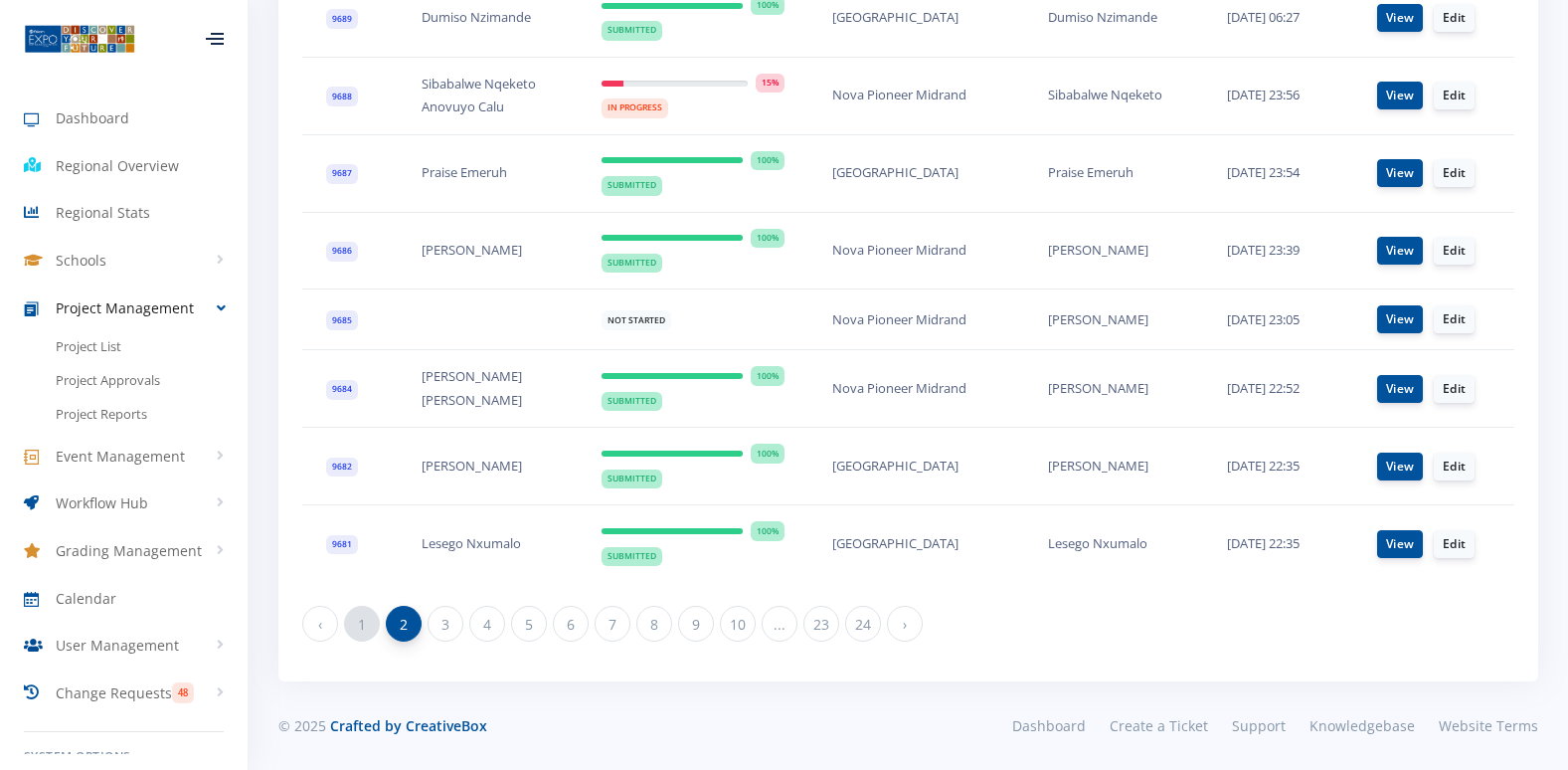 click on "1" at bounding box center (362, 624) 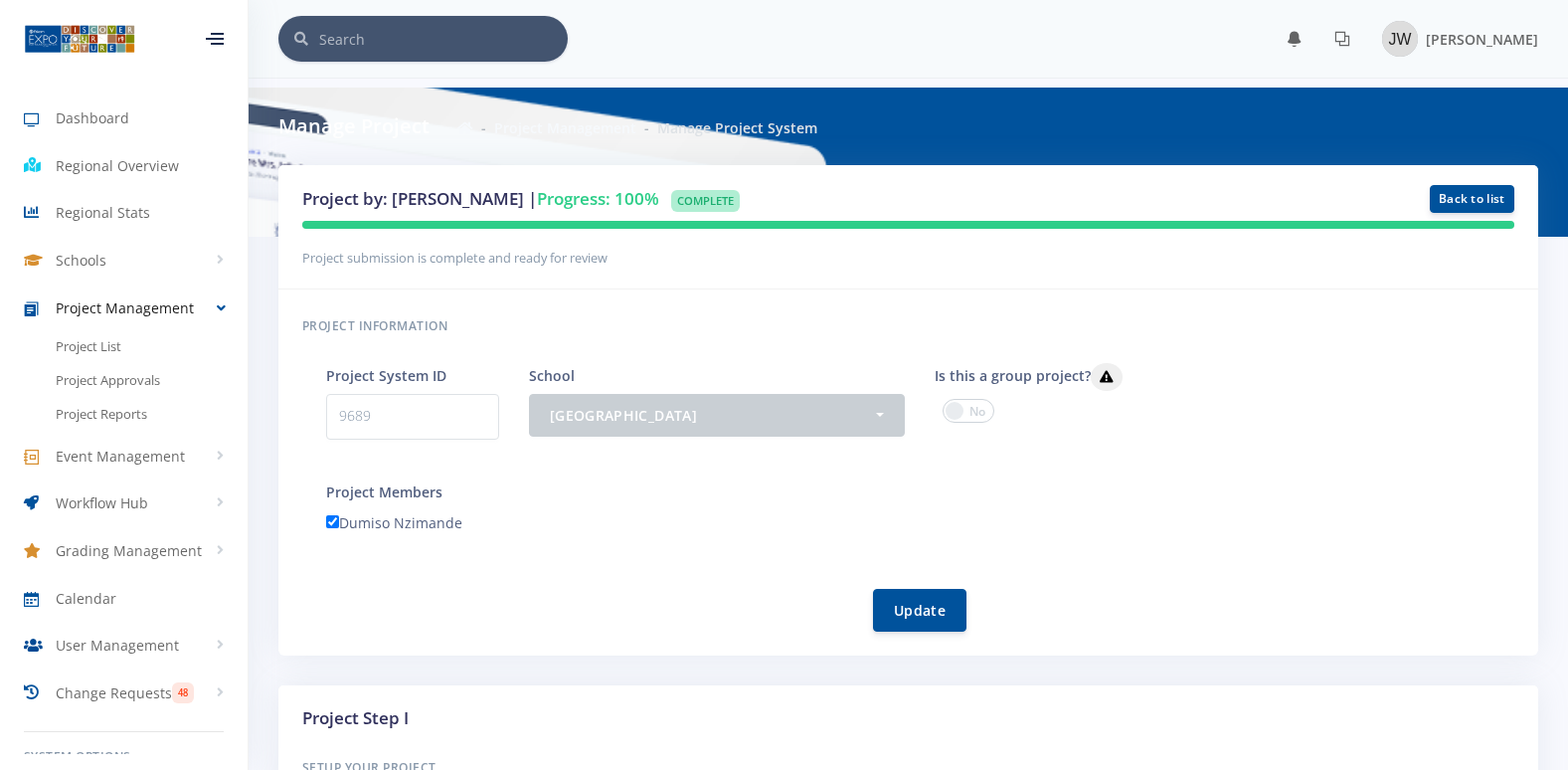 scroll, scrollTop: 0, scrollLeft: 0, axis: both 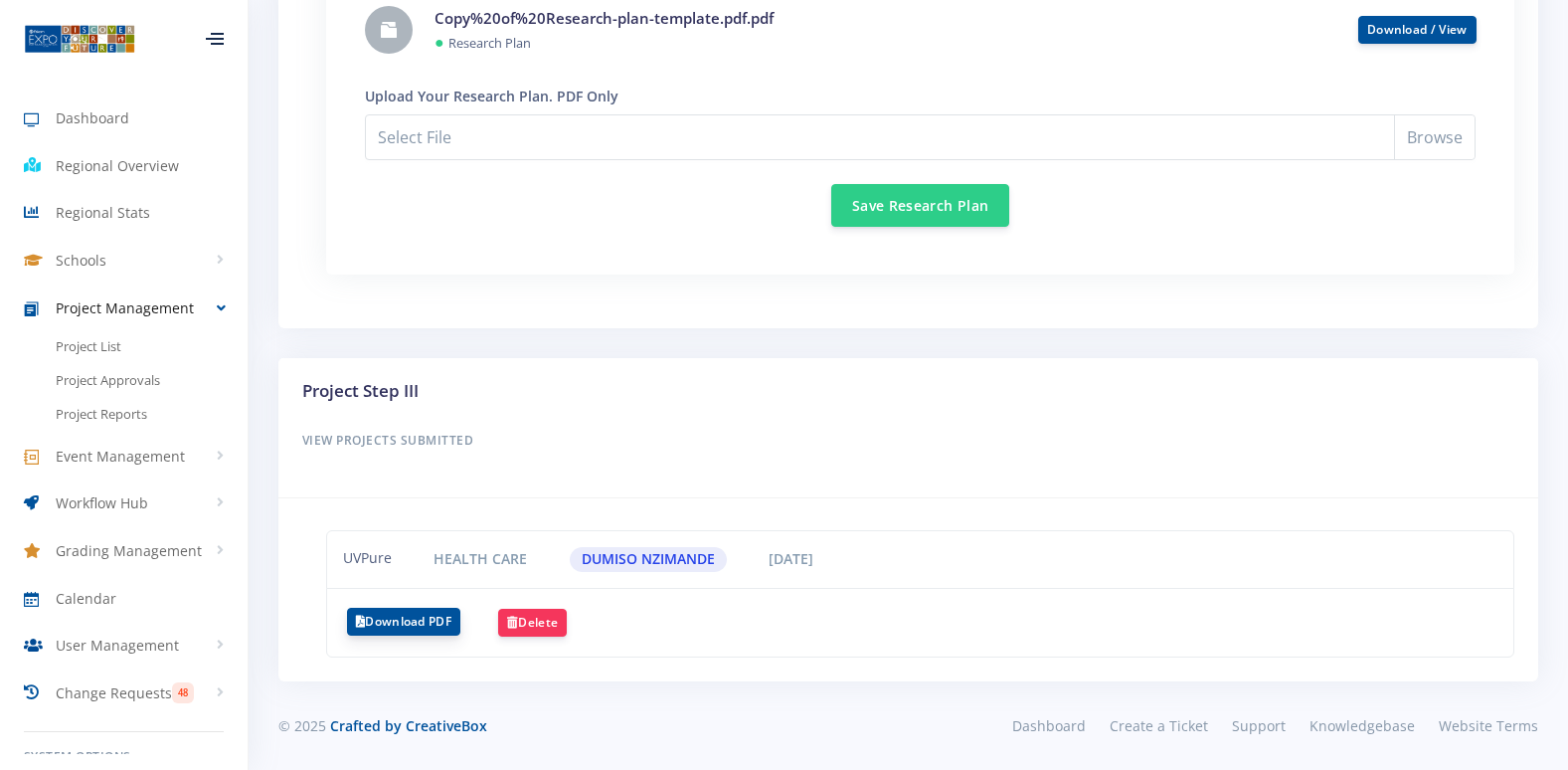 click on "Download PDF" at bounding box center (404, 622) 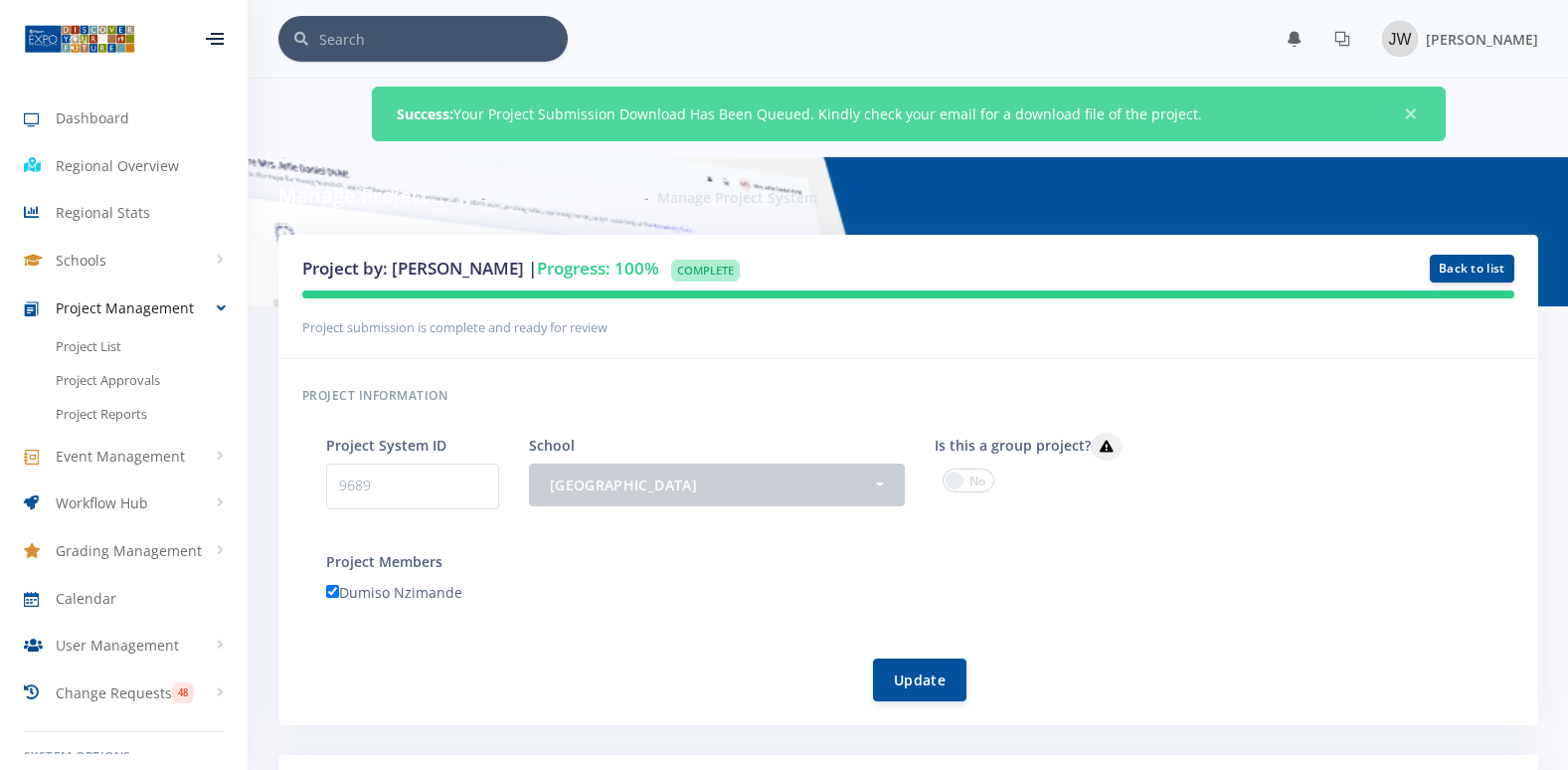 scroll, scrollTop: 0, scrollLeft: 0, axis: both 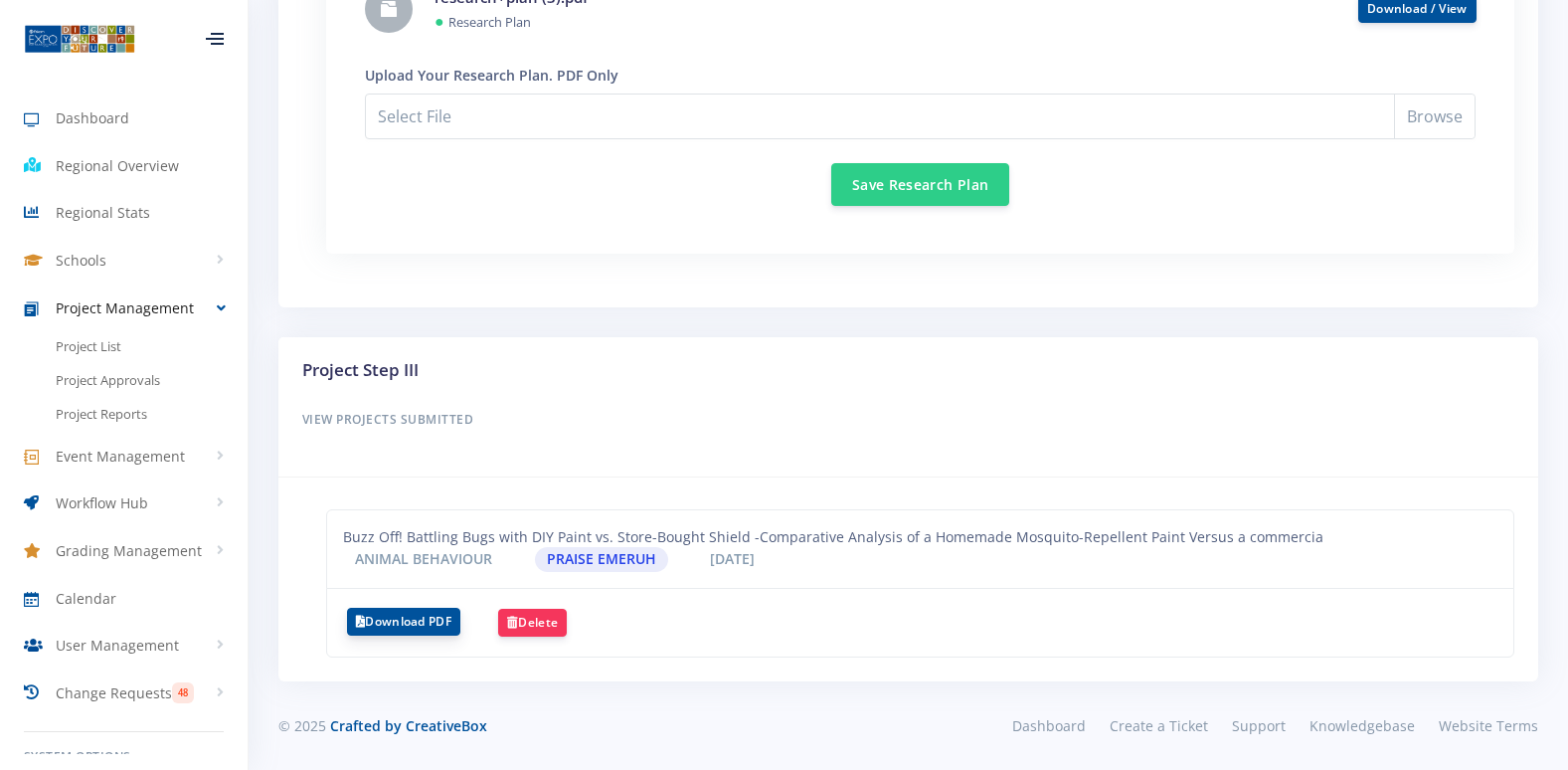 click on "Download PDF" at bounding box center (404, 622) 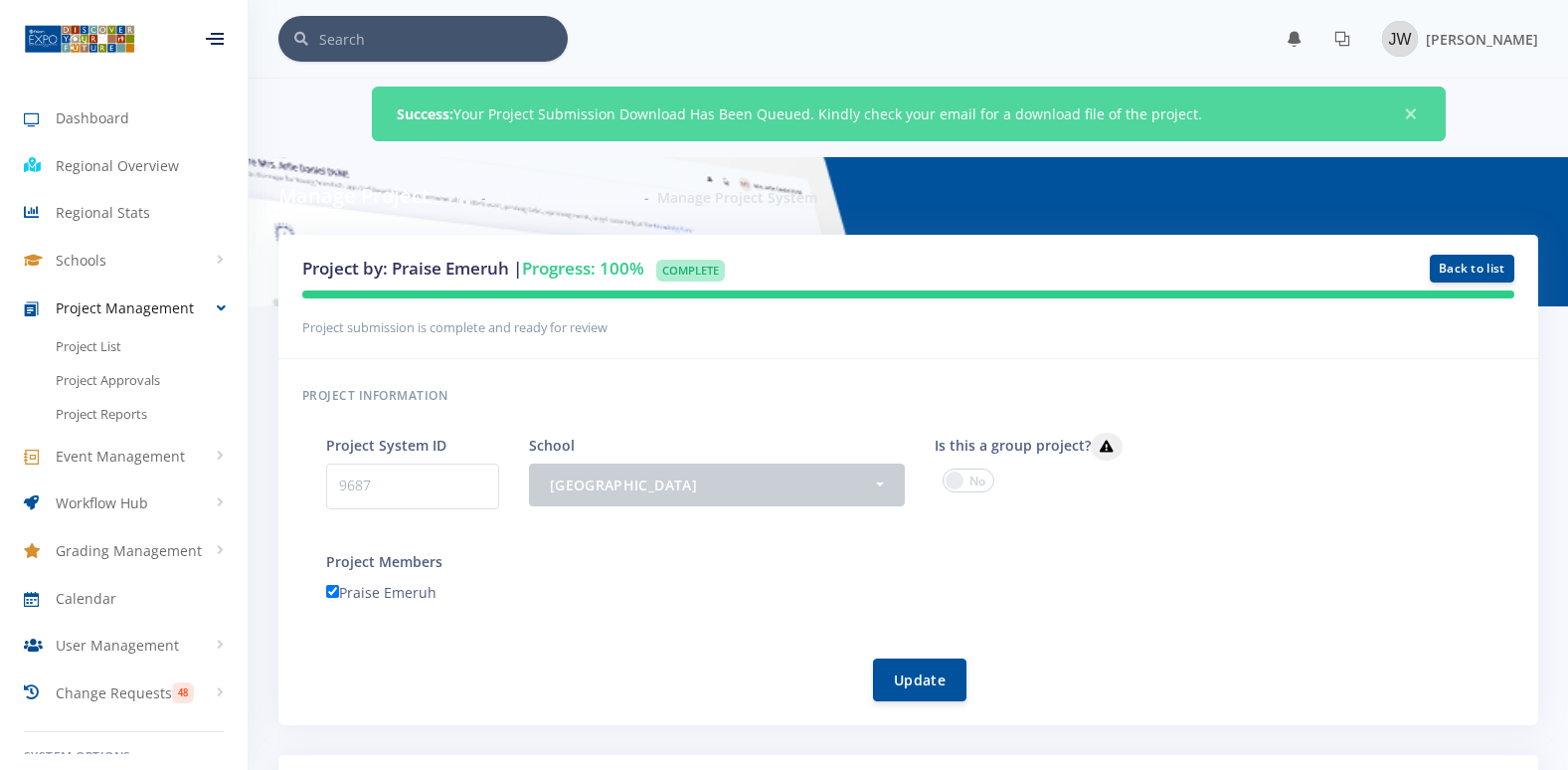 scroll, scrollTop: 0, scrollLeft: 0, axis: both 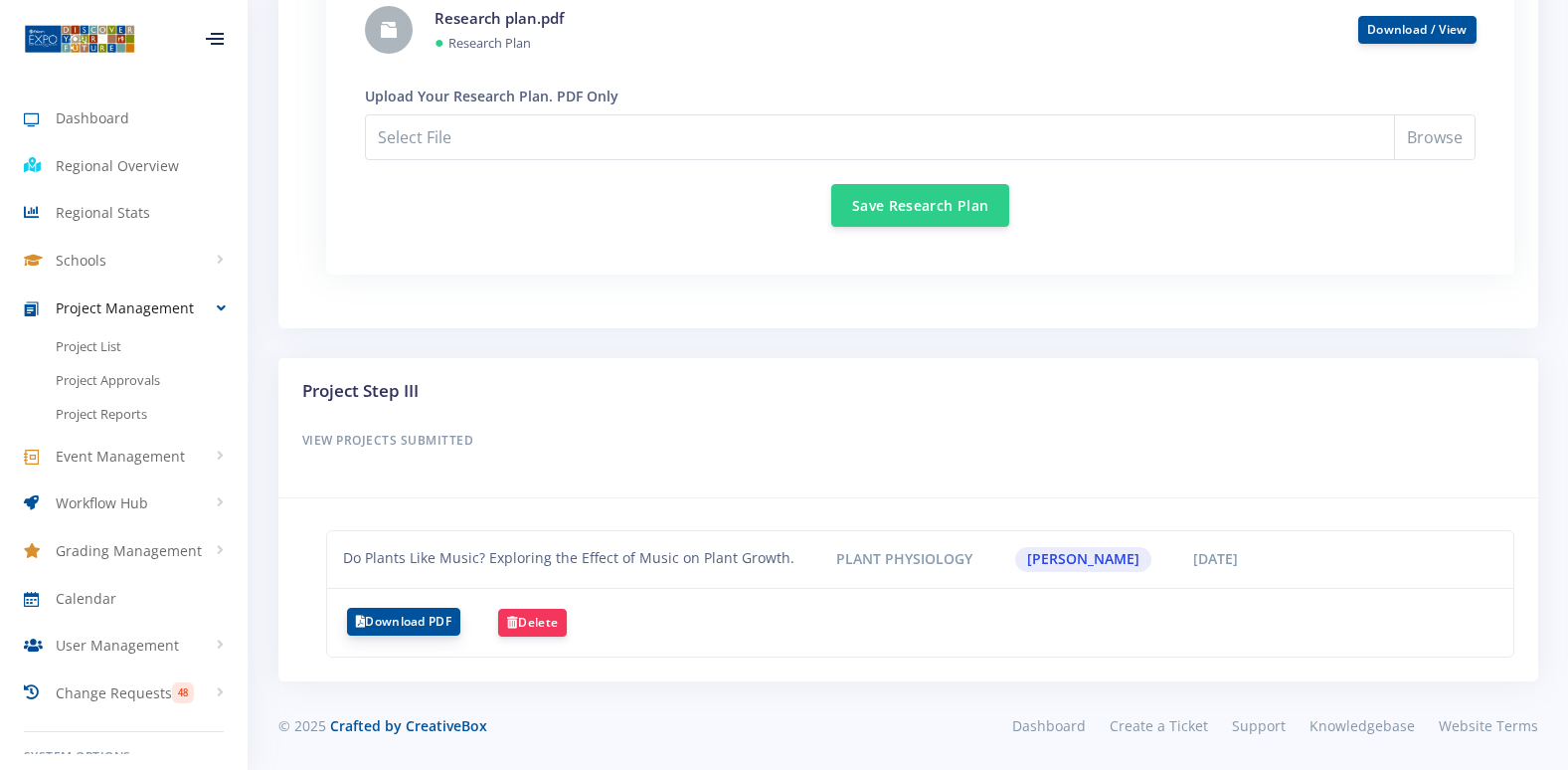 click on "Download PDF" at bounding box center (404, 622) 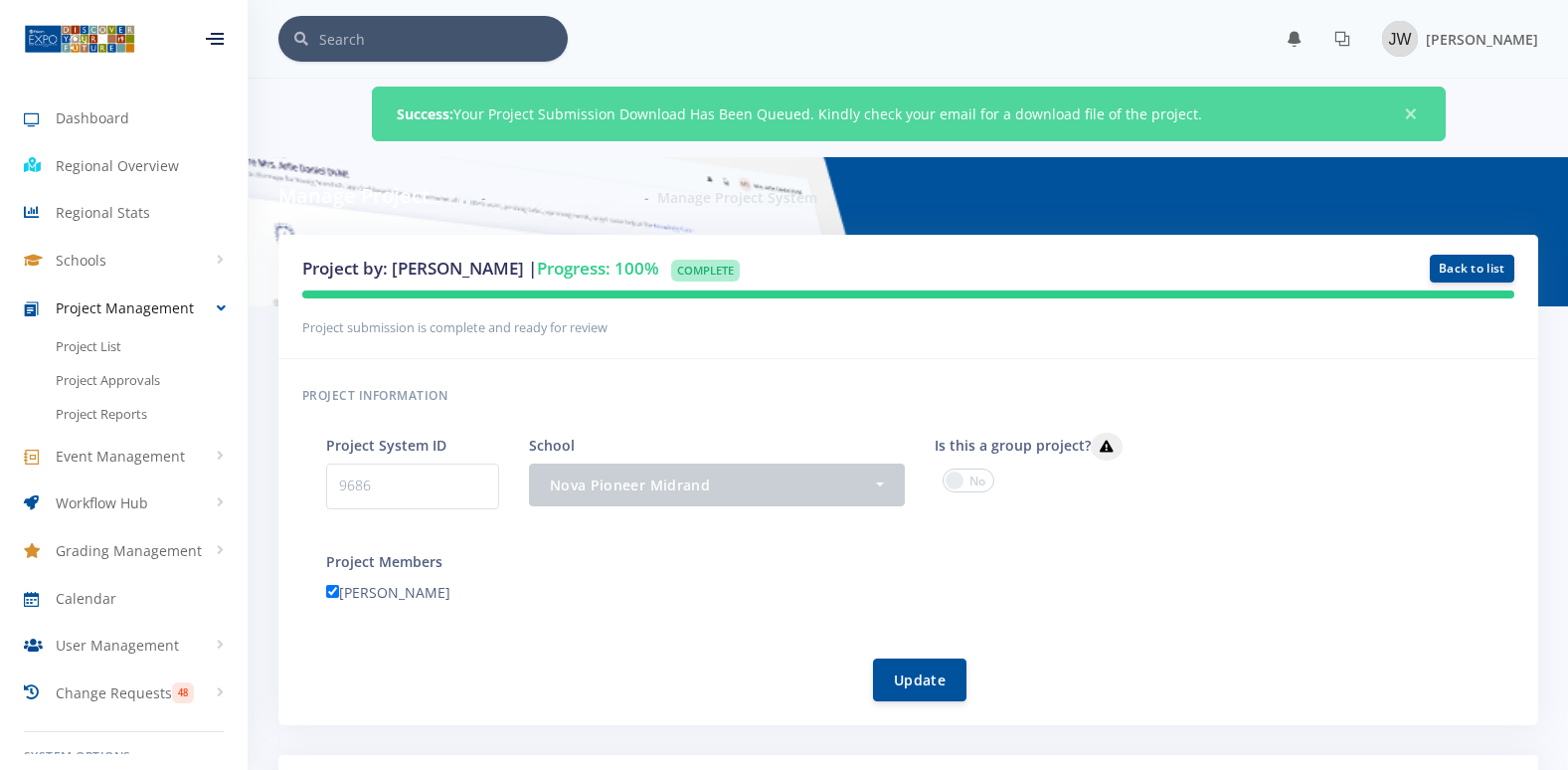 scroll, scrollTop: 0, scrollLeft: 0, axis: both 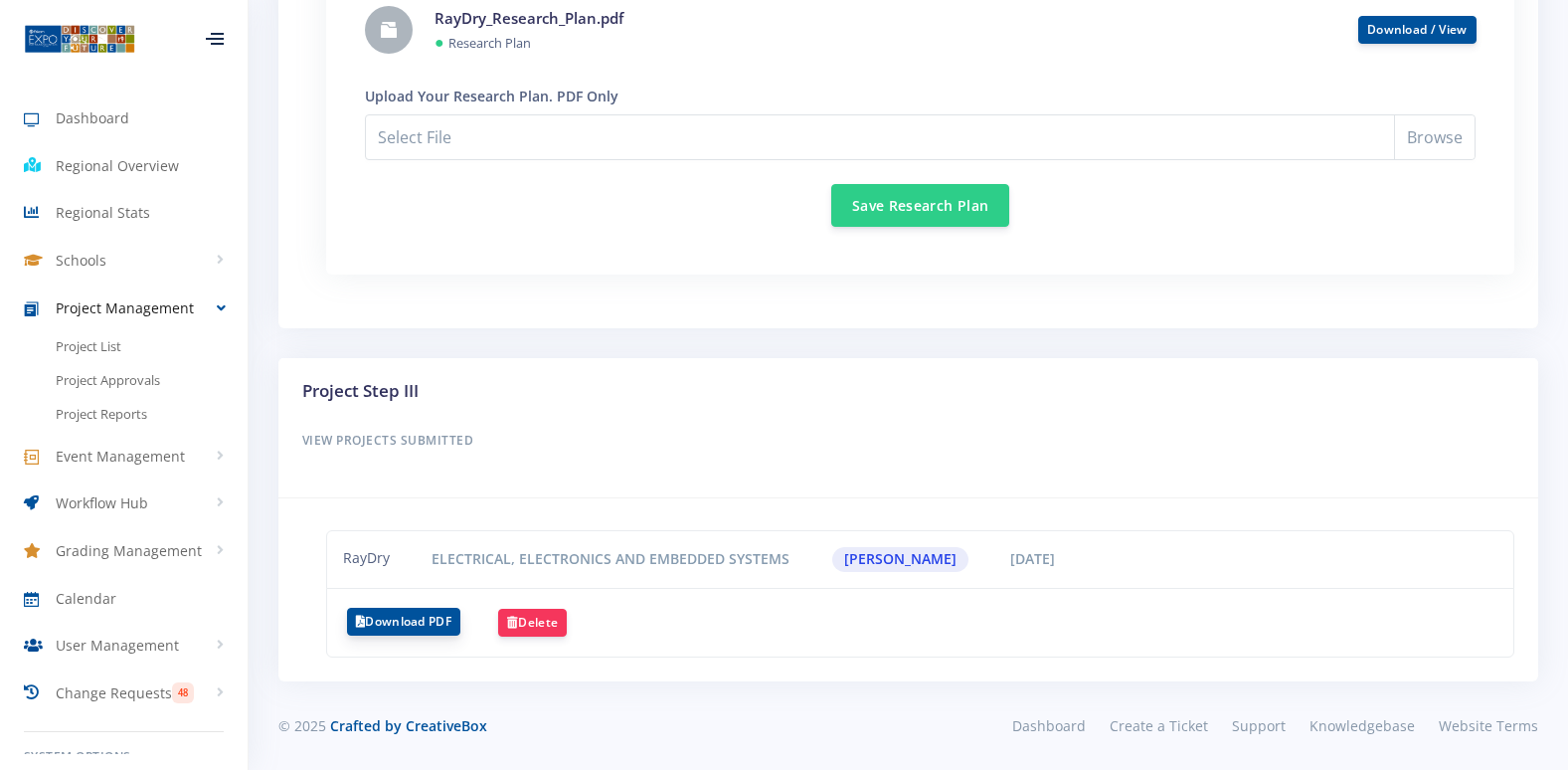 click on "Download PDF" at bounding box center [404, 622] 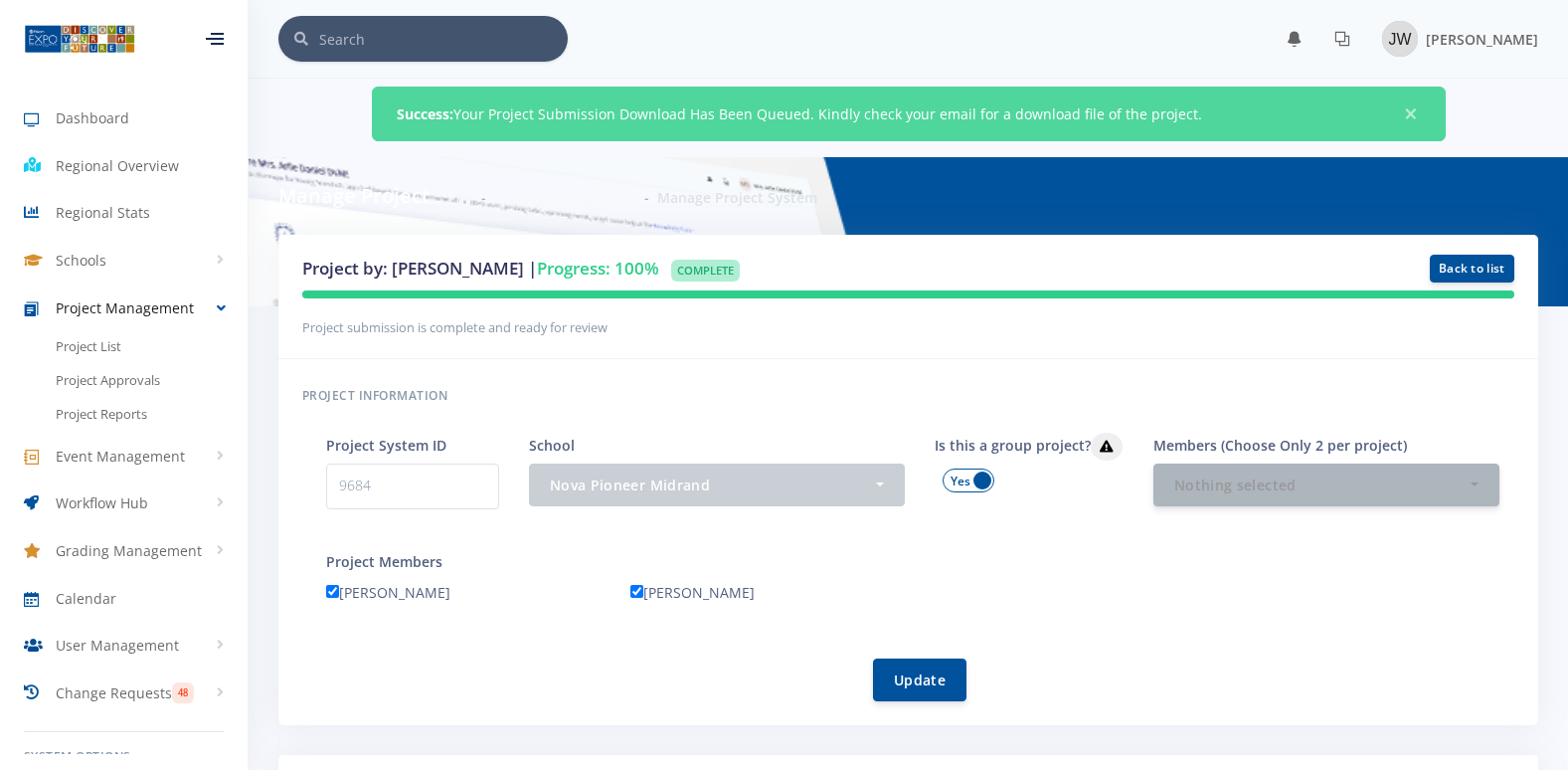 scroll, scrollTop: 0, scrollLeft: 0, axis: both 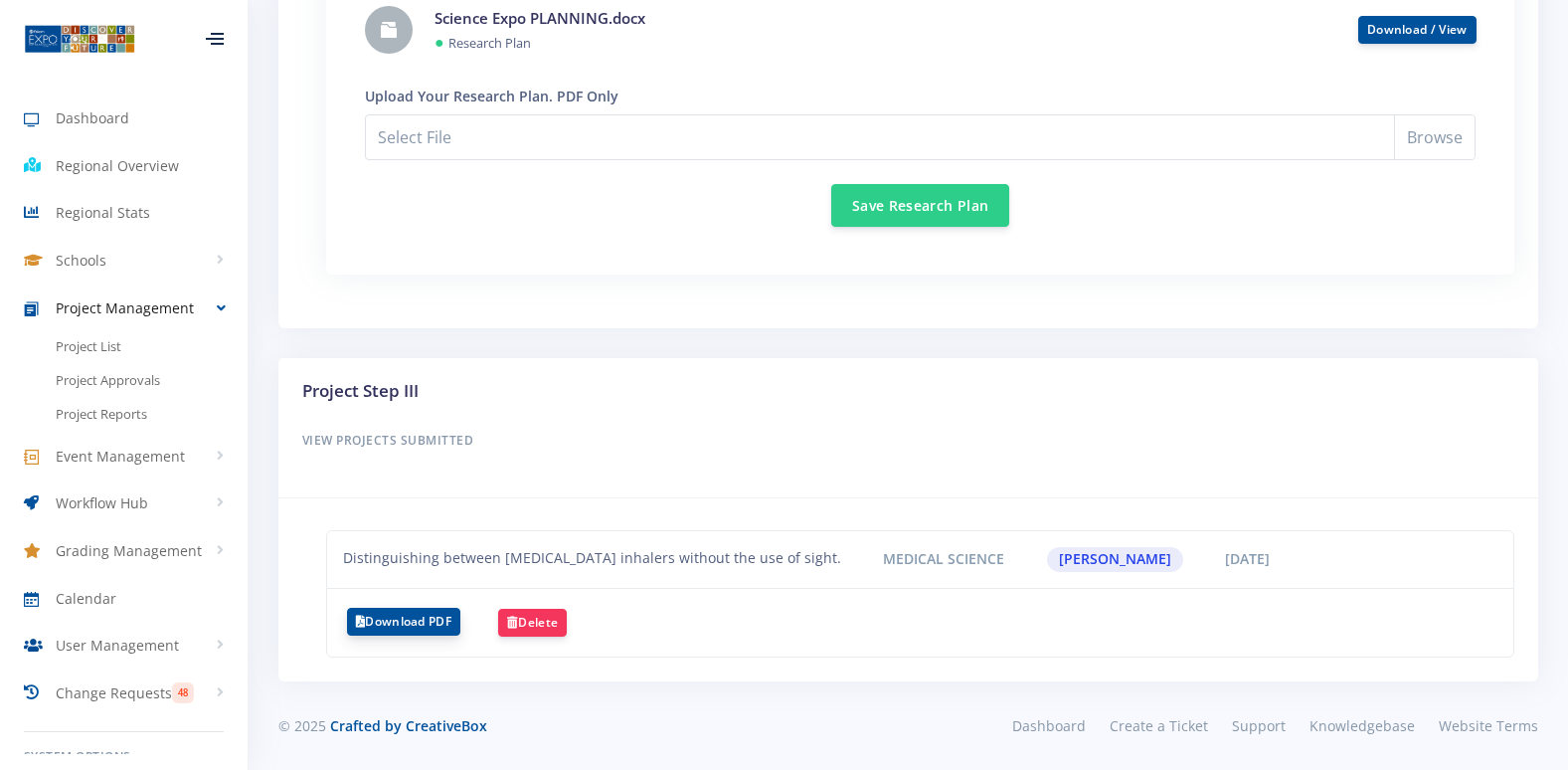 click on "Download PDF" at bounding box center (404, 622) 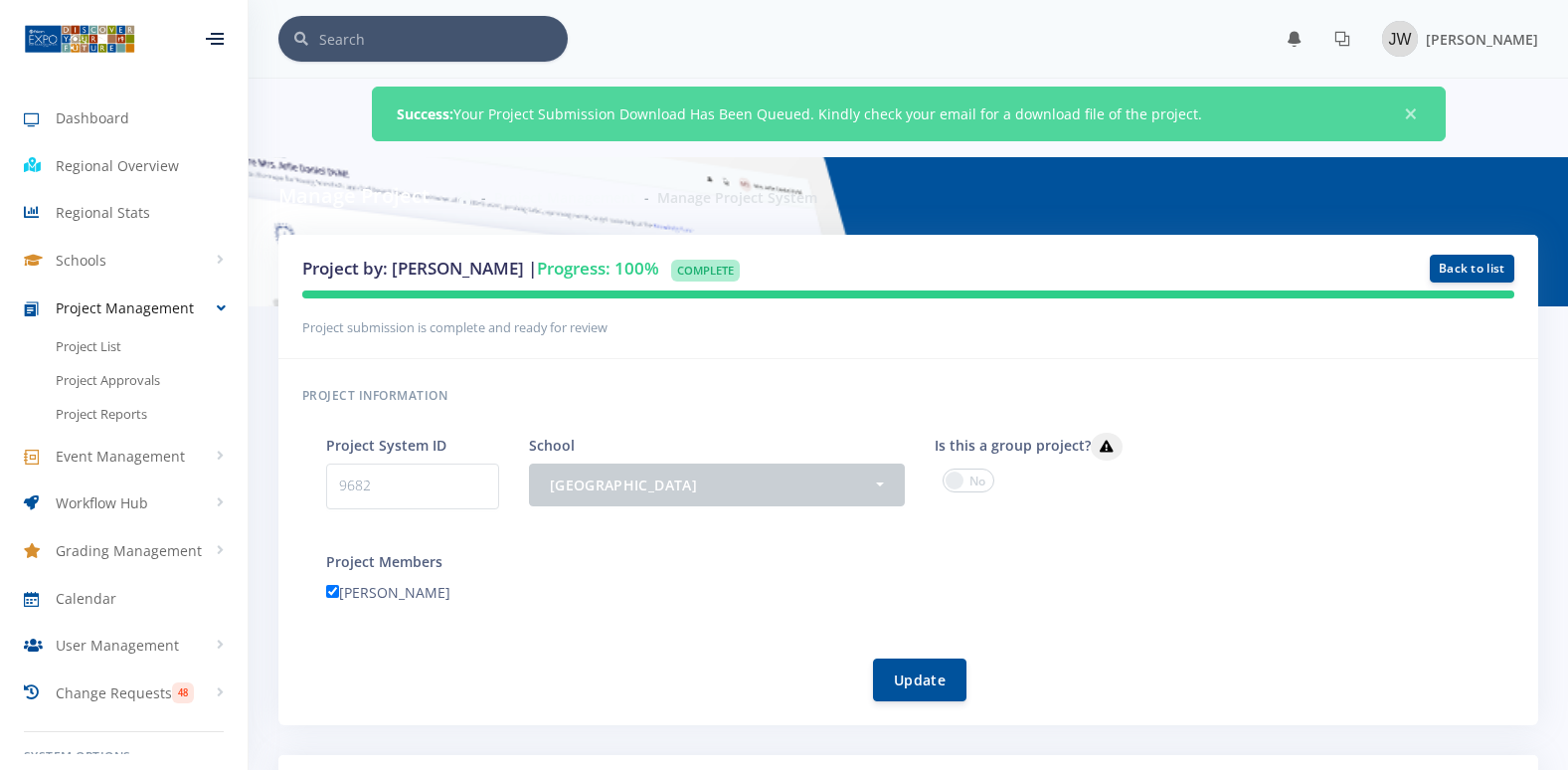 scroll, scrollTop: 0, scrollLeft: 0, axis: both 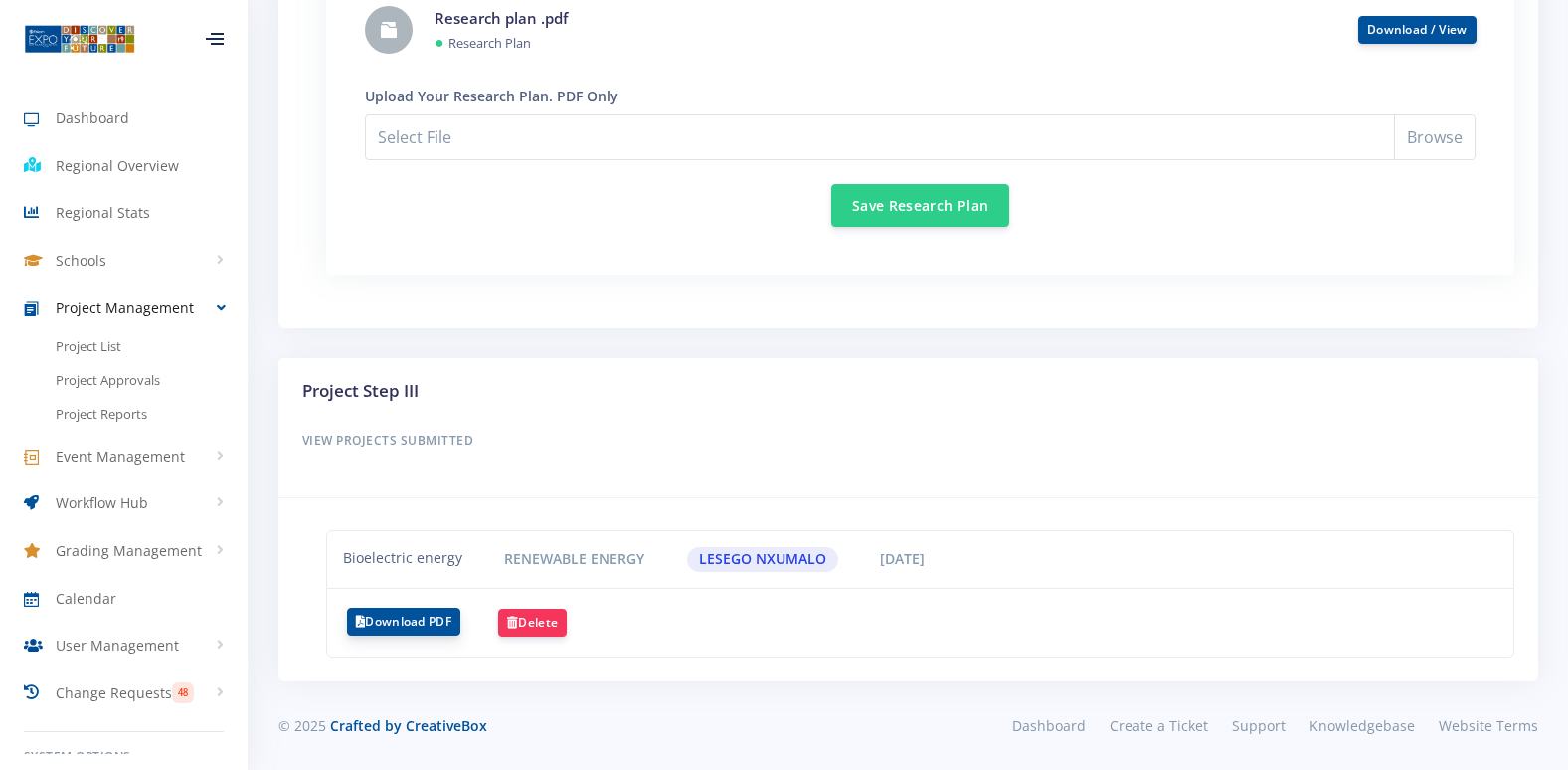 click on "Download PDF" at bounding box center [404, 622] 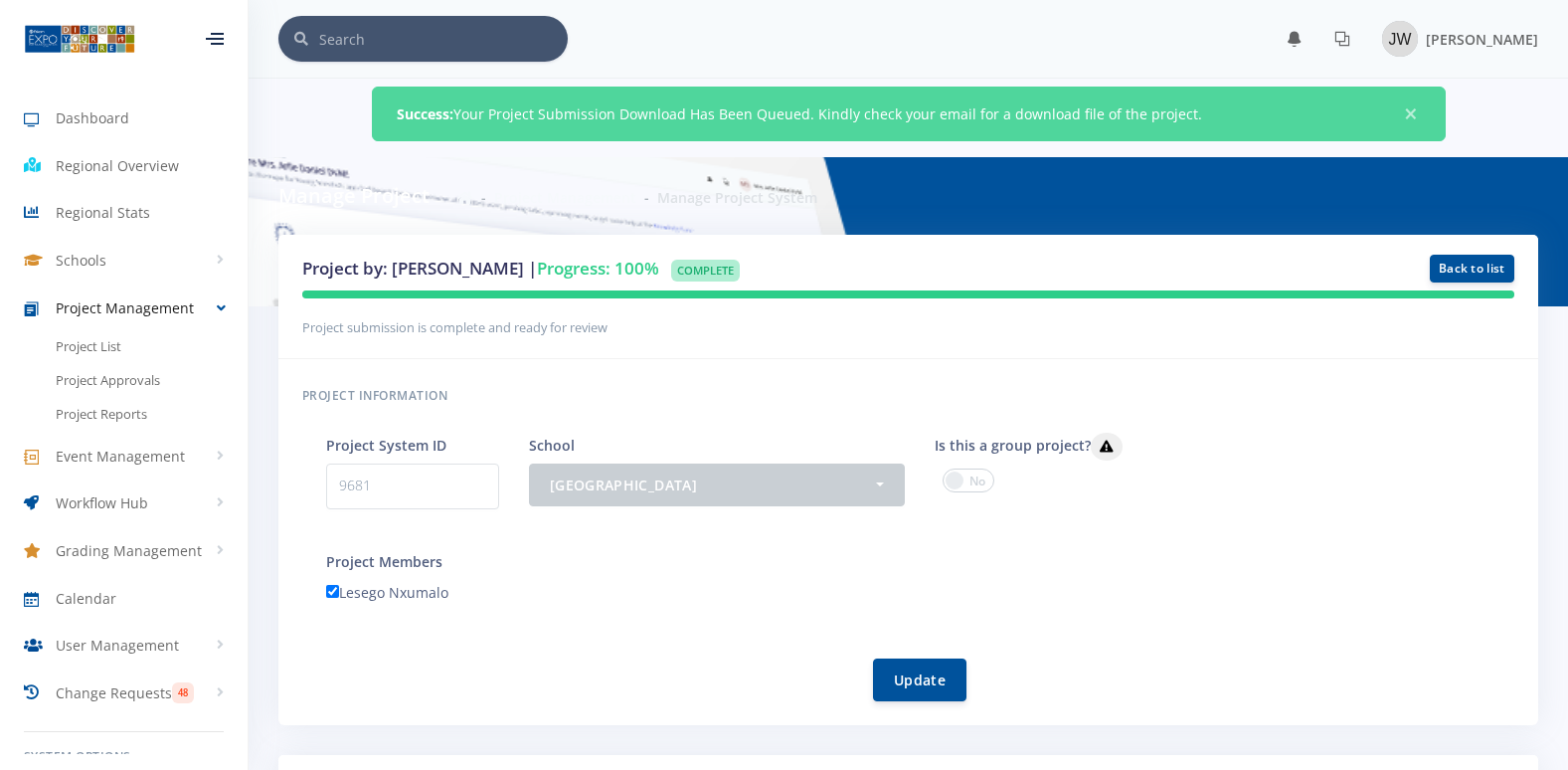 scroll, scrollTop: 0, scrollLeft: 0, axis: both 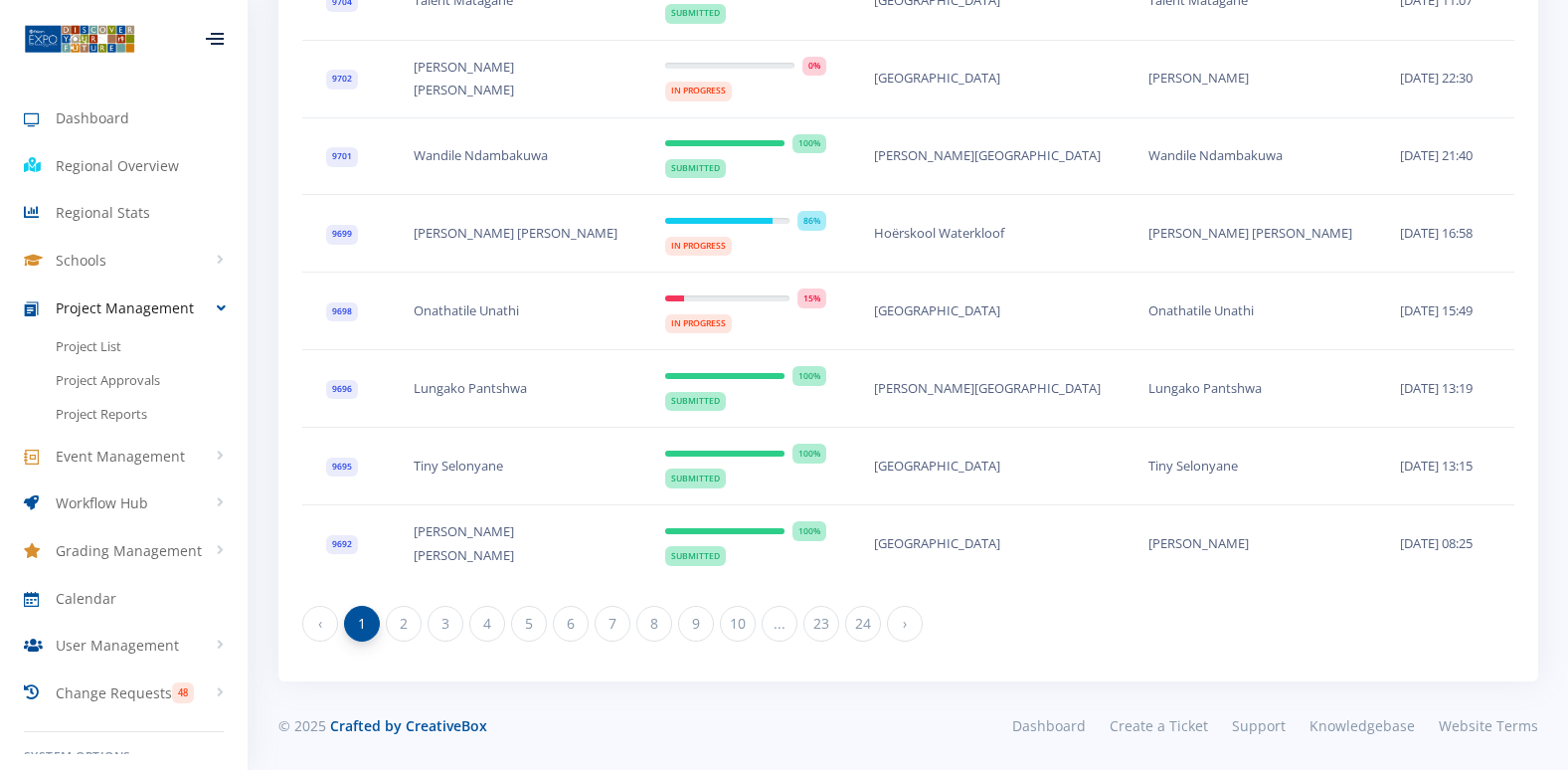click on "‹" at bounding box center [321, 624] 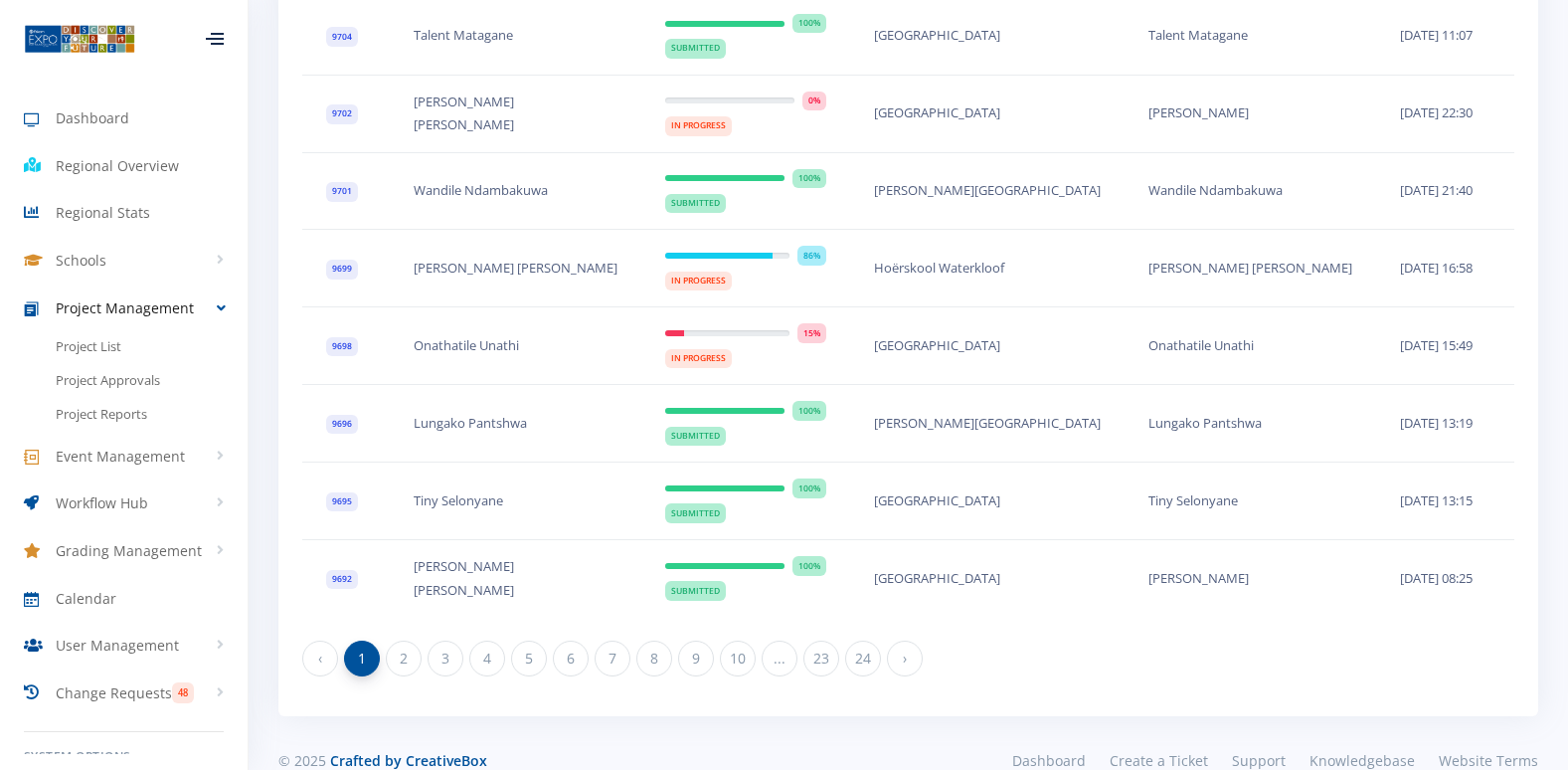 scroll, scrollTop: 1031, scrollLeft: 0, axis: vertical 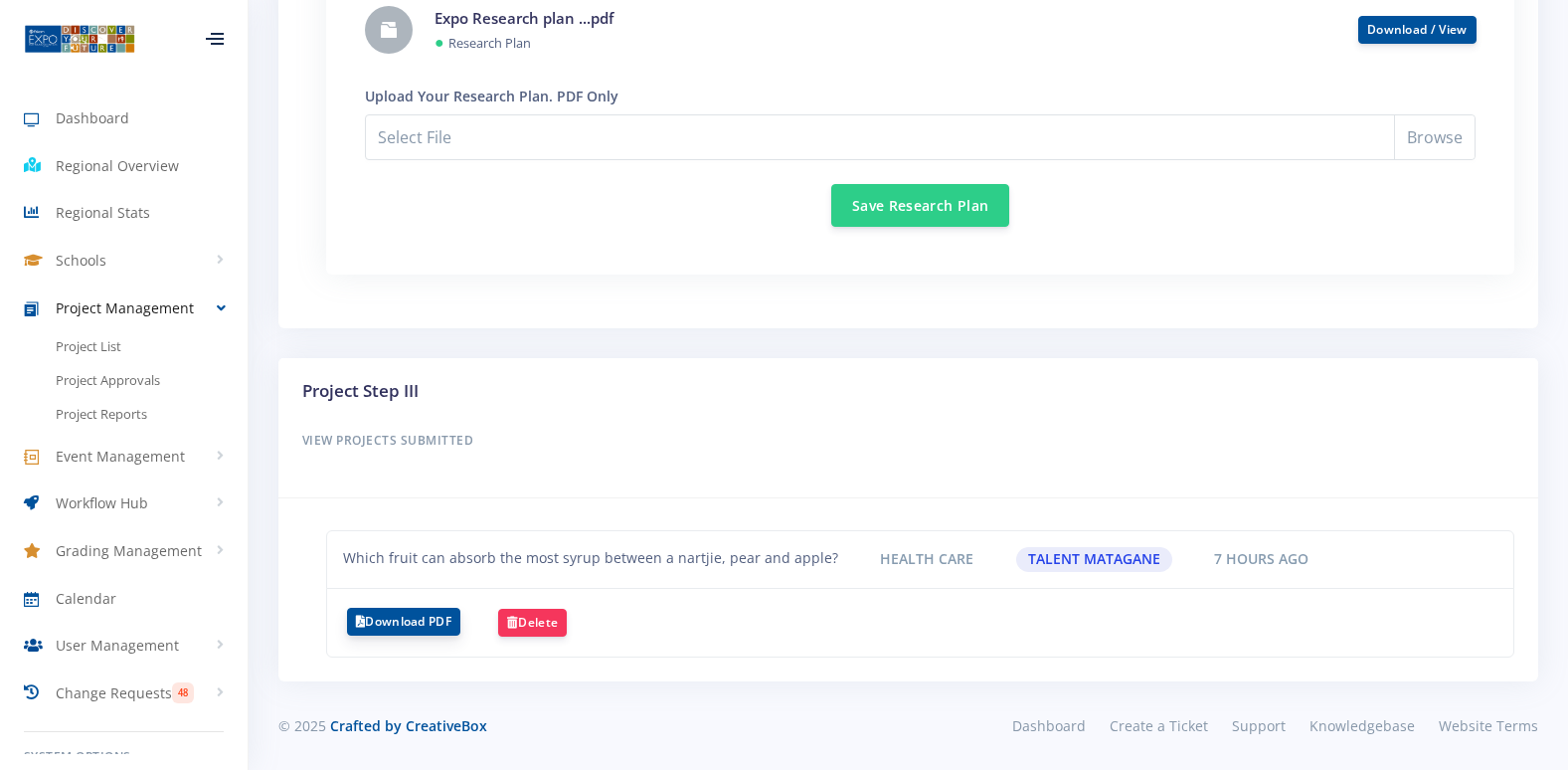 click on "Download PDF" at bounding box center [404, 622] 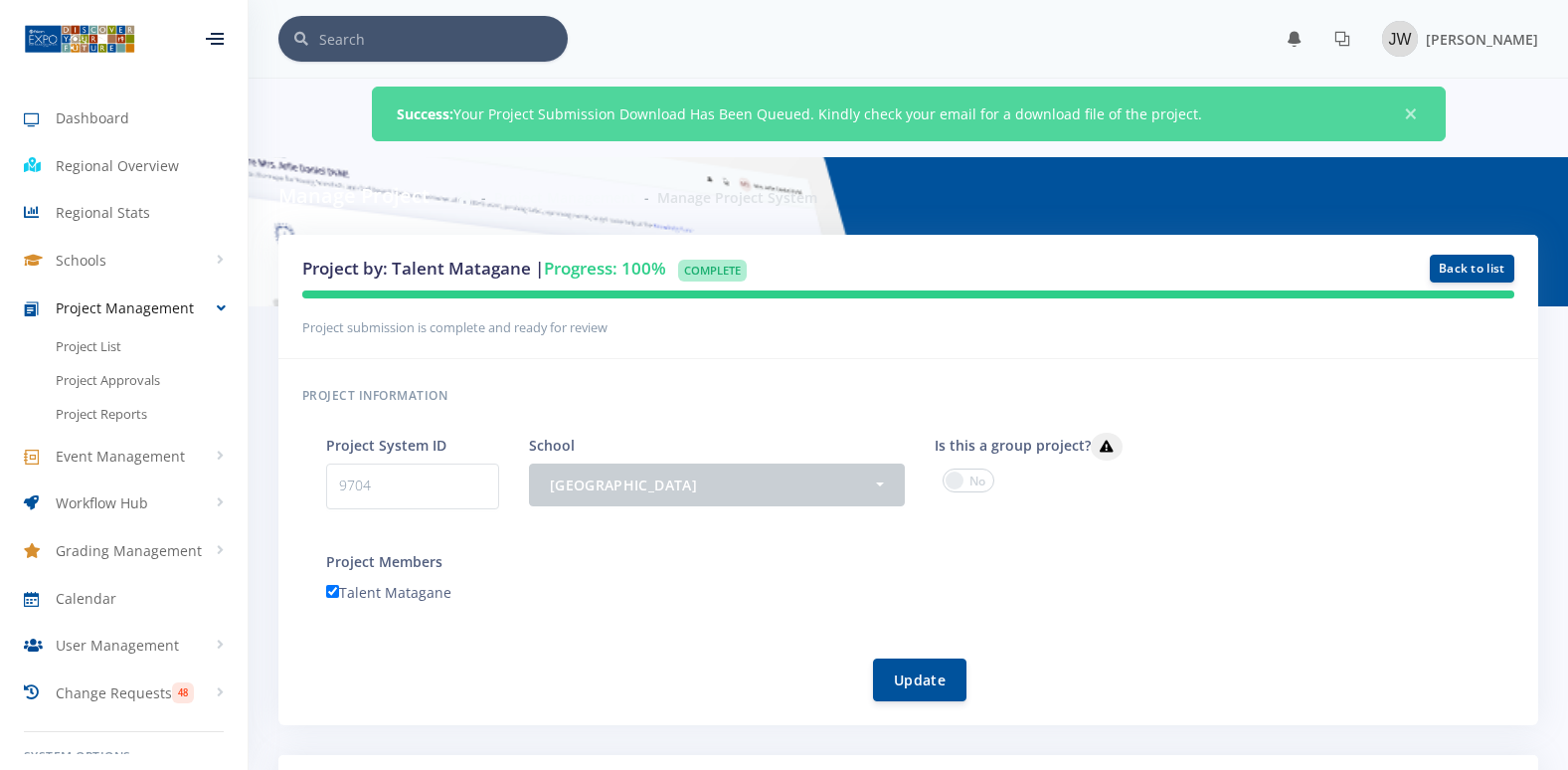 scroll, scrollTop: 0, scrollLeft: 0, axis: both 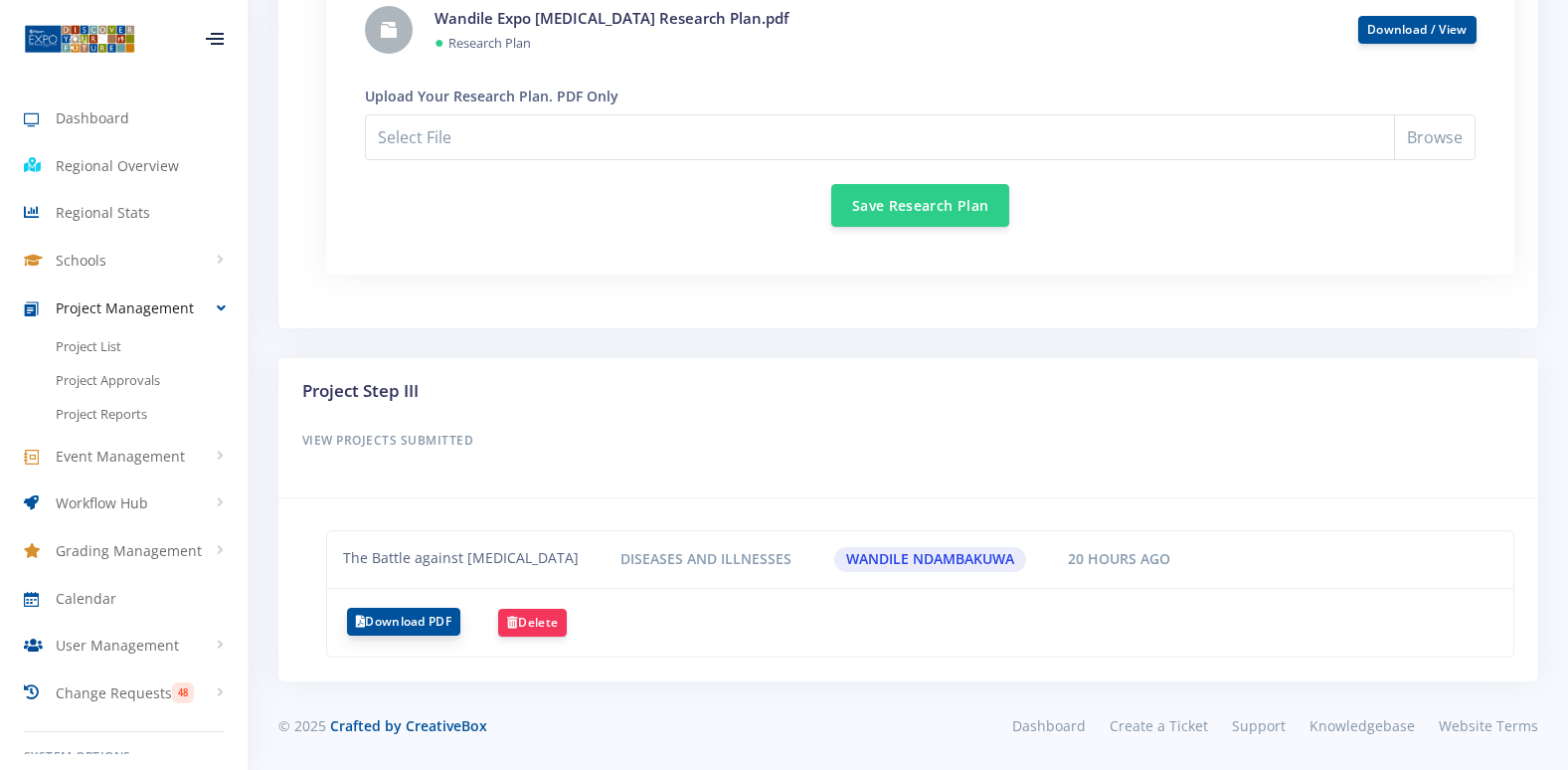 click on "Download PDF" at bounding box center [404, 622] 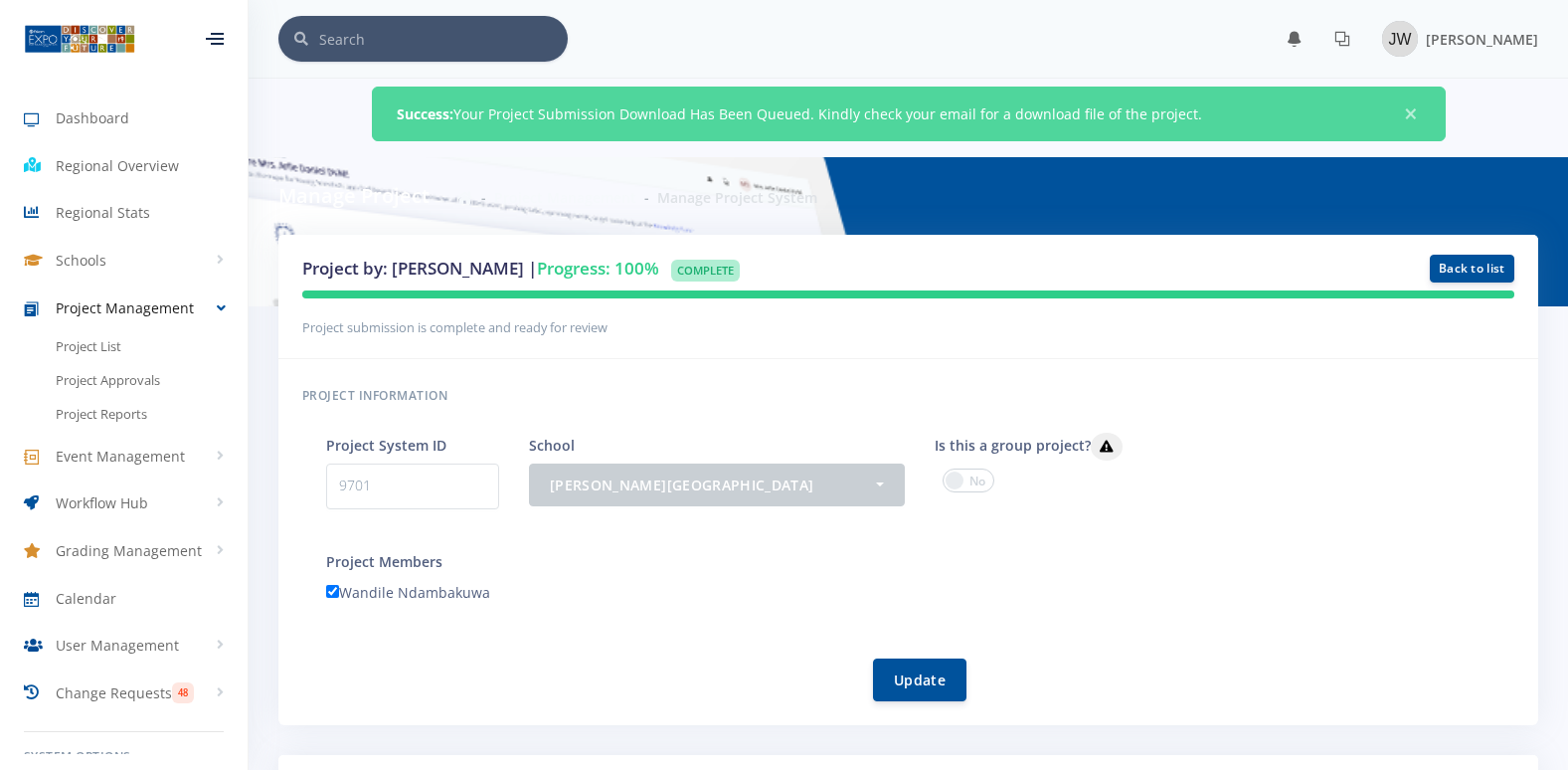 scroll, scrollTop: 0, scrollLeft: 0, axis: both 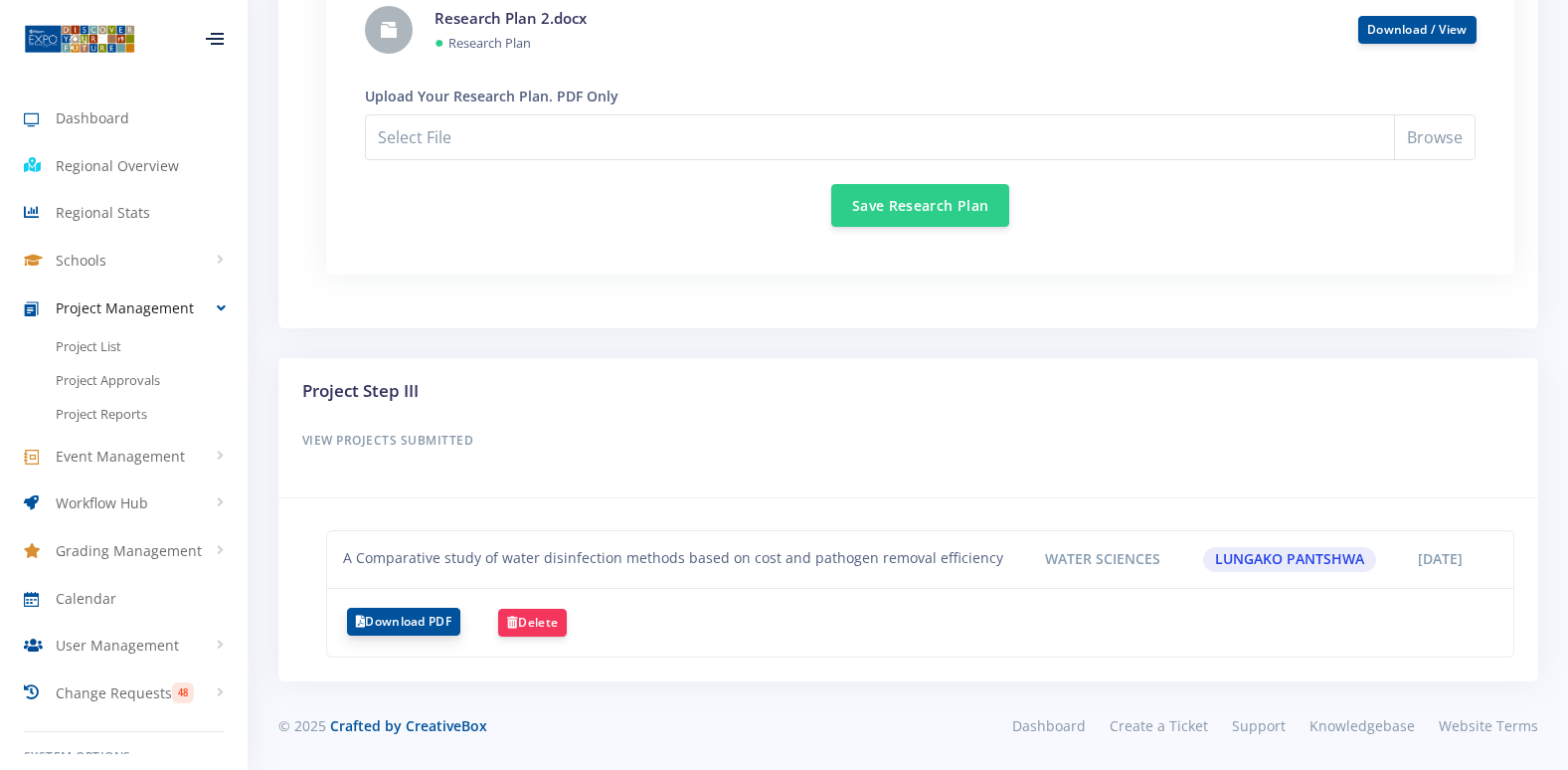 click on "Download PDF" at bounding box center (404, 622) 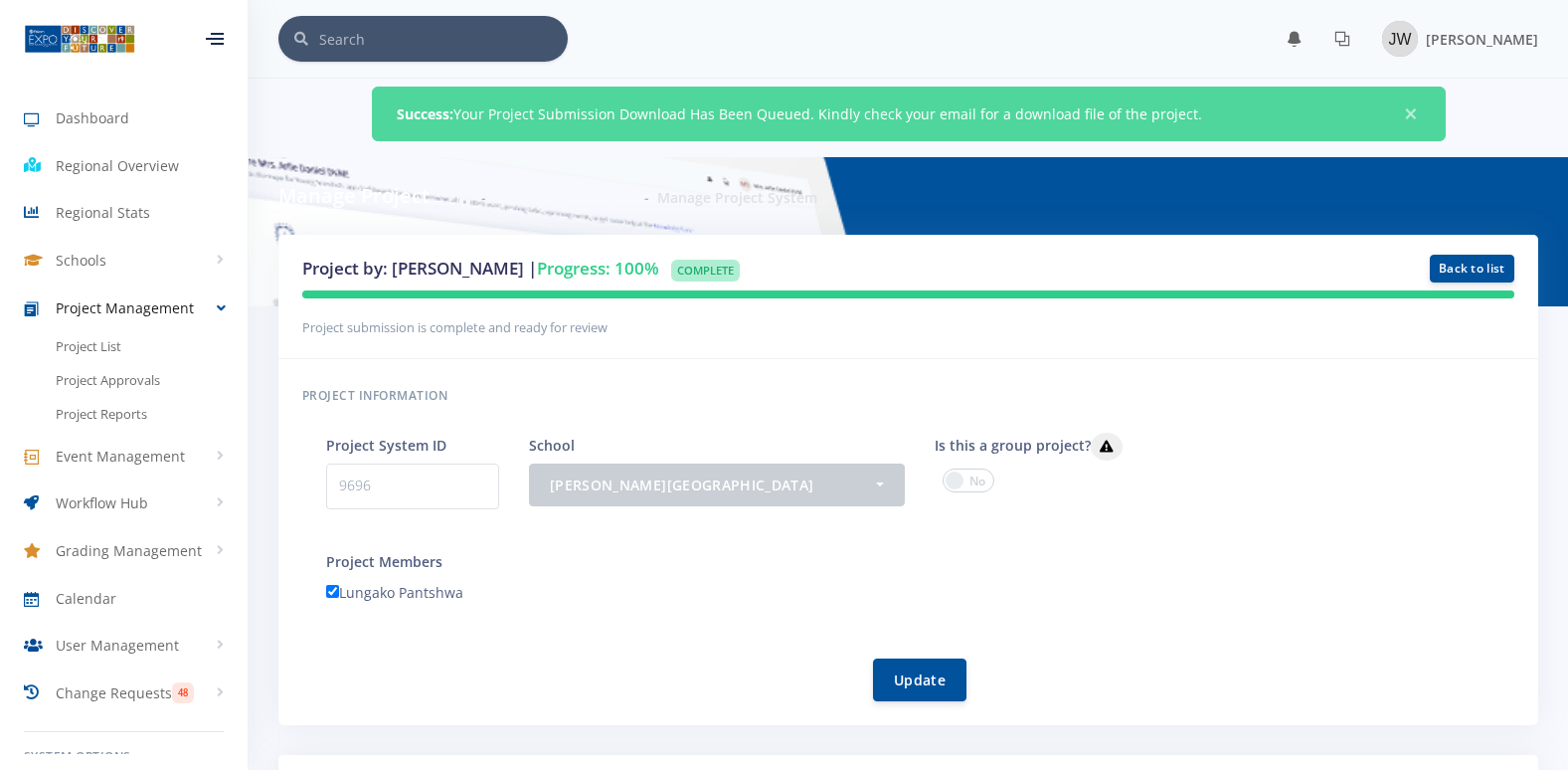 scroll, scrollTop: 0, scrollLeft: 0, axis: both 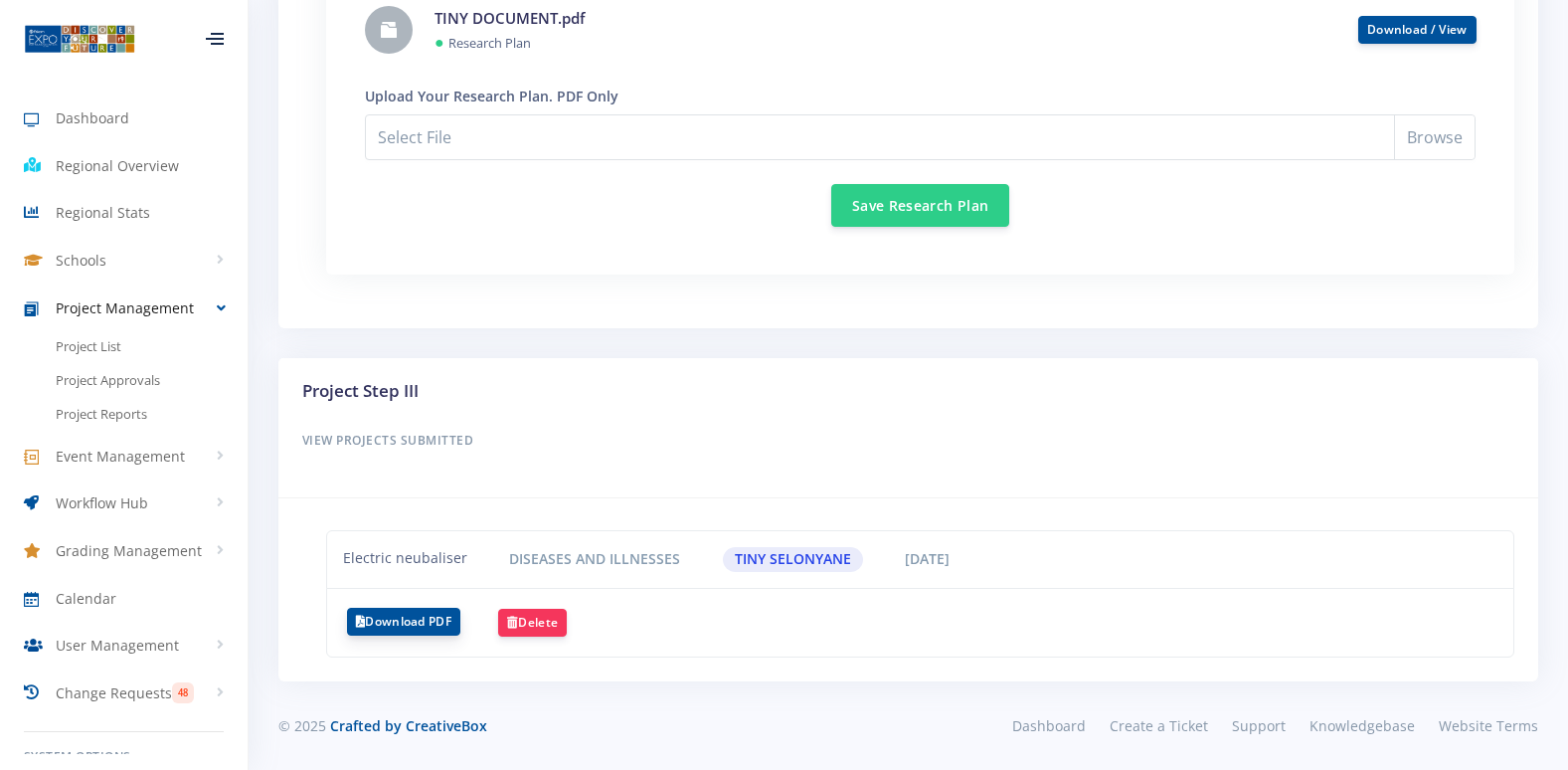 click on "Download PDF" at bounding box center [404, 622] 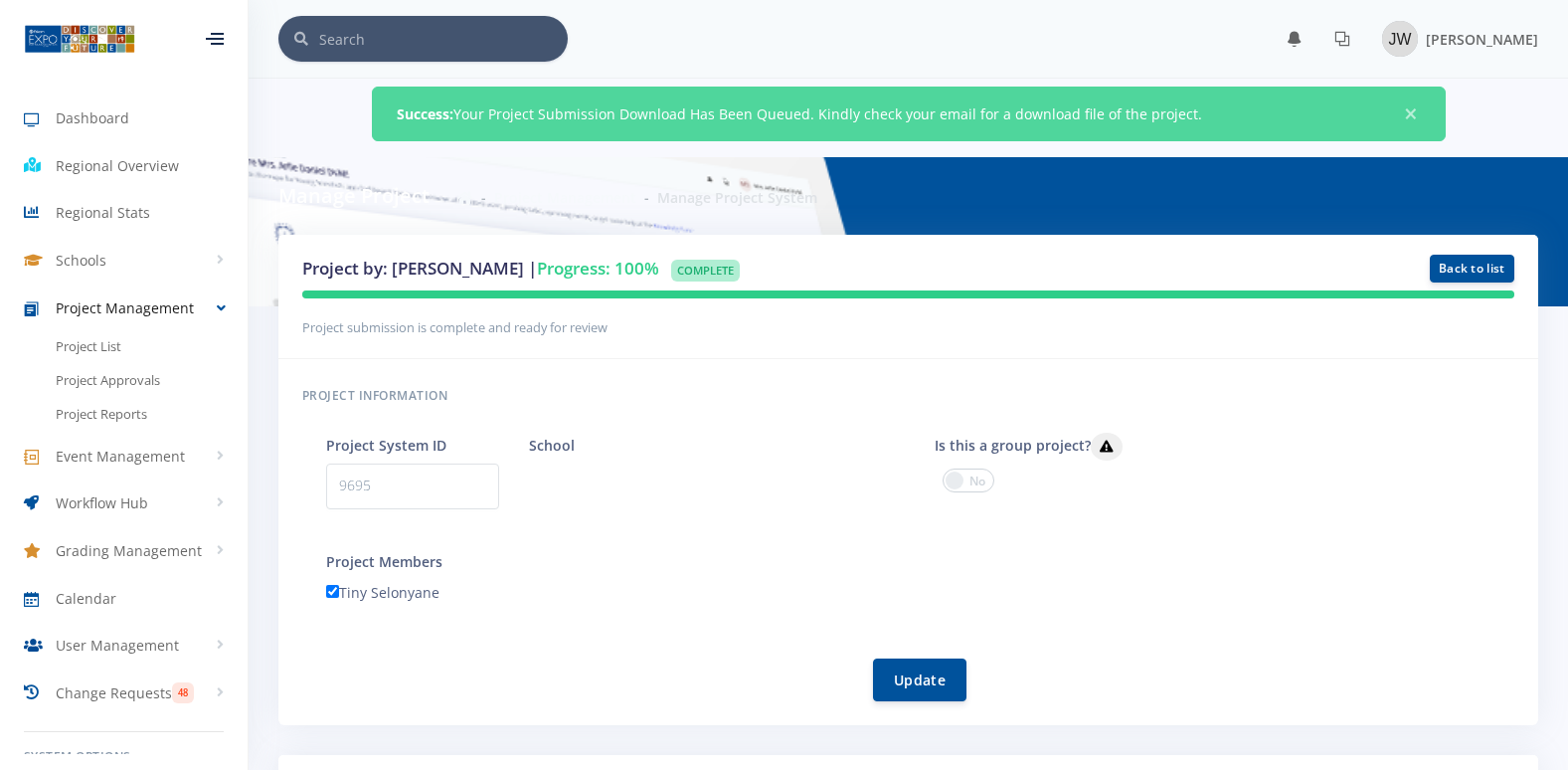 scroll, scrollTop: 0, scrollLeft: 0, axis: both 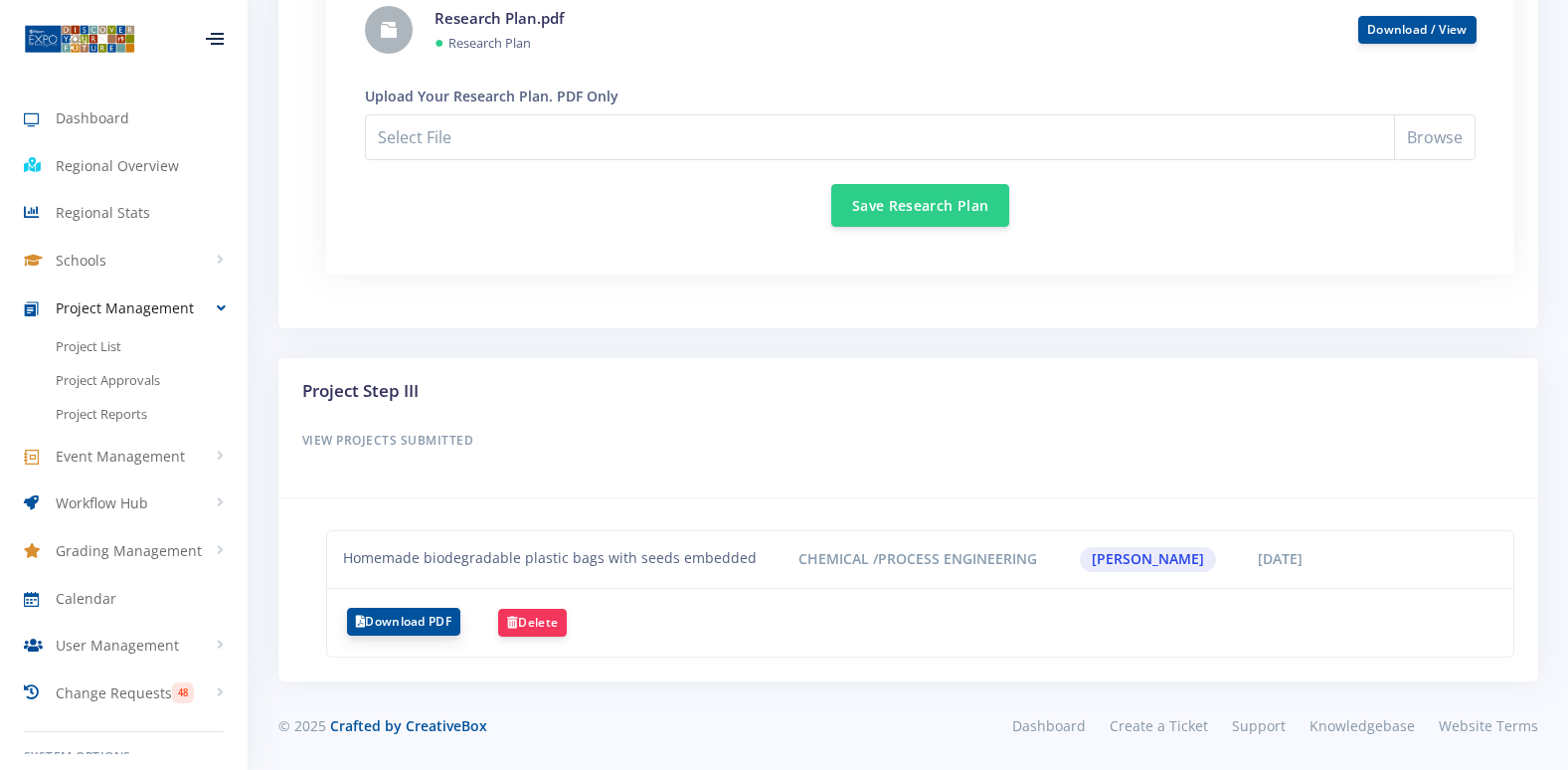 click on "Download PDF" at bounding box center (404, 622) 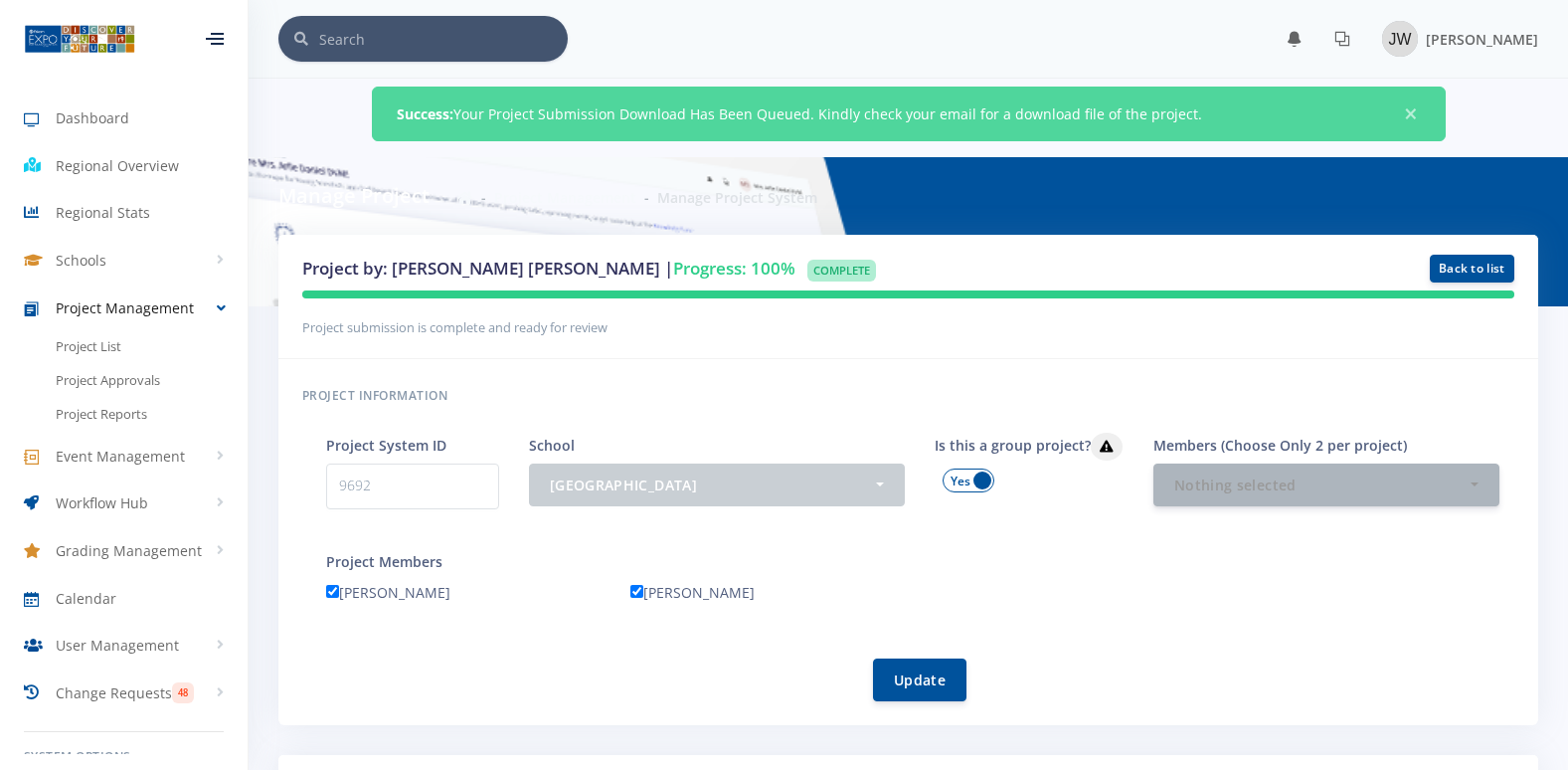 scroll, scrollTop: 0, scrollLeft: 0, axis: both 